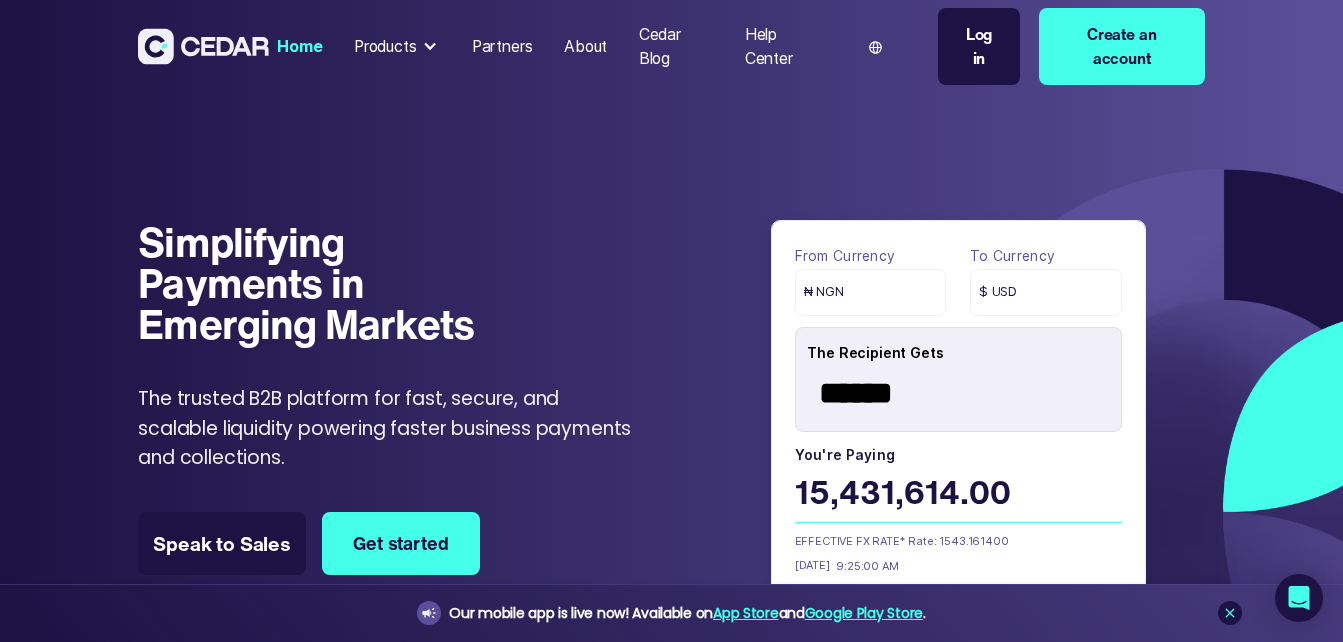 scroll, scrollTop: 0, scrollLeft: 0, axis: both 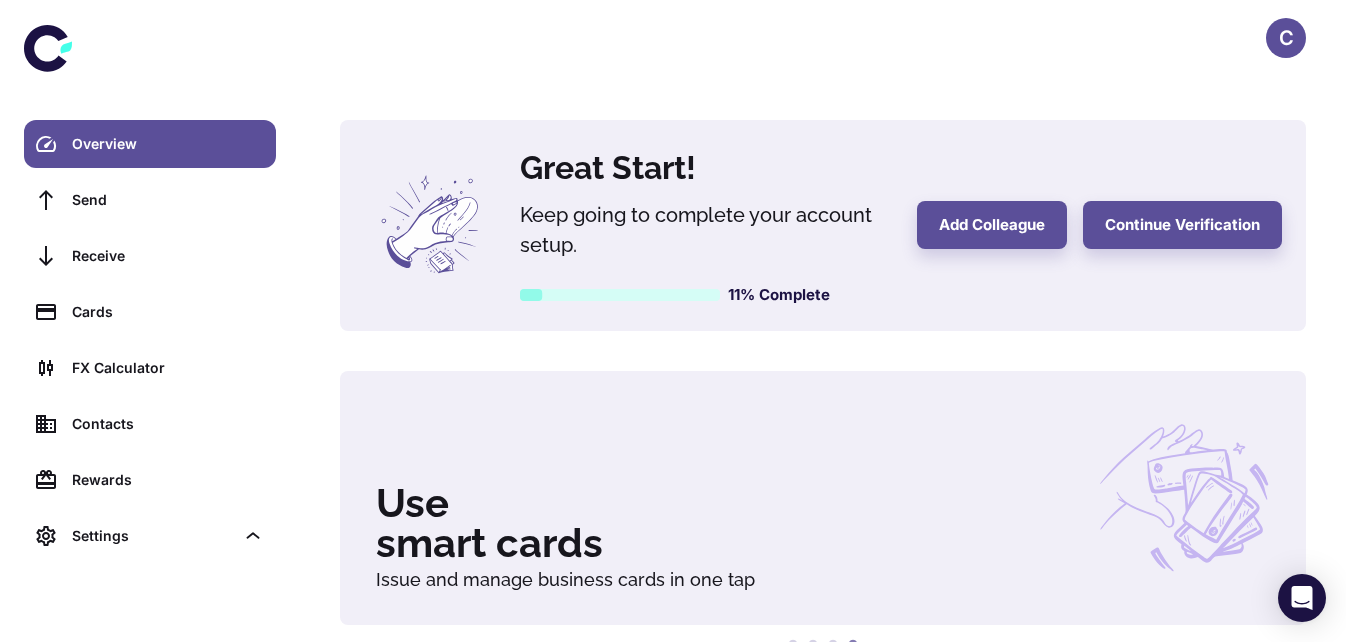 click on "C" at bounding box center (1286, 38) 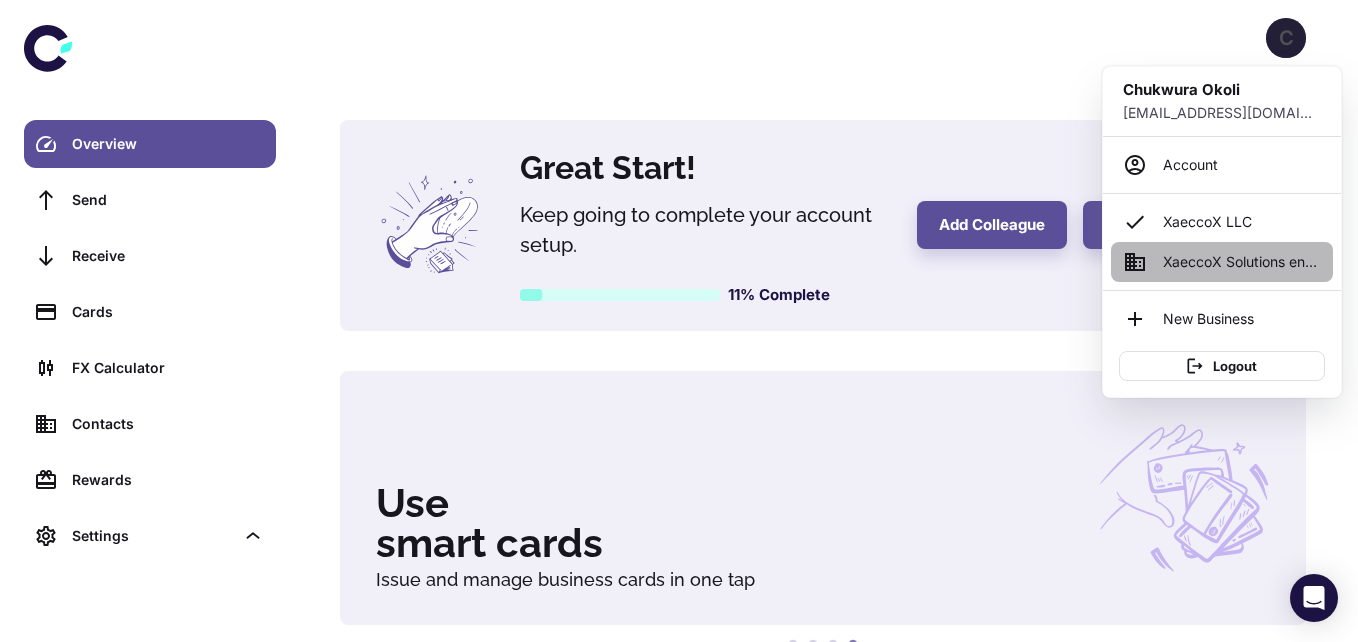 click on "XaeccoX Solutions enterprise" at bounding box center (1242, 262) 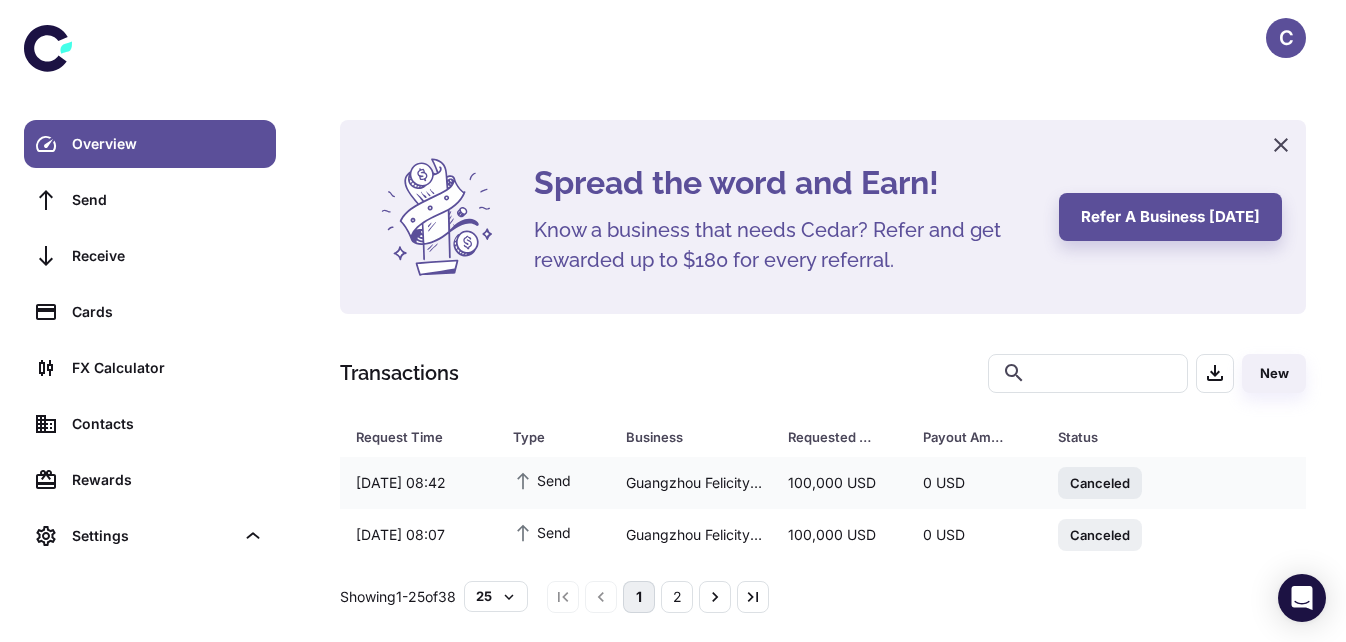 scroll, scrollTop: 11, scrollLeft: 0, axis: vertical 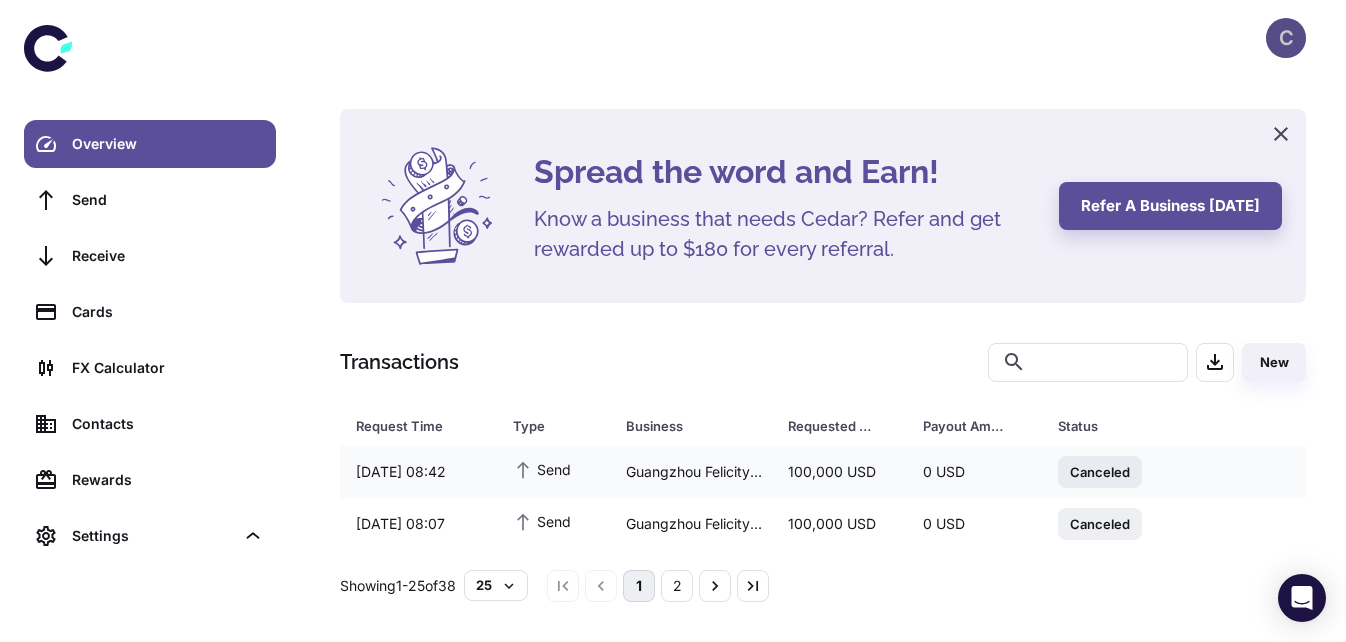 click on "C" at bounding box center (1286, 38) 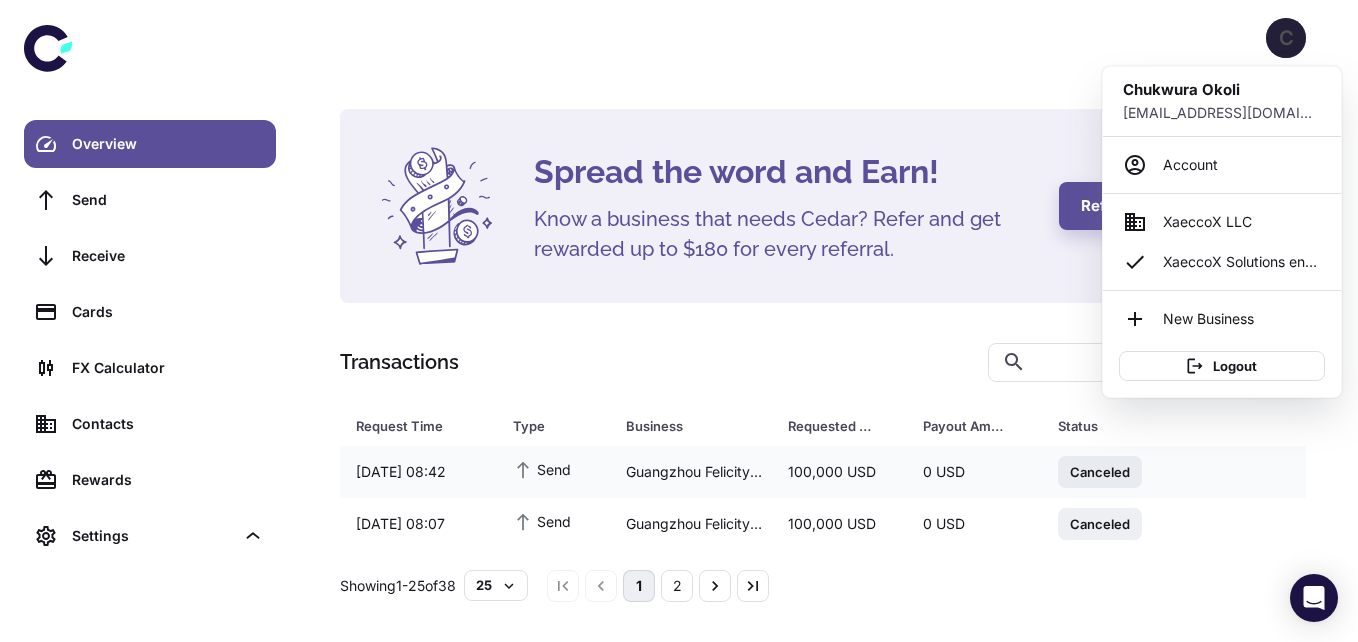 click on "XaeccoX Solutions enterprise" at bounding box center [1242, 262] 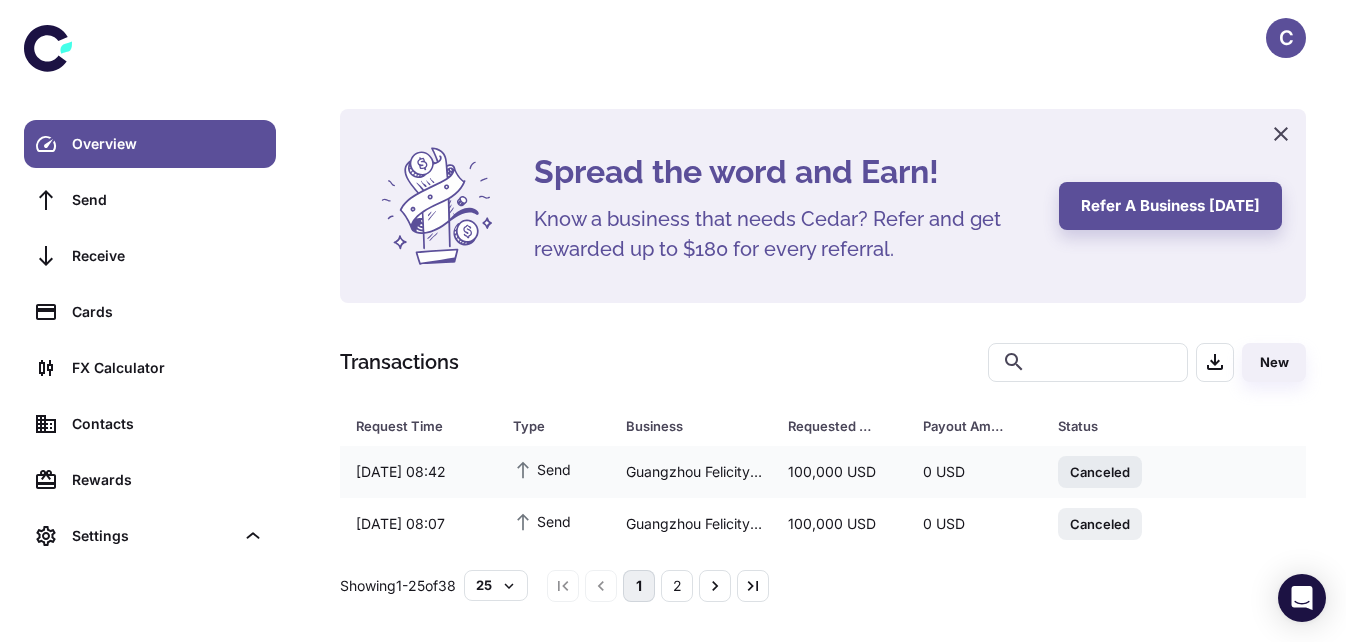 click on "2" at bounding box center (677, 586) 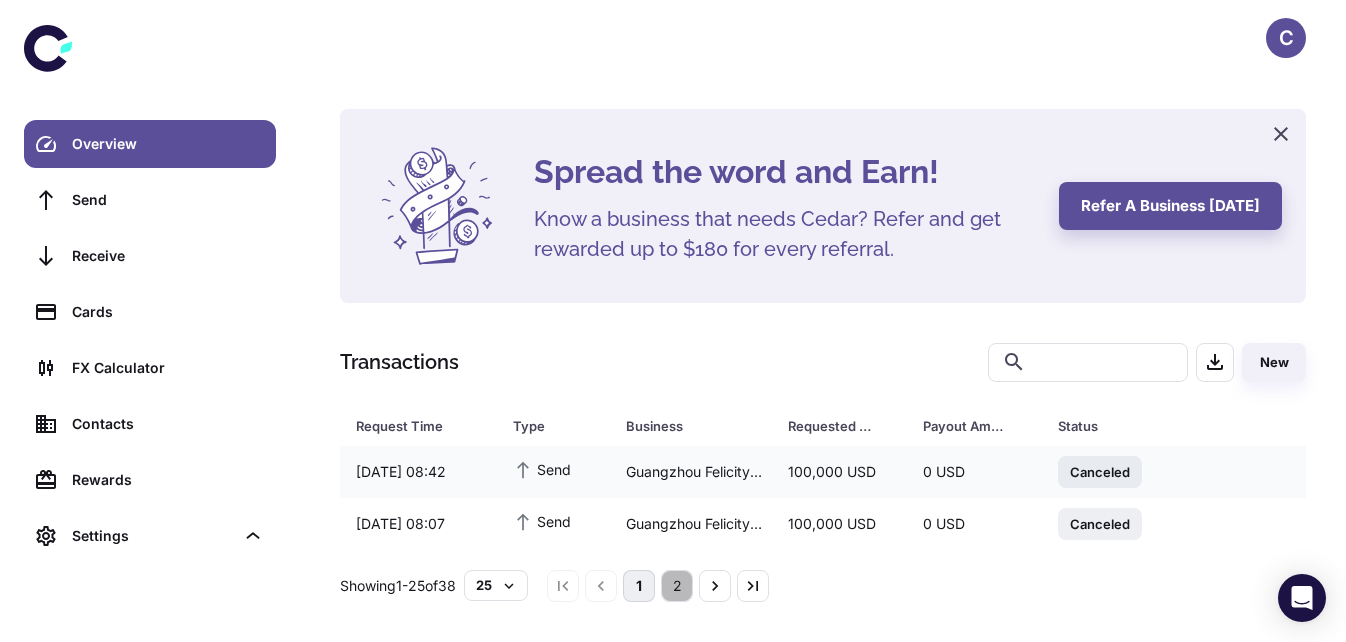 click on "2" at bounding box center (677, 586) 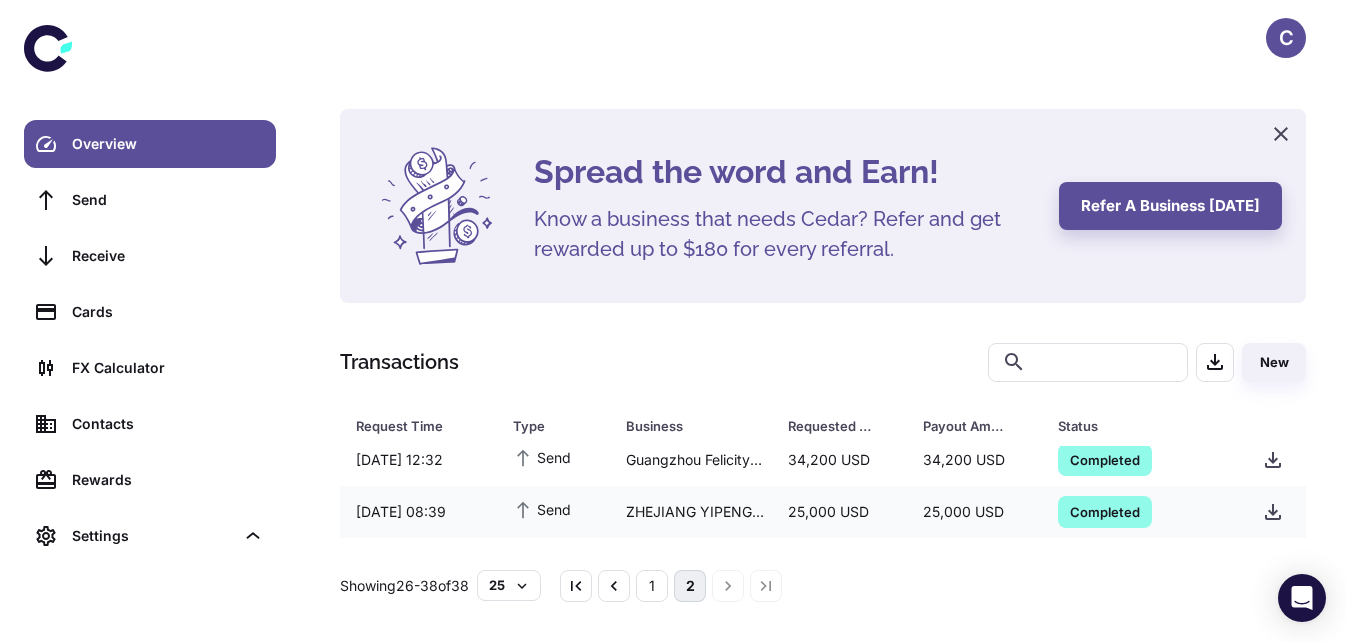 scroll, scrollTop: 65, scrollLeft: 0, axis: vertical 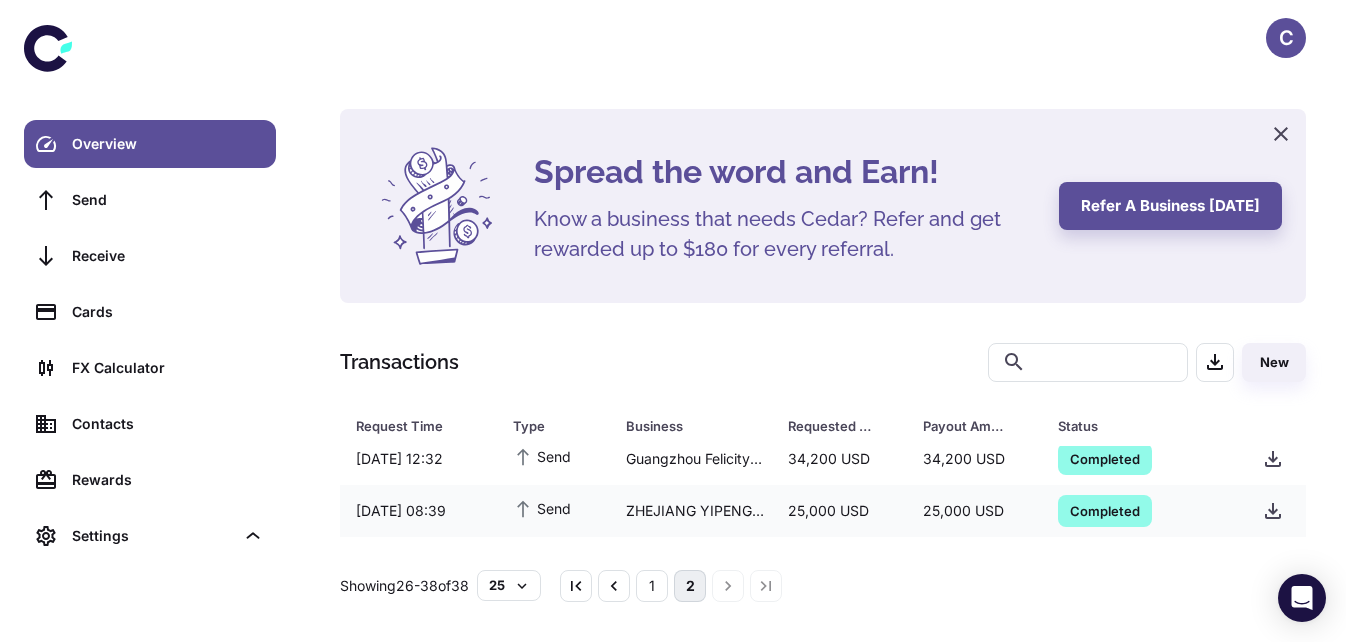 click on "Contacts" at bounding box center [168, 424] 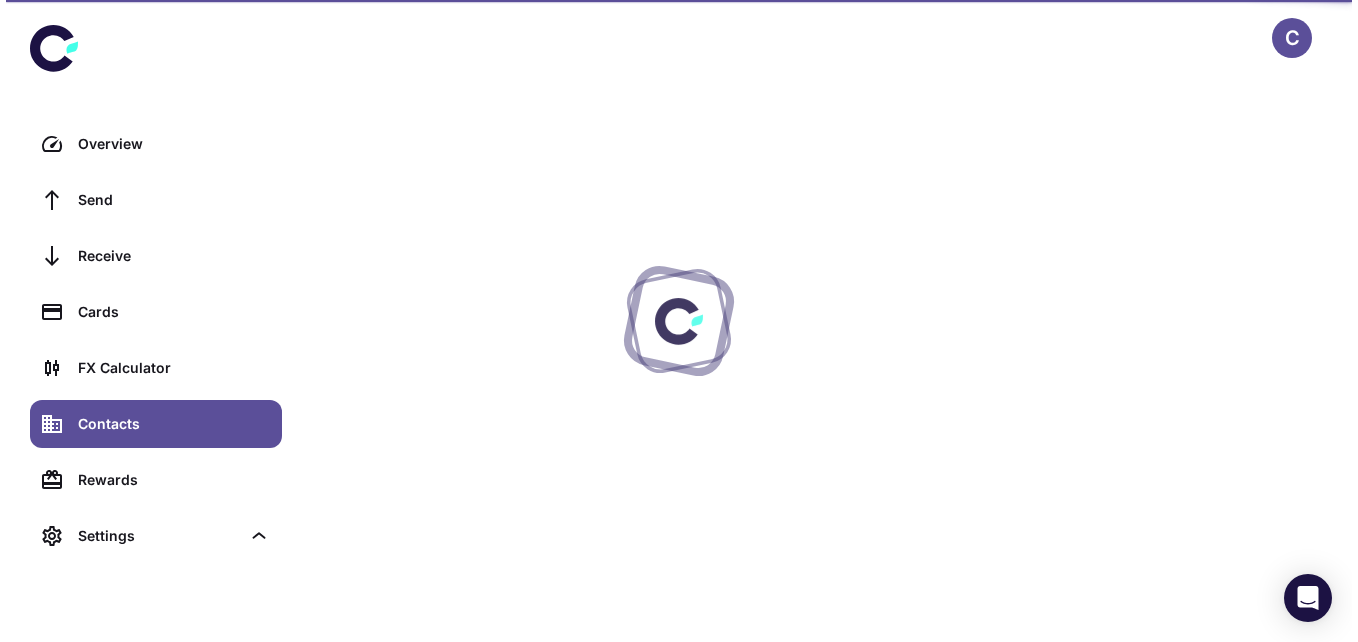 scroll, scrollTop: 0, scrollLeft: 0, axis: both 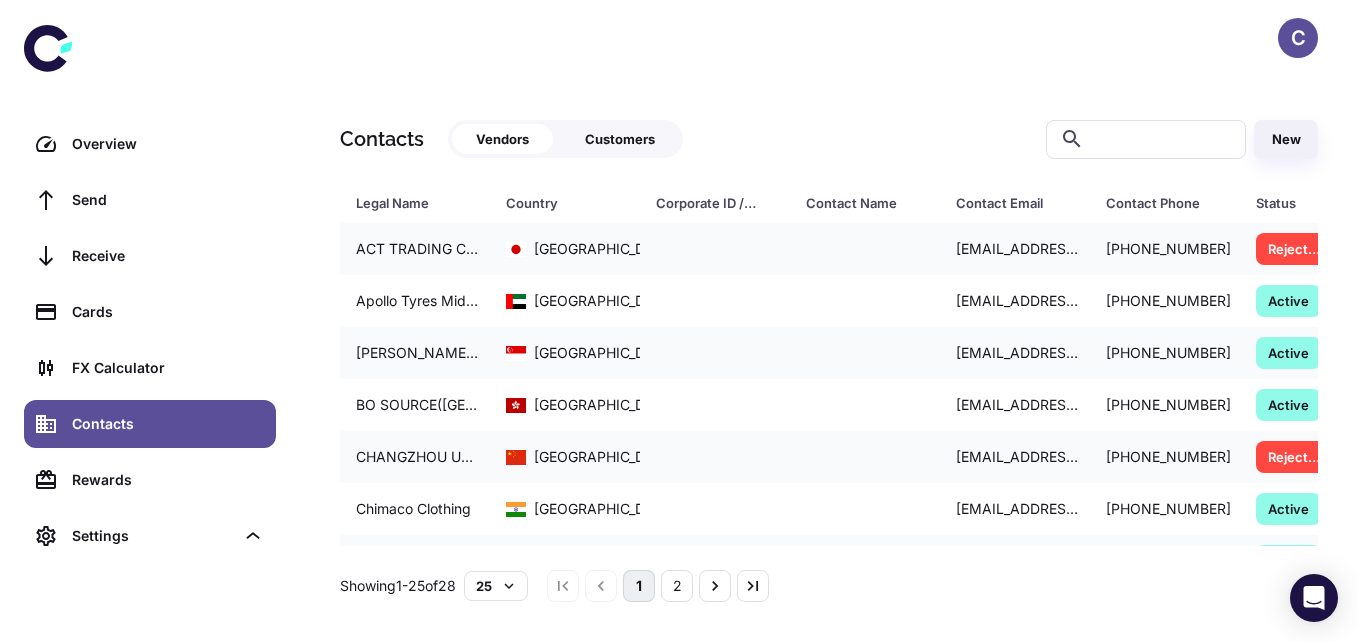 click on "New" at bounding box center (1286, 139) 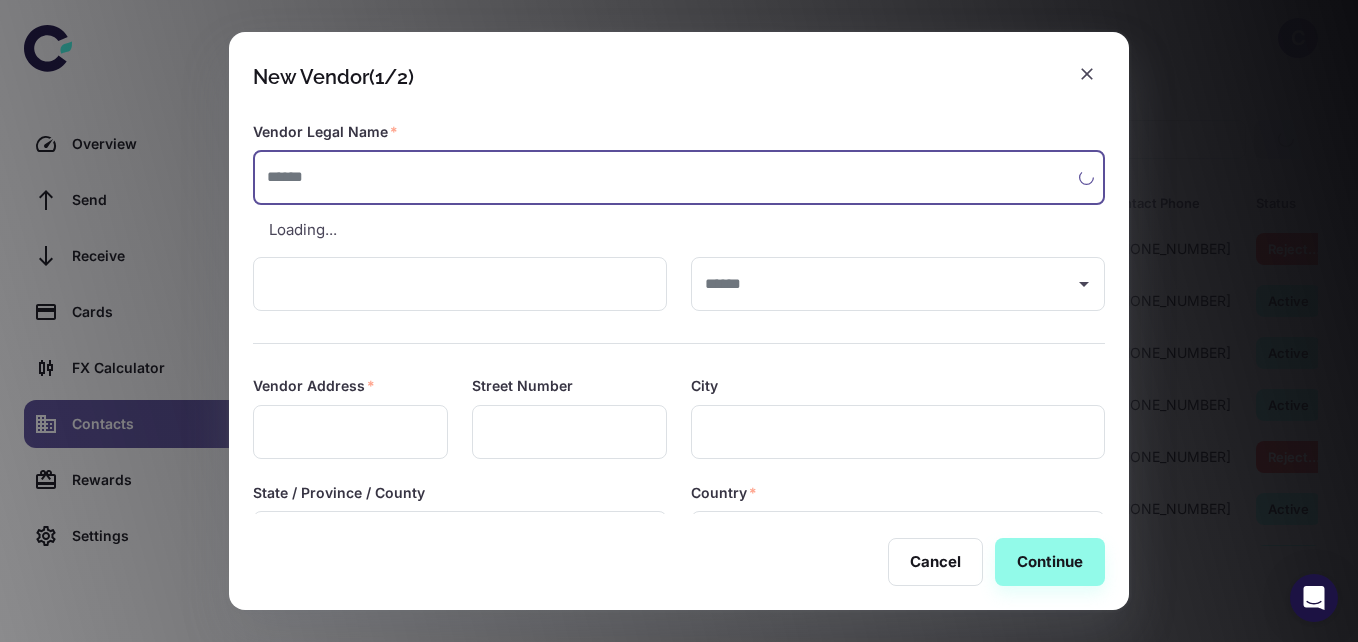 click at bounding box center [666, 177] 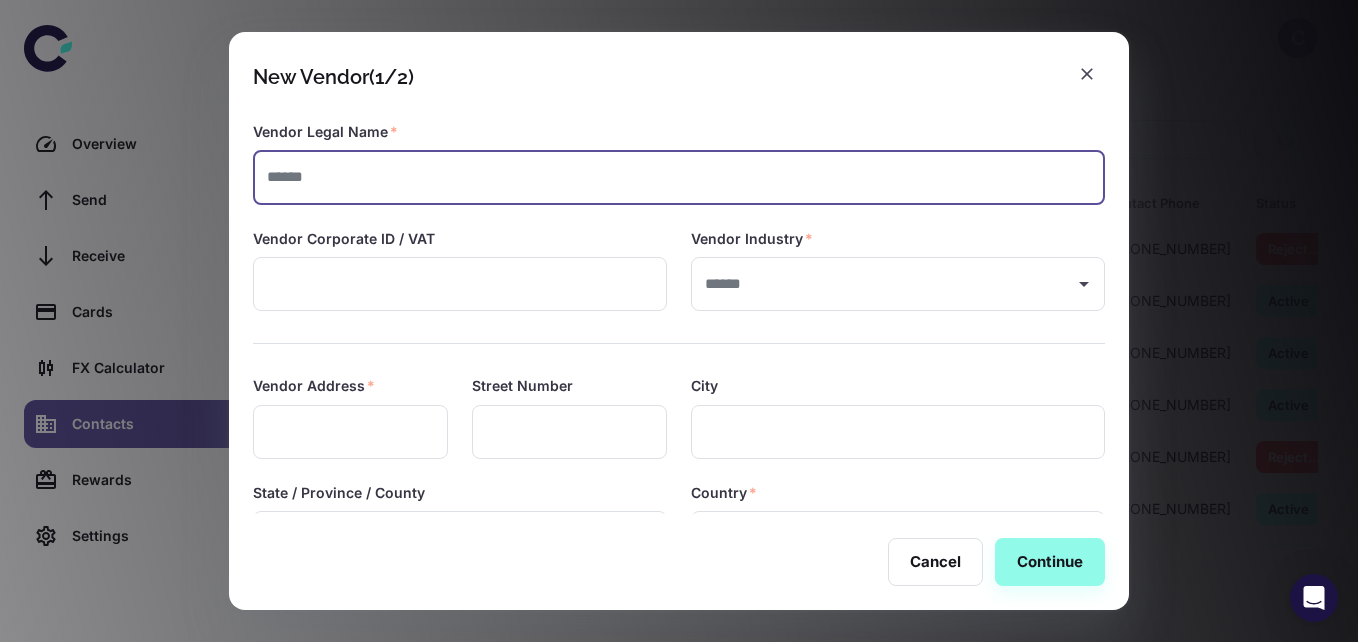 paste on "**********" 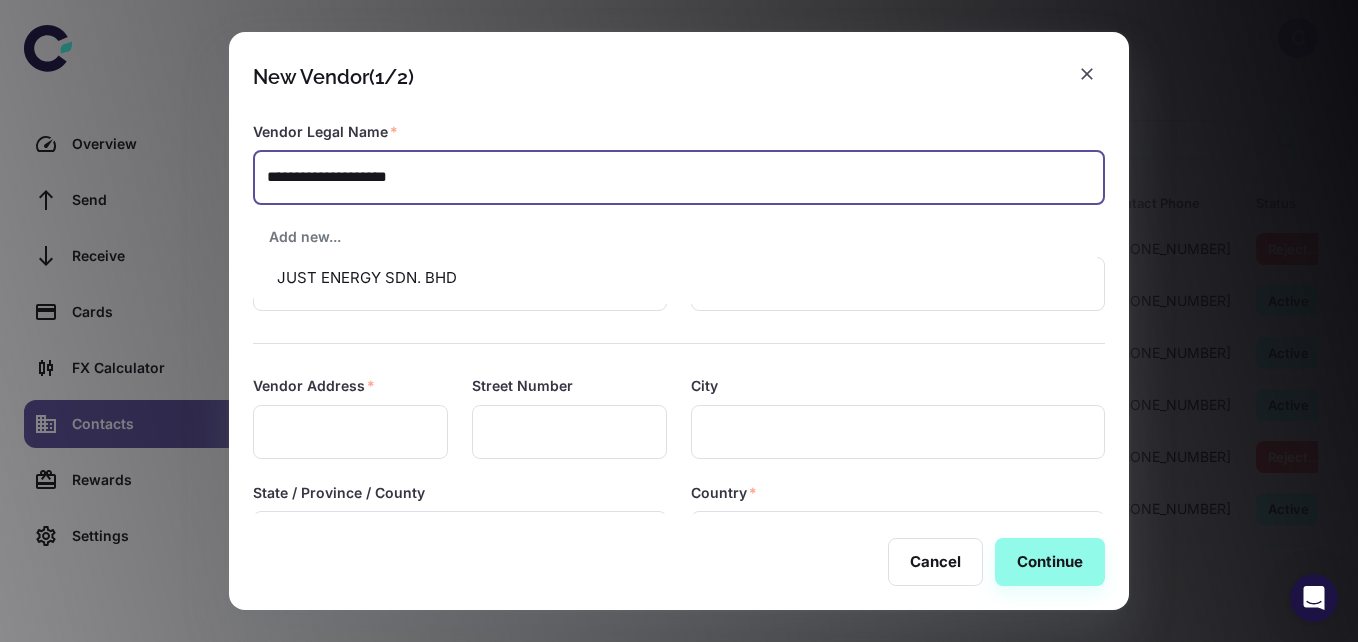 click on "JUST ENERGY SDN. BHD" at bounding box center [675, 278] 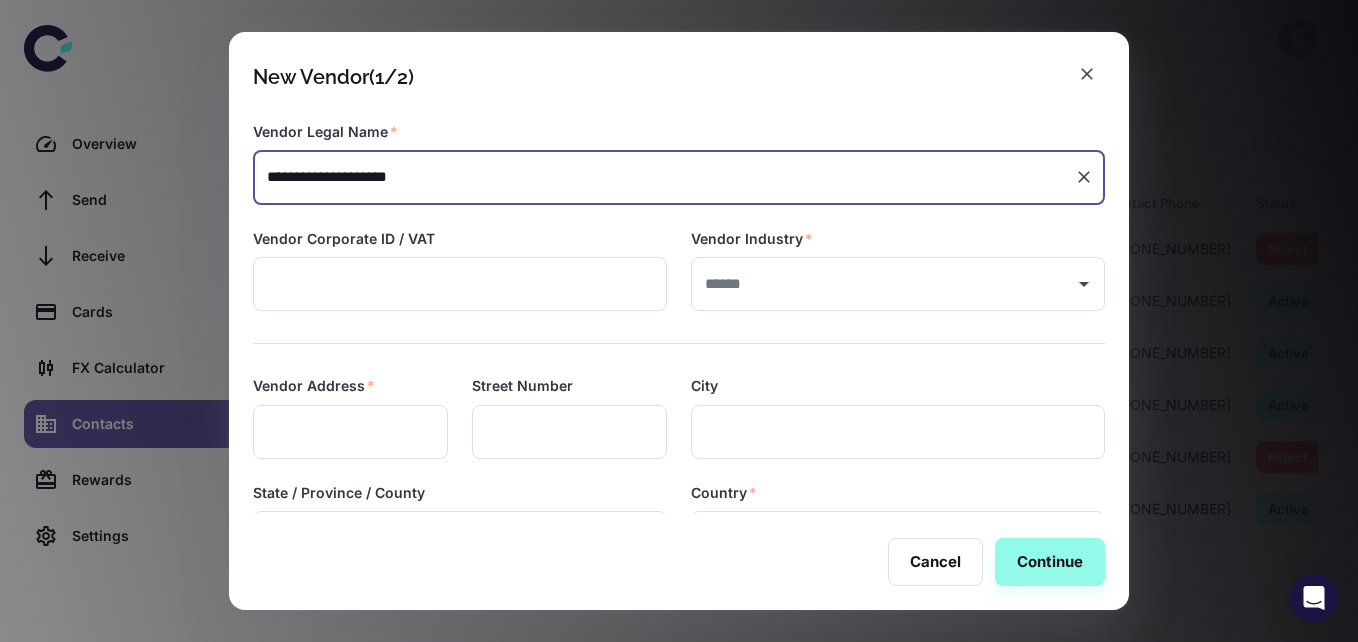 type on "**********" 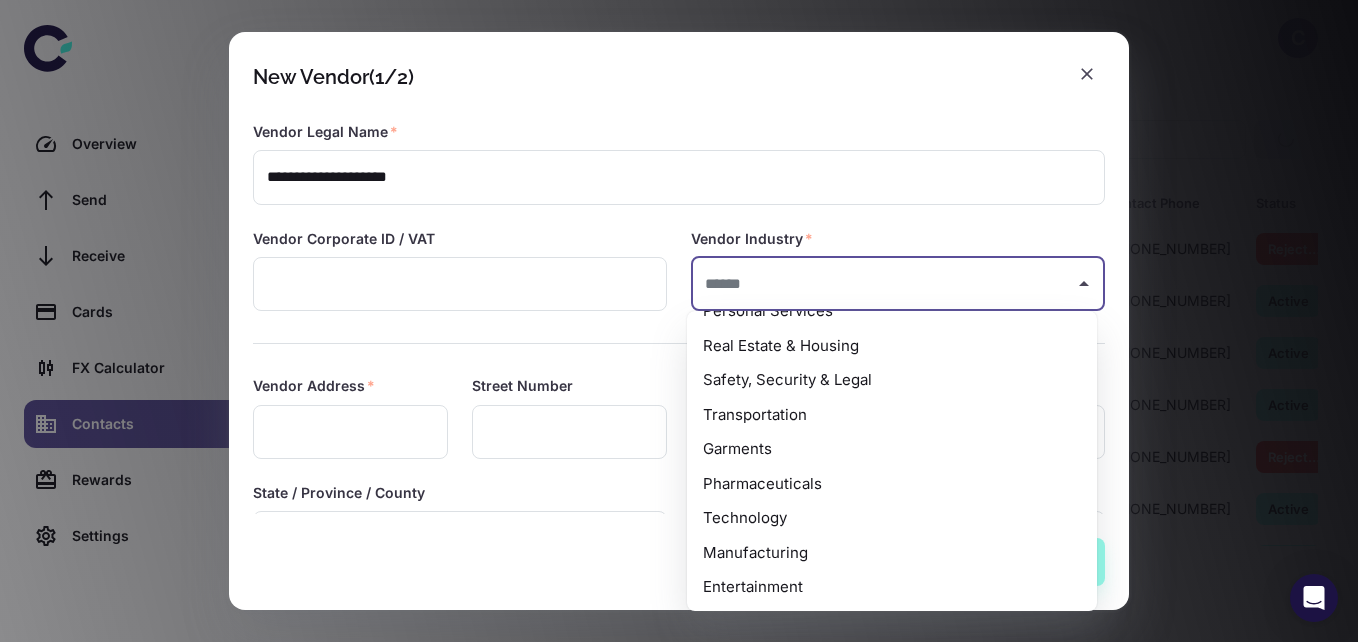 scroll, scrollTop: 376, scrollLeft: 0, axis: vertical 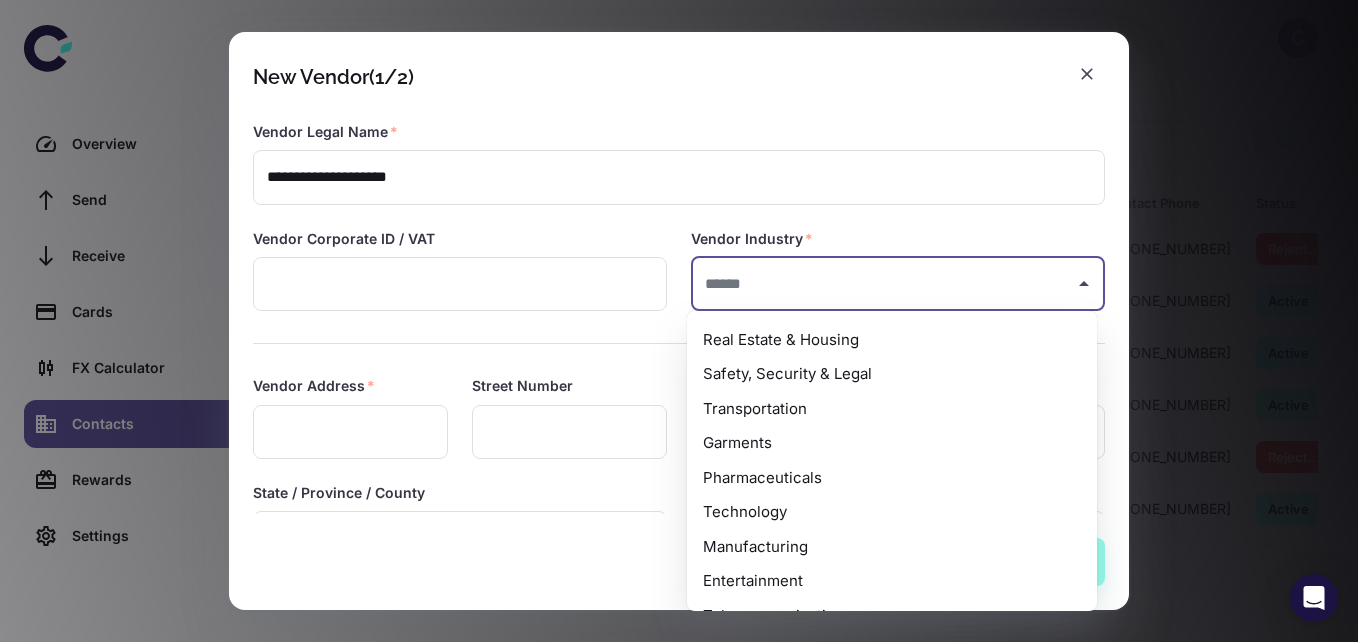 click on "Manufacturing" at bounding box center [892, 547] 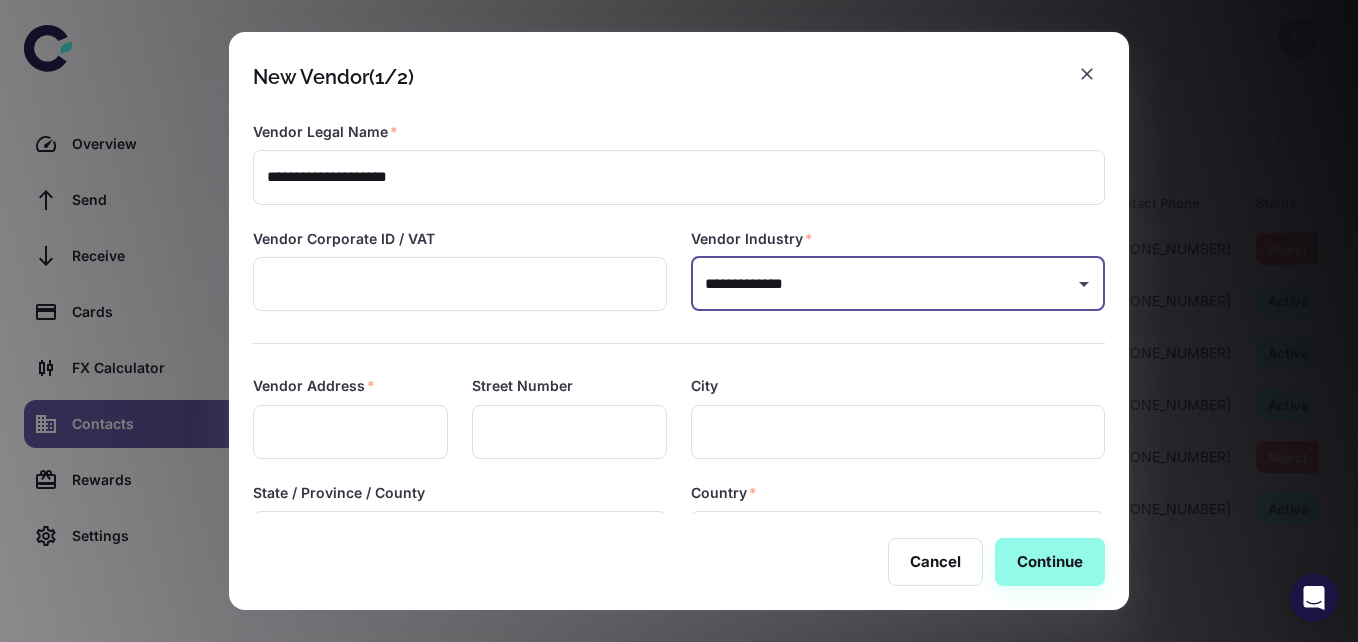 click at bounding box center (350, 432) 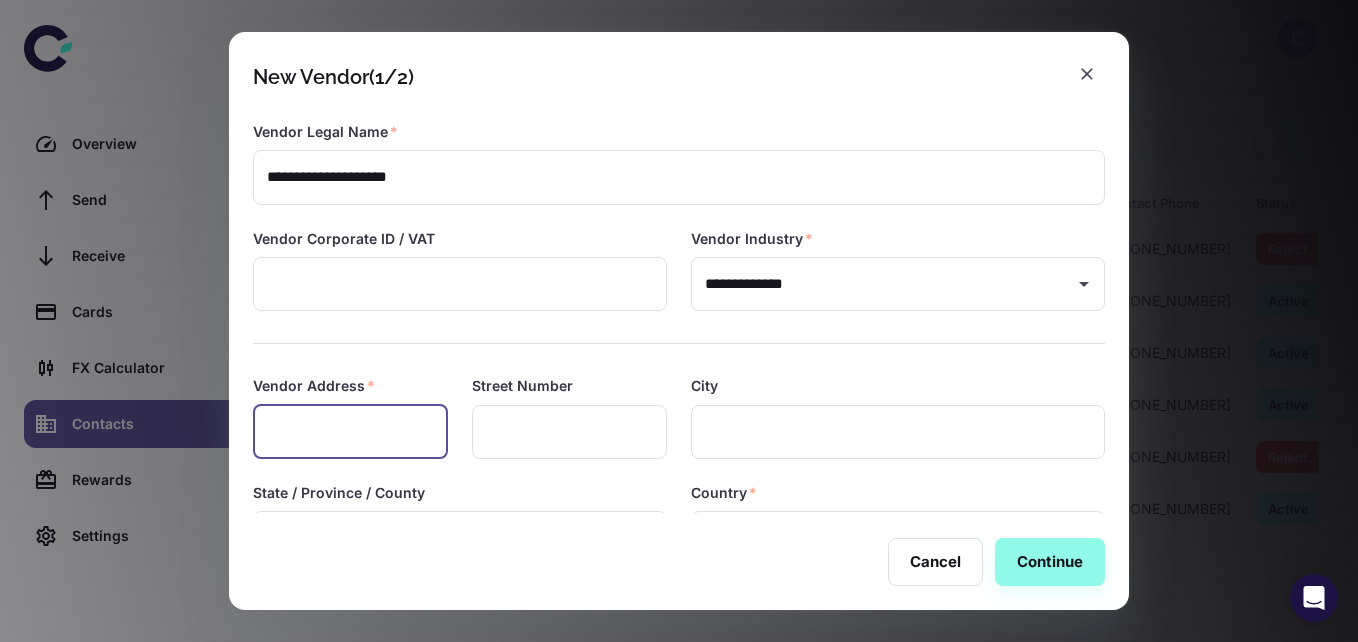 paste on "**********" 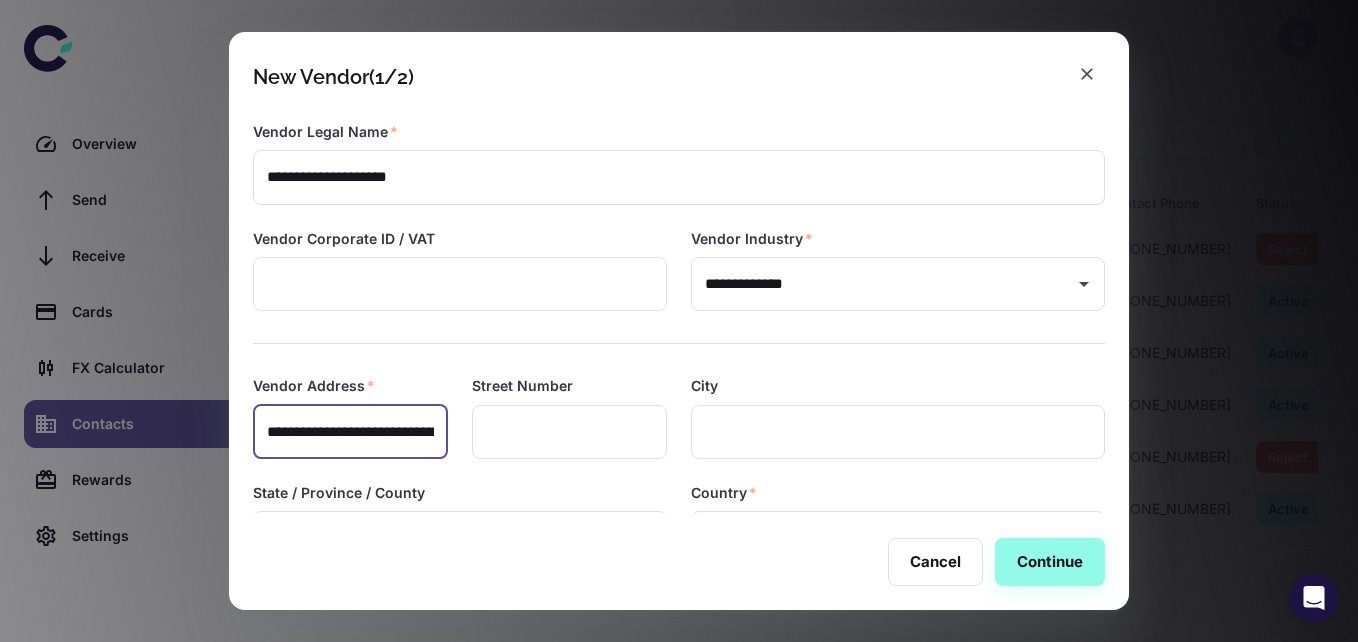 scroll, scrollTop: 0, scrollLeft: 613, axis: horizontal 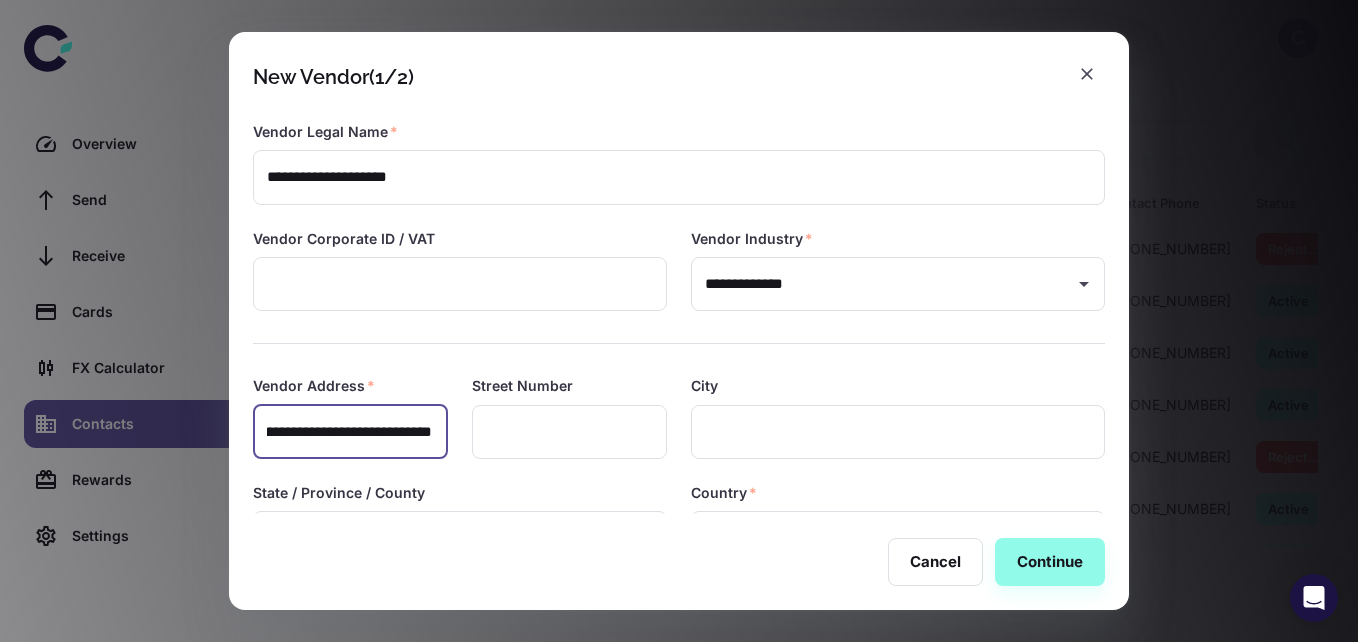 drag, startPoint x: 371, startPoint y: 431, endPoint x: 428, endPoint y: 429, distance: 57.035076 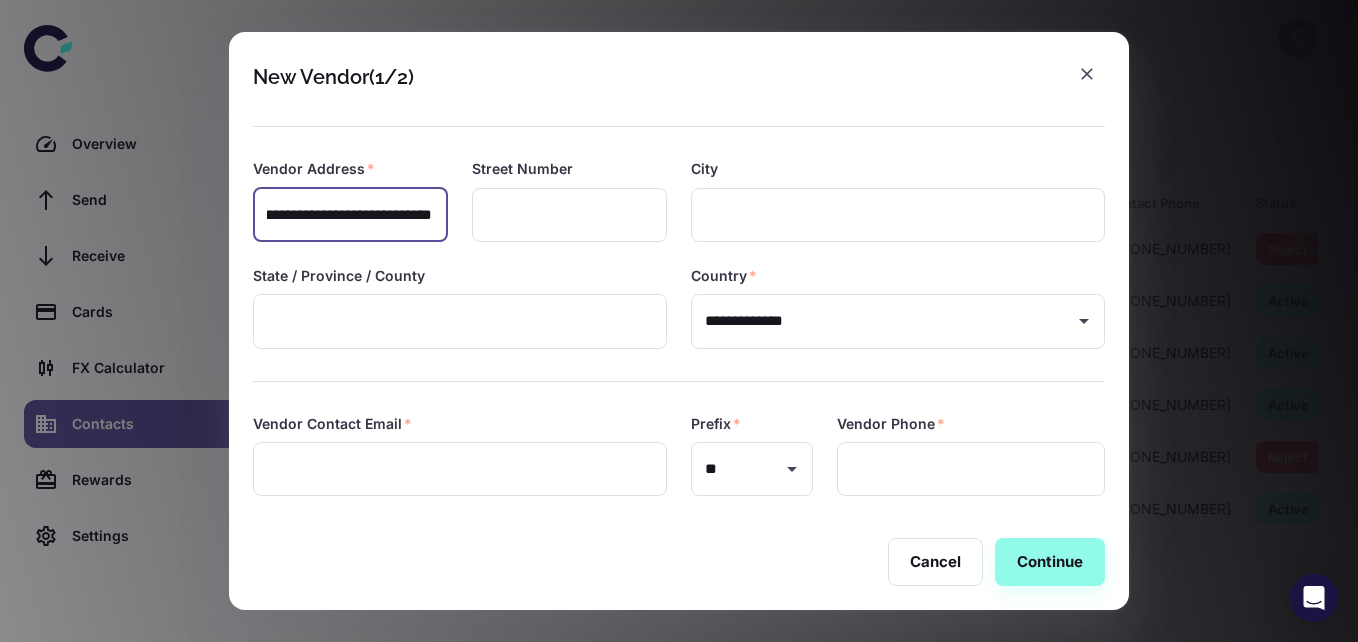 scroll, scrollTop: 223, scrollLeft: 0, axis: vertical 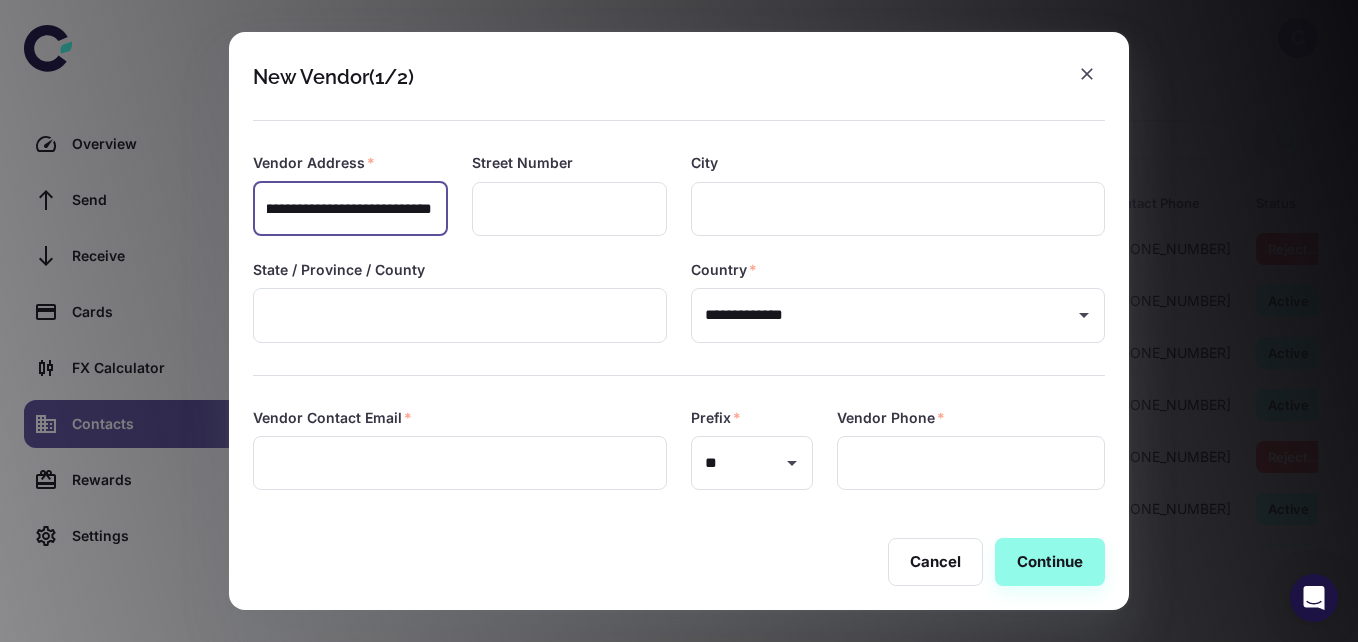 type on "**********" 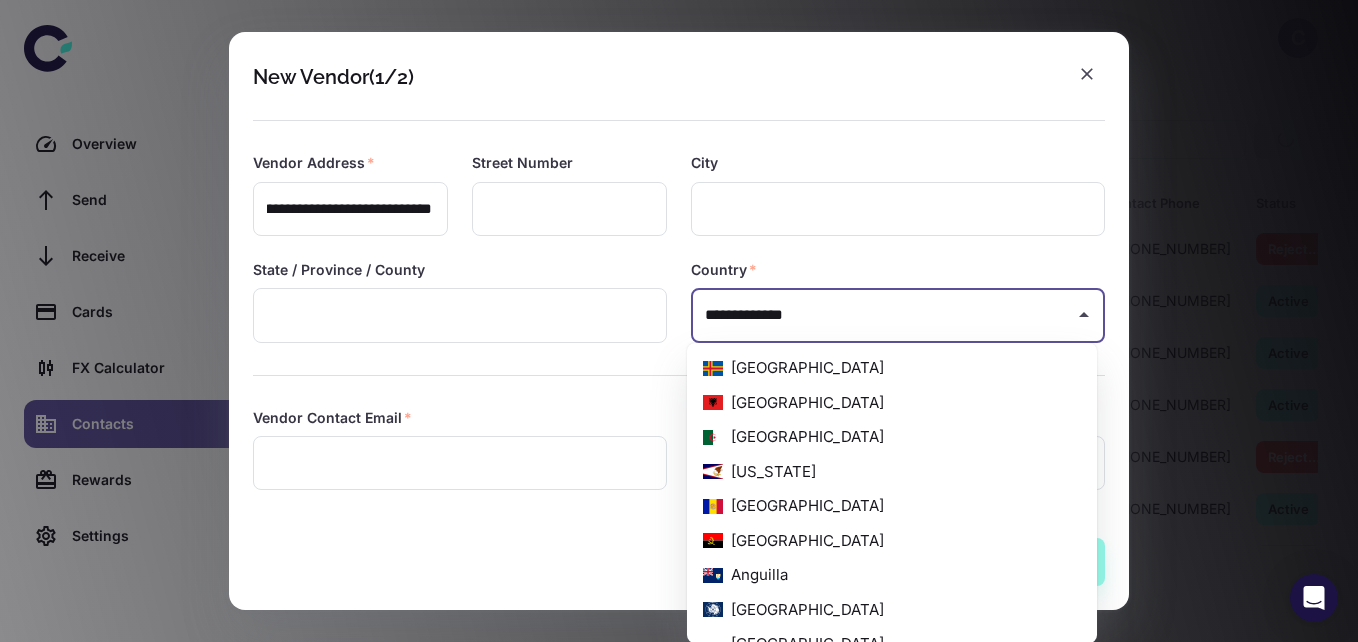 scroll, scrollTop: 0, scrollLeft: 0, axis: both 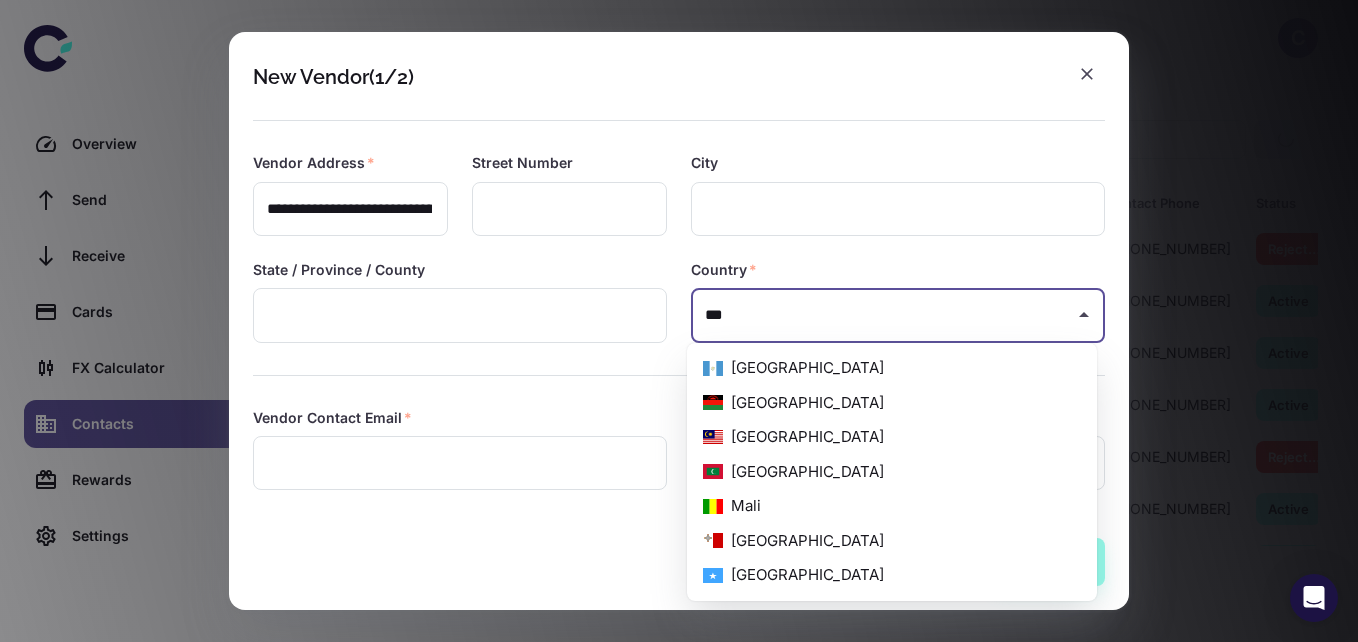 click on "Malaysia" at bounding box center (892, 437) 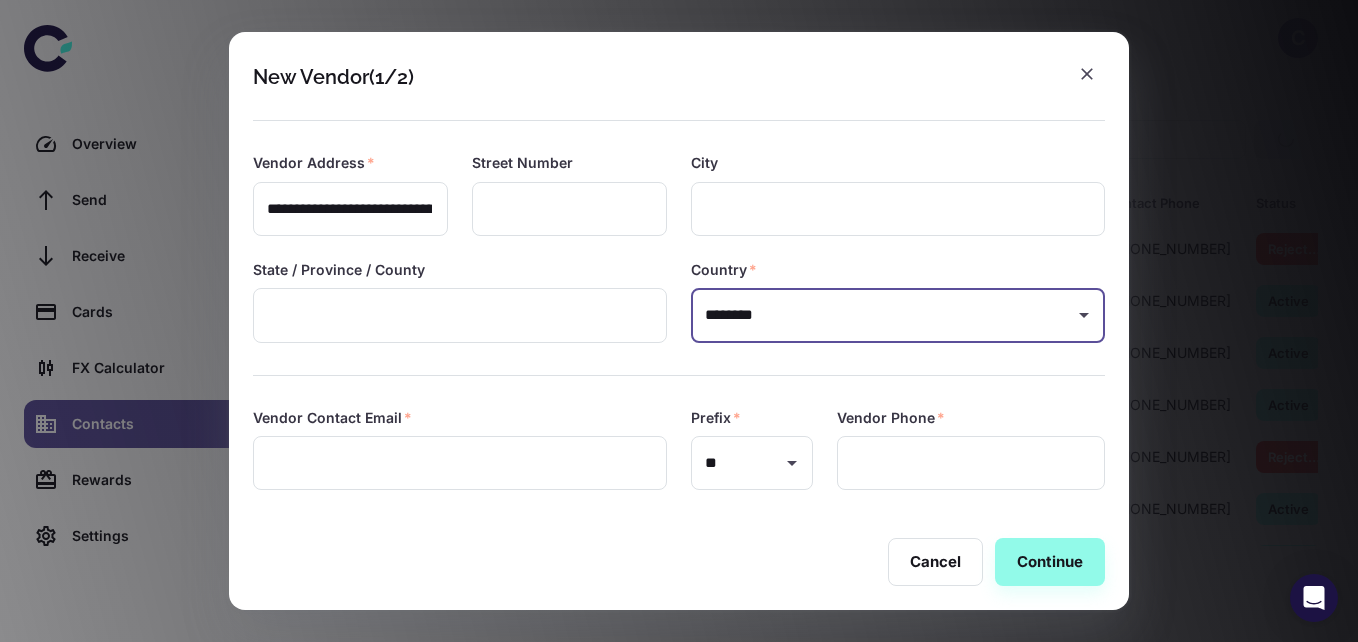 type on "********" 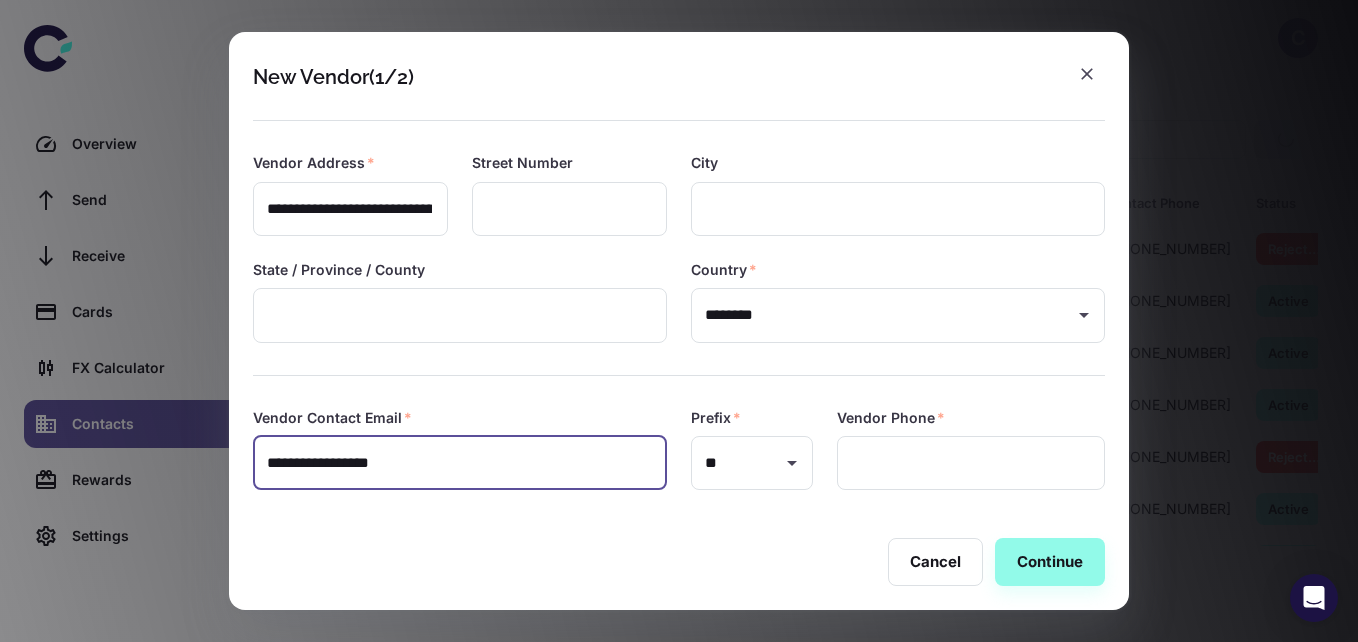 type on "**********" 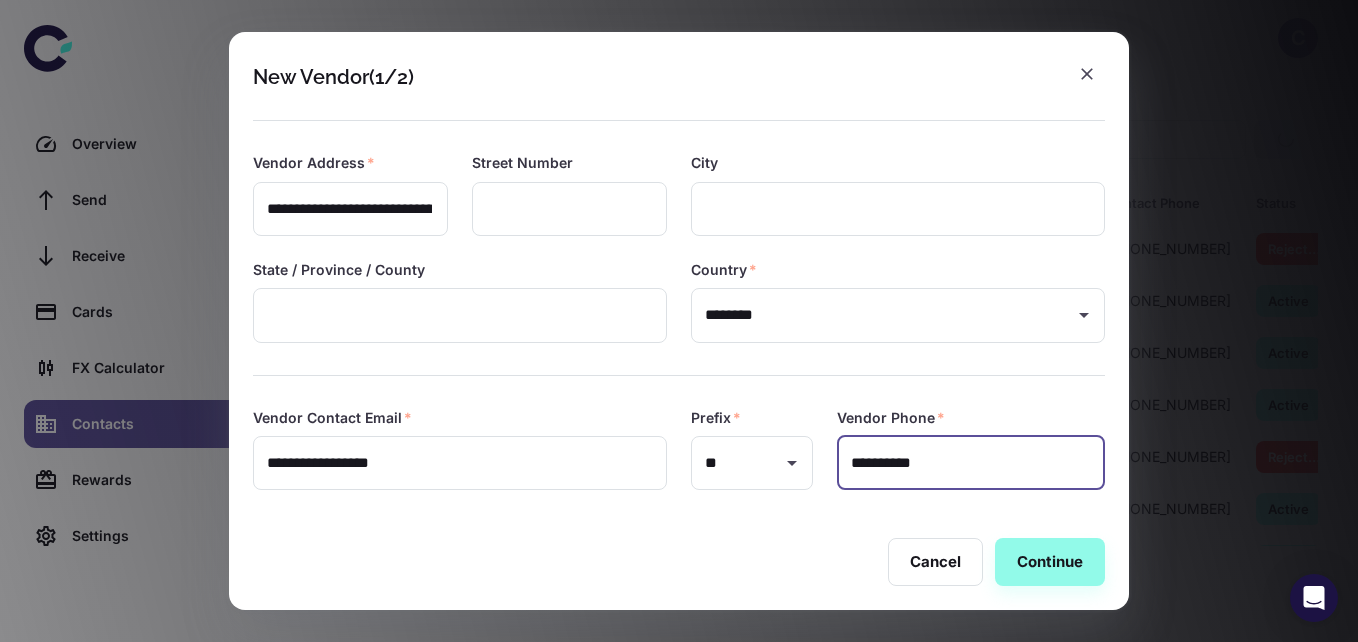 type on "**********" 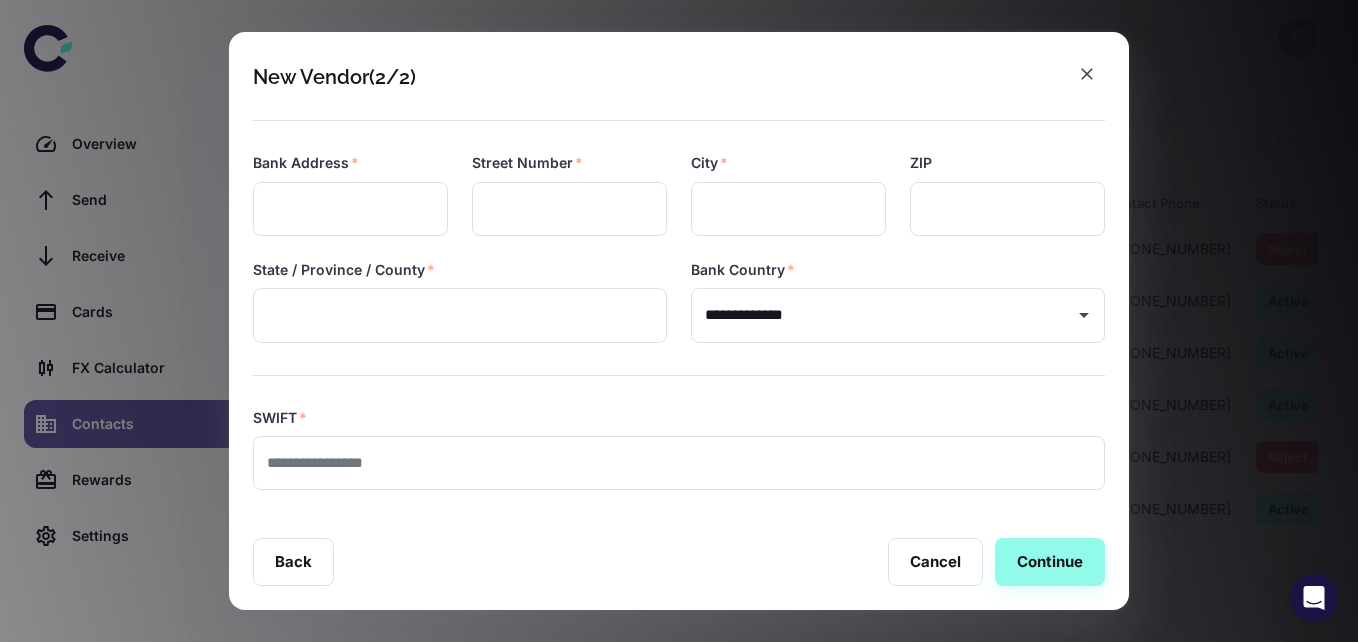 type on "**********" 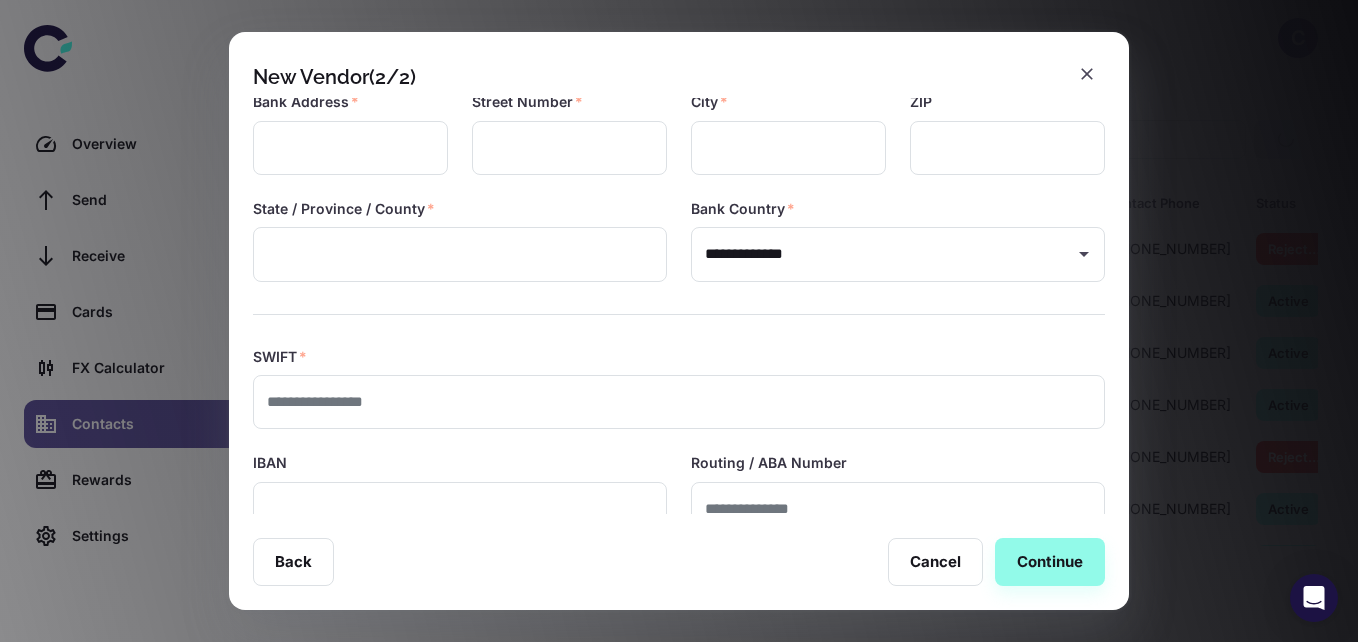 scroll, scrollTop: 282, scrollLeft: 0, axis: vertical 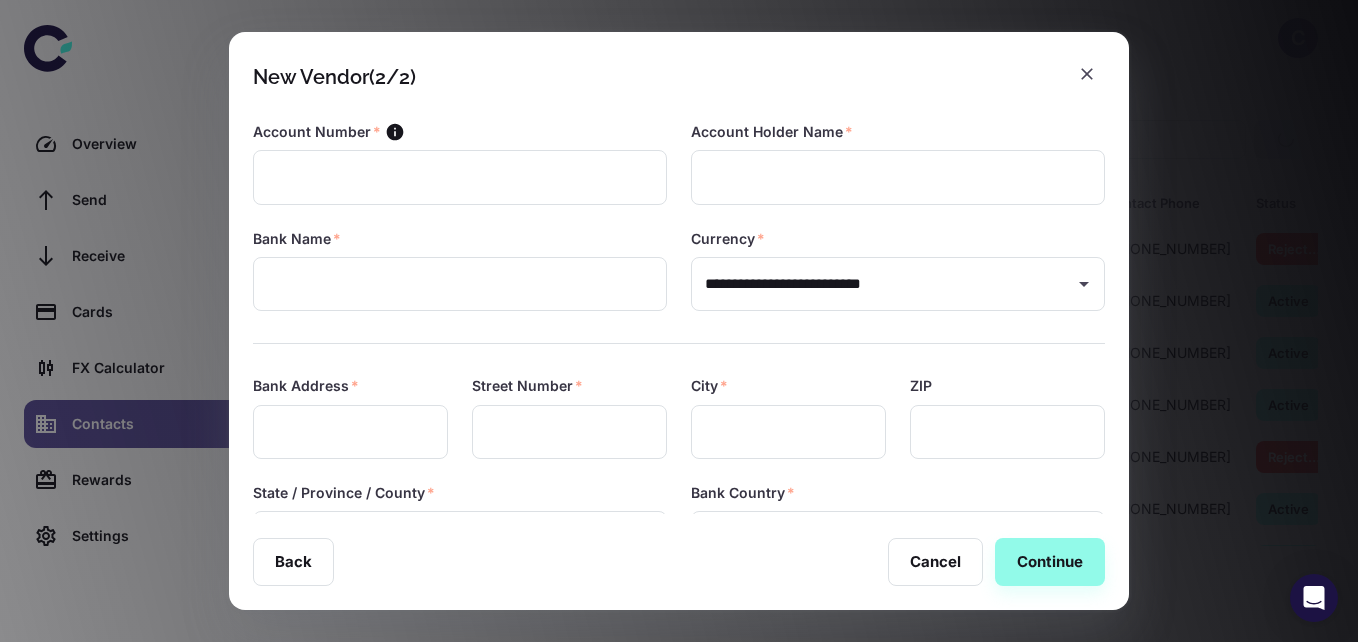 click at bounding box center (460, 177) 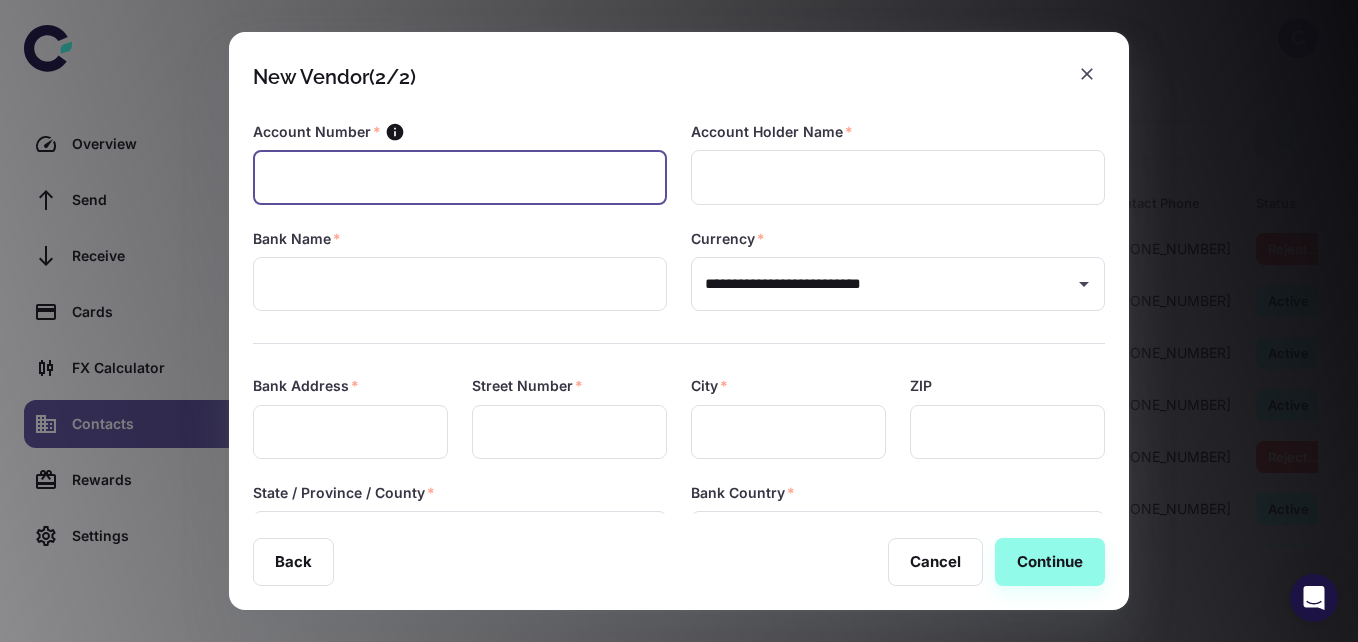 paste on "**********" 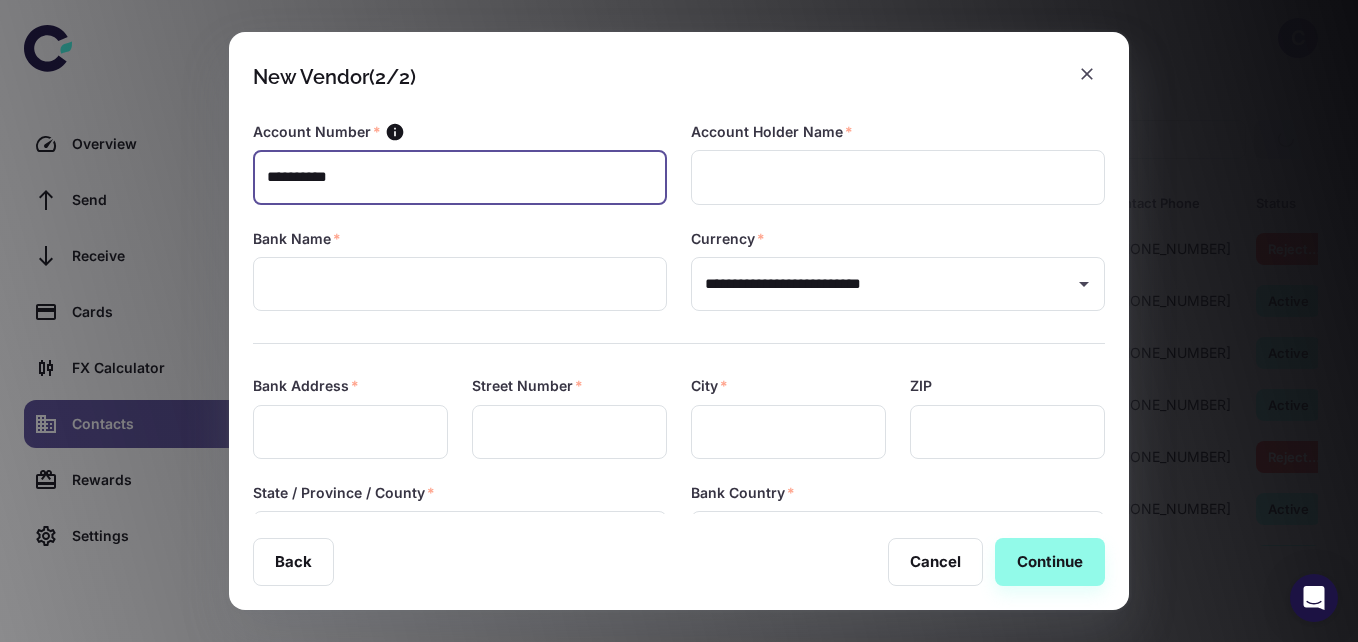 drag, startPoint x: 505, startPoint y: 180, endPoint x: 576, endPoint y: 195, distance: 72.56721 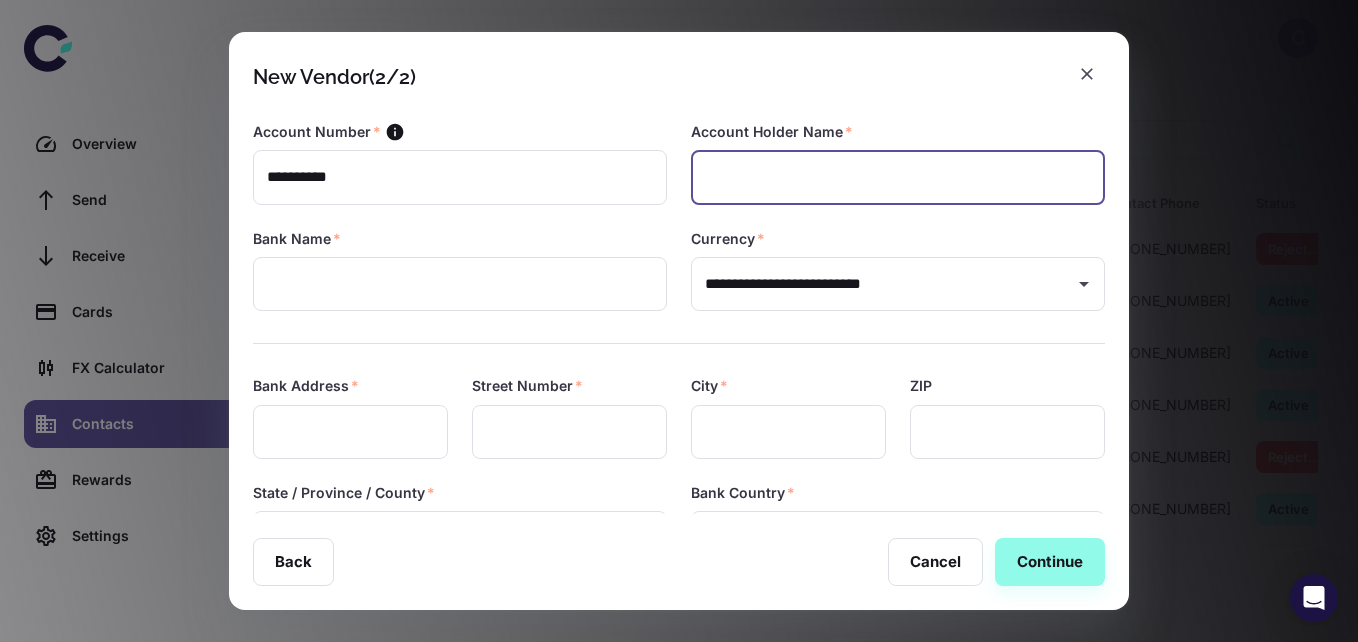 paste on "*********" 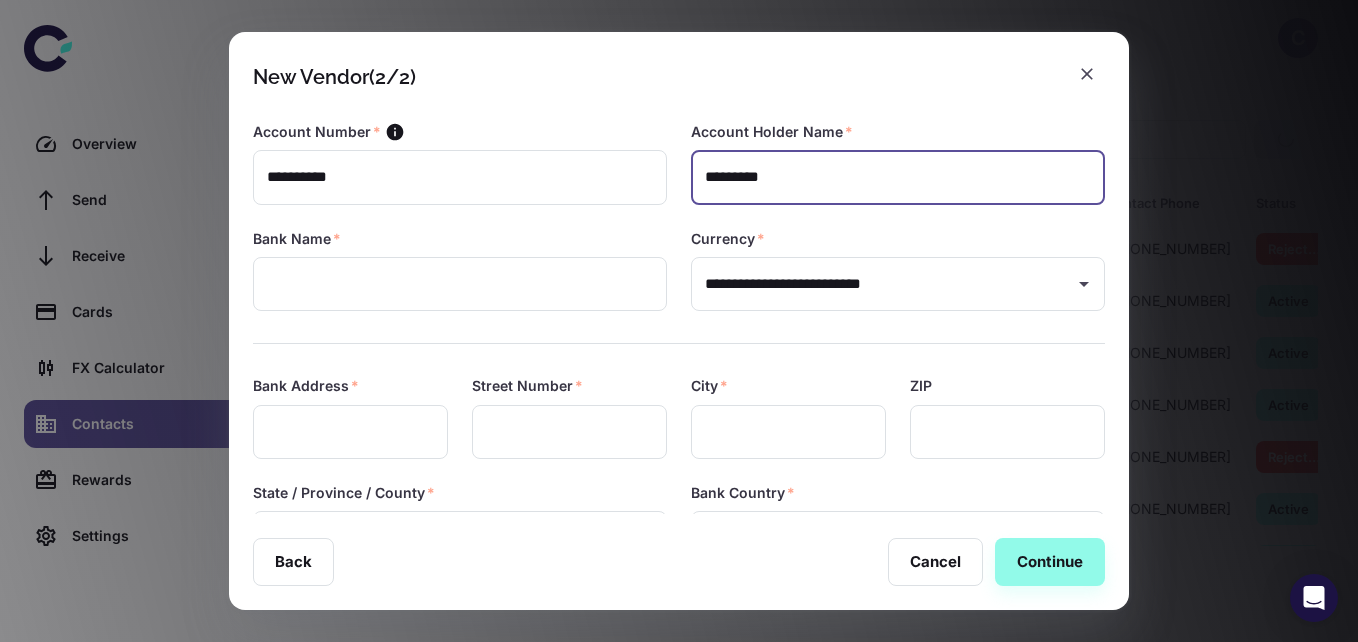 click on "*********" at bounding box center [898, 177] 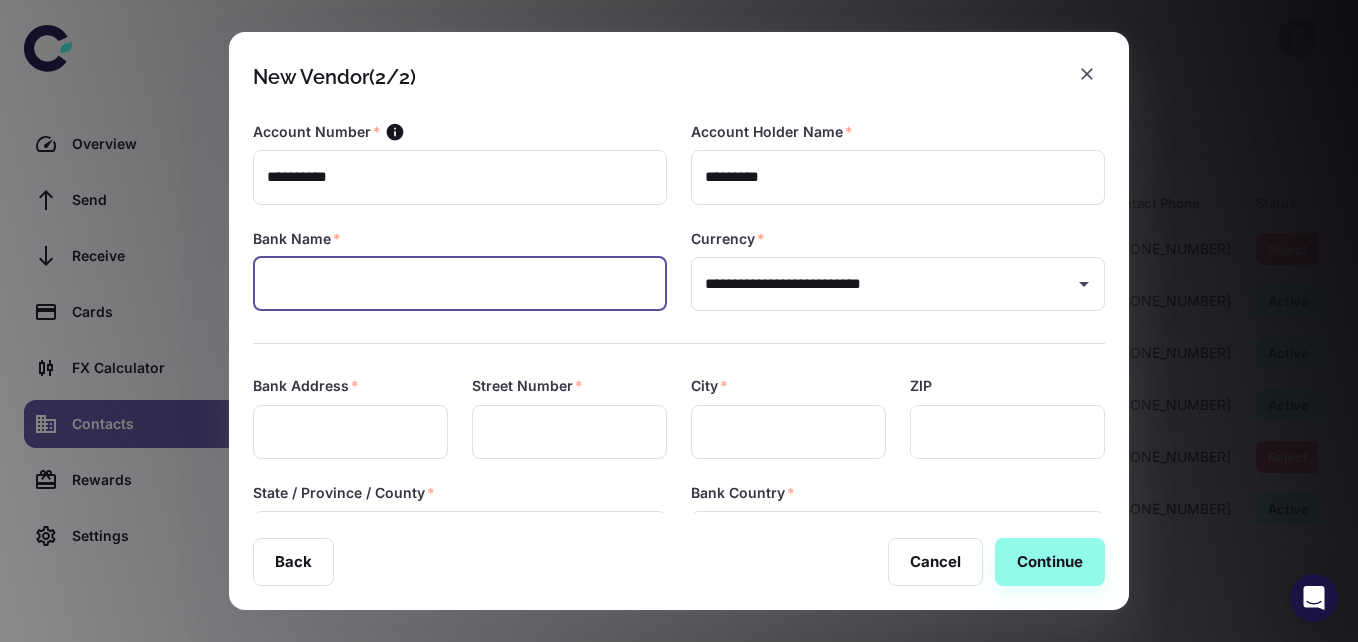 paste on "*********" 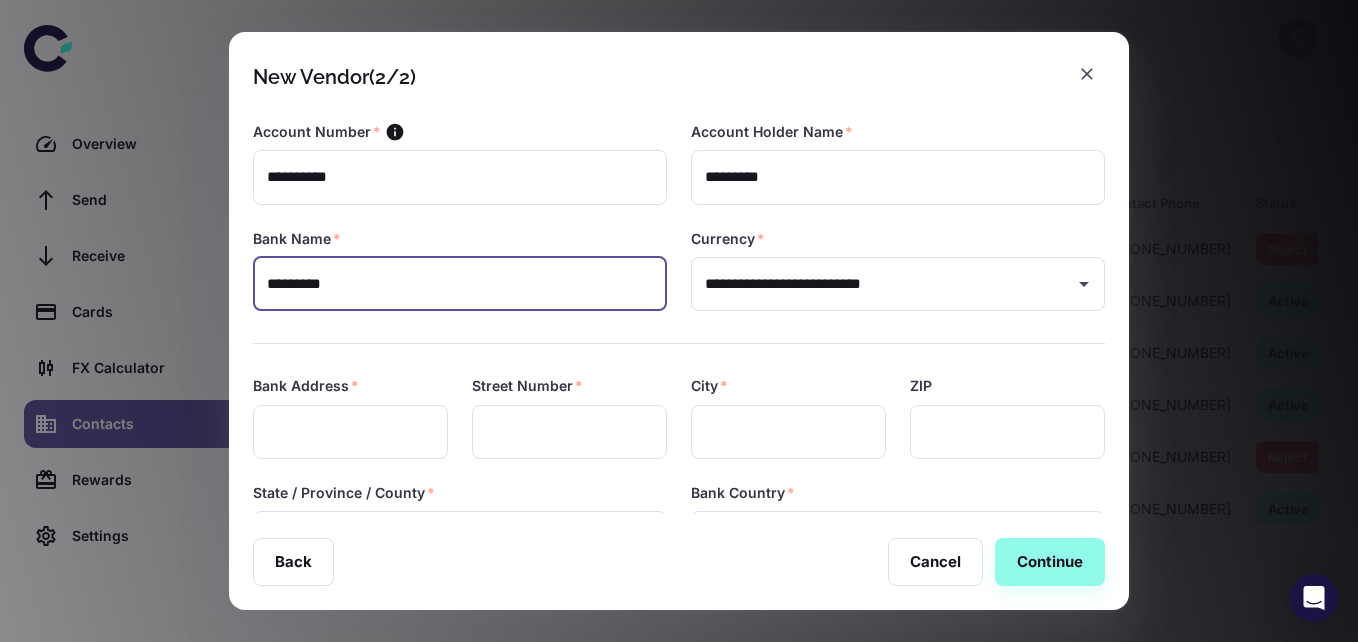 click on "*********" at bounding box center [460, 284] 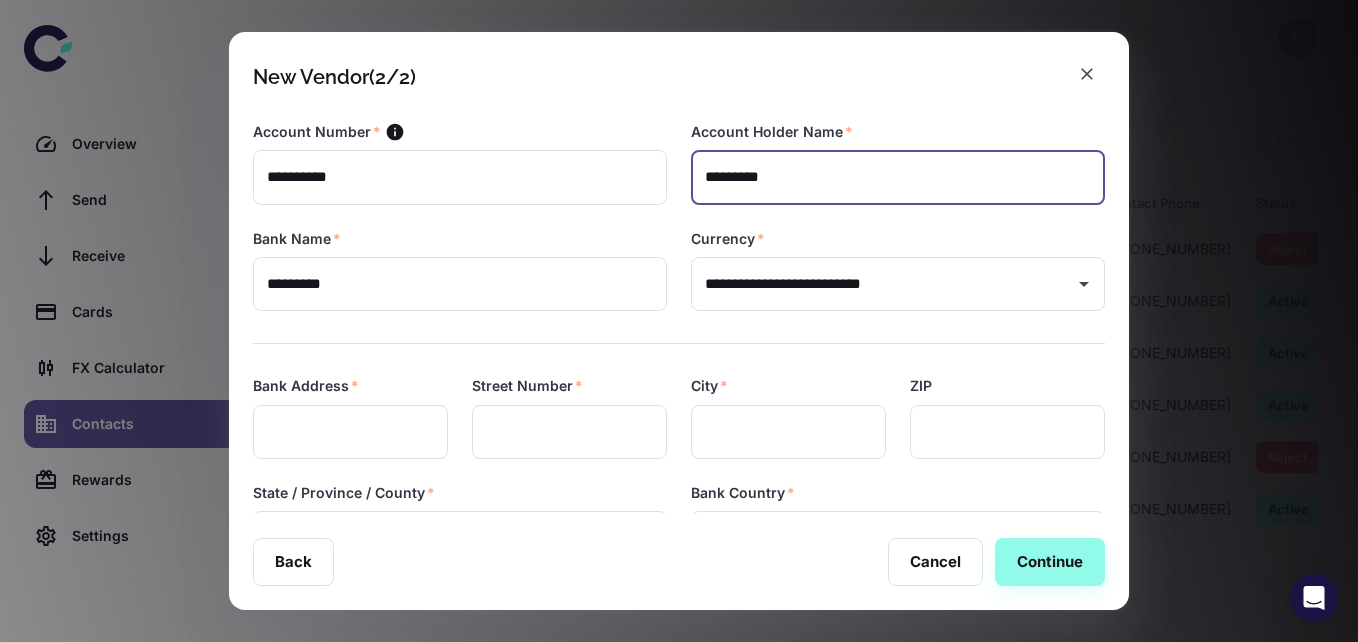 drag, startPoint x: 801, startPoint y: 182, endPoint x: 689, endPoint y: 156, distance: 114.97826 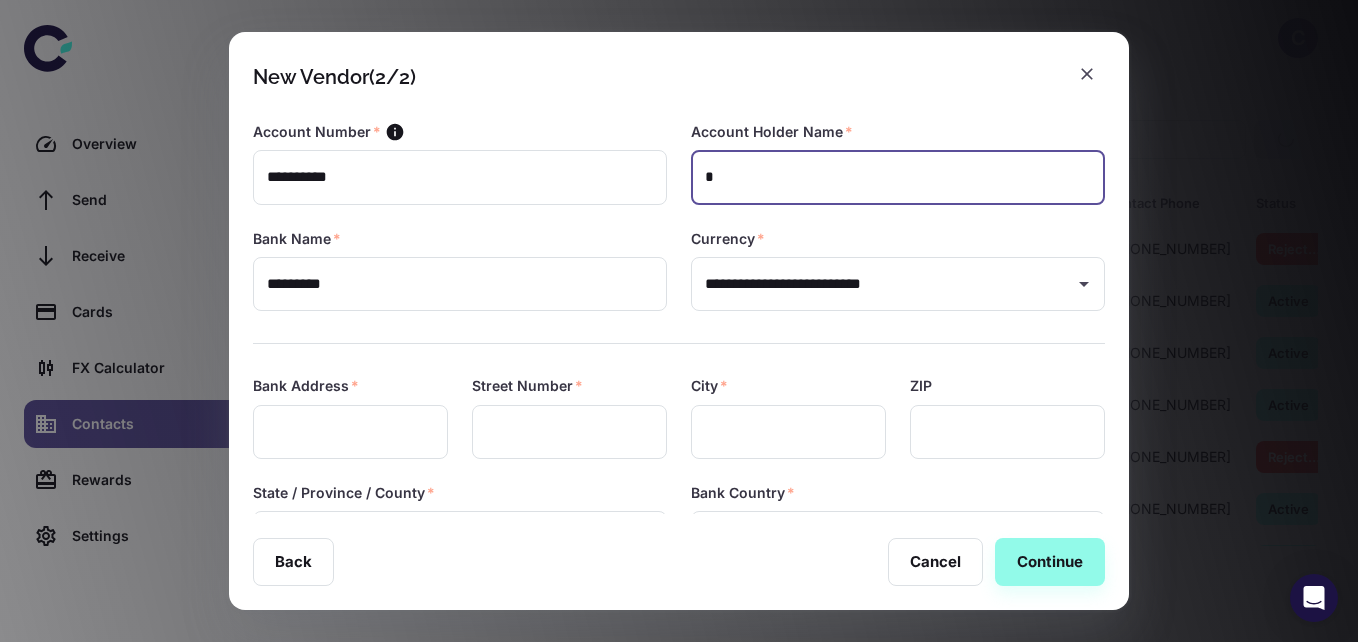 type on "*" 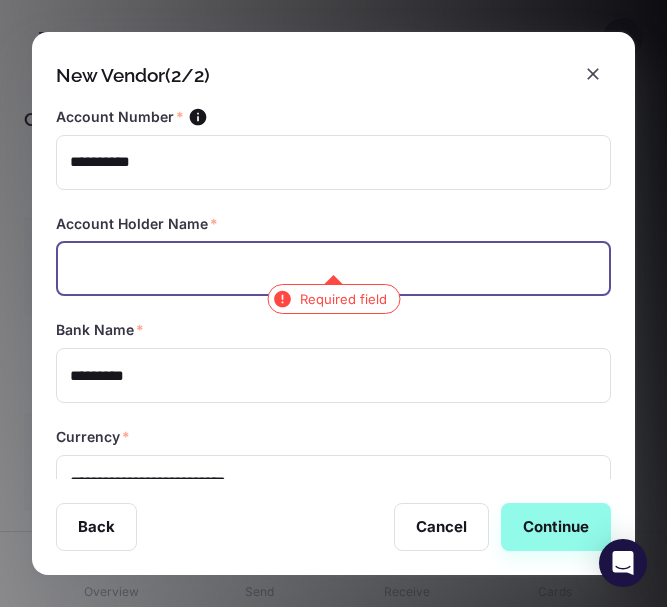 scroll, scrollTop: 12, scrollLeft: 0, axis: vertical 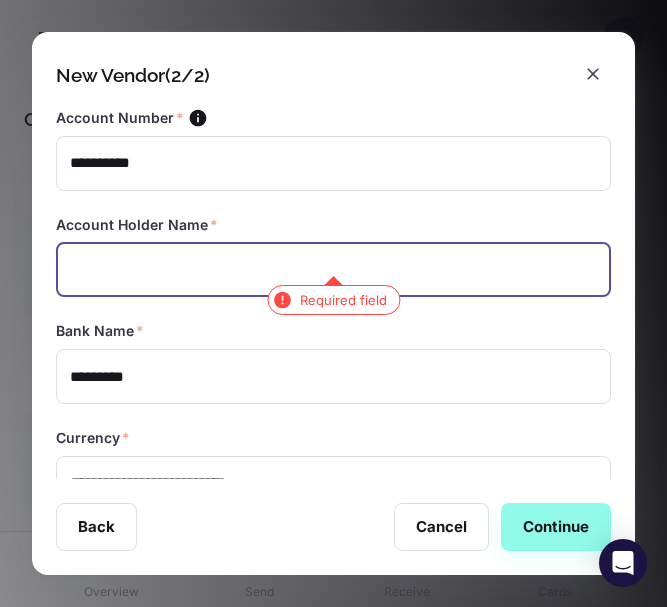 paste on "**********" 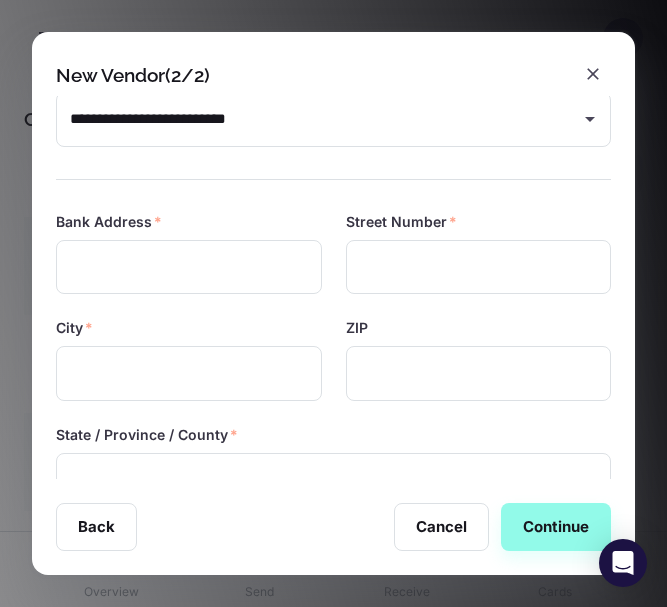 scroll, scrollTop: 380, scrollLeft: 0, axis: vertical 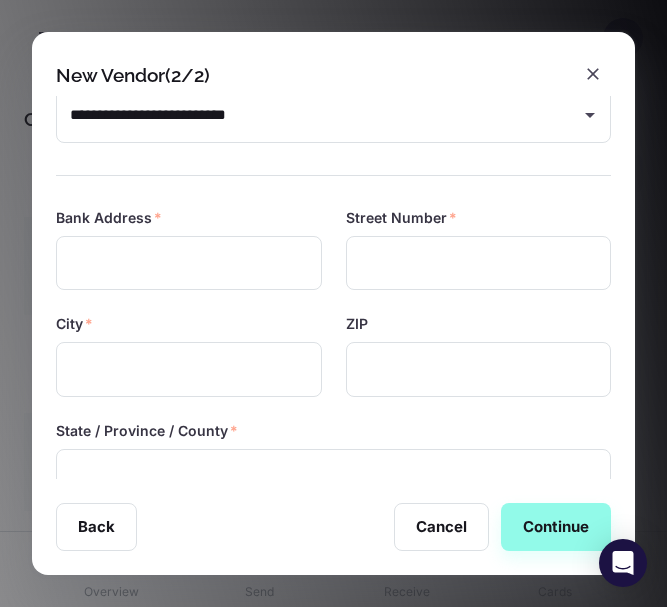 type on "**********" 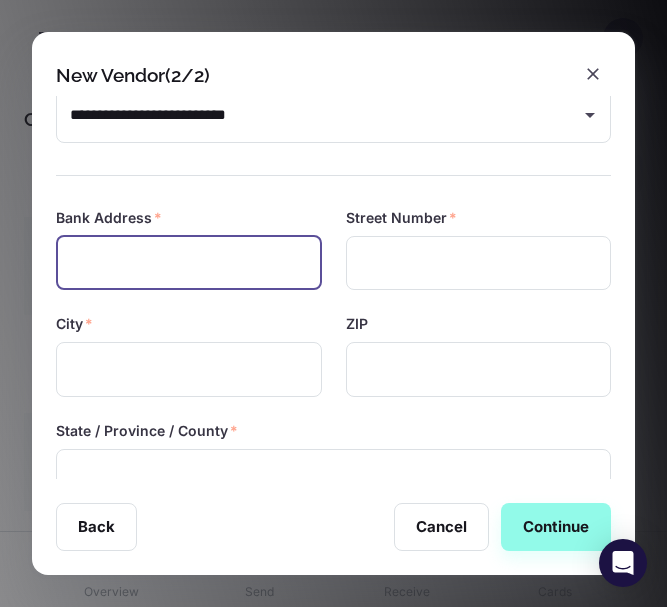paste on "**********" 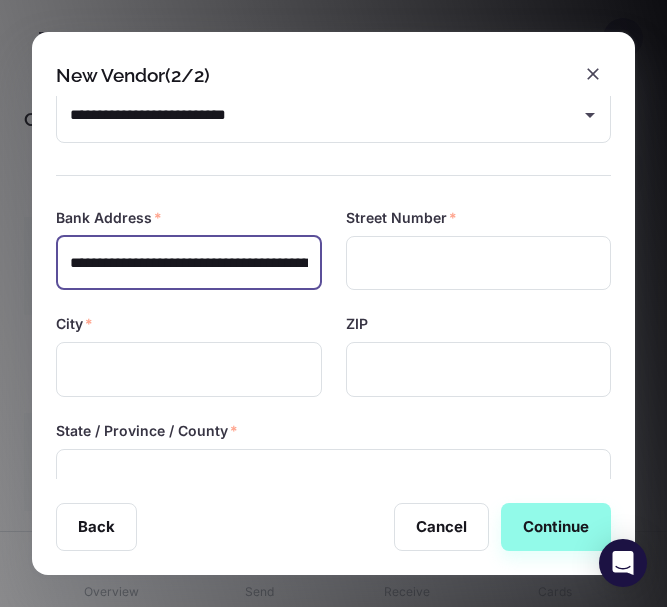 scroll, scrollTop: 0, scrollLeft: 568, axis: horizontal 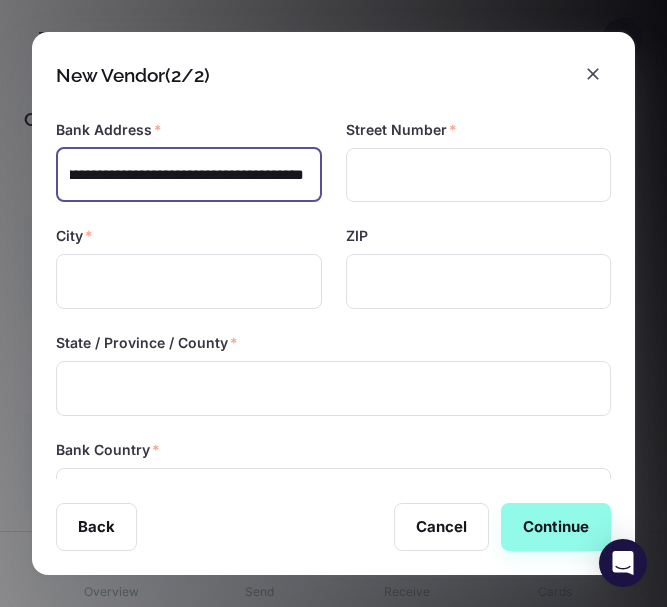 type on "**********" 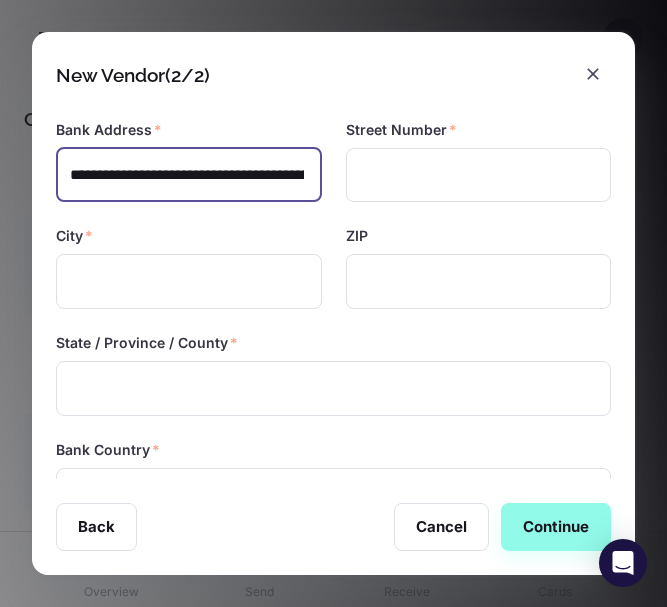 click at bounding box center [479, 175] 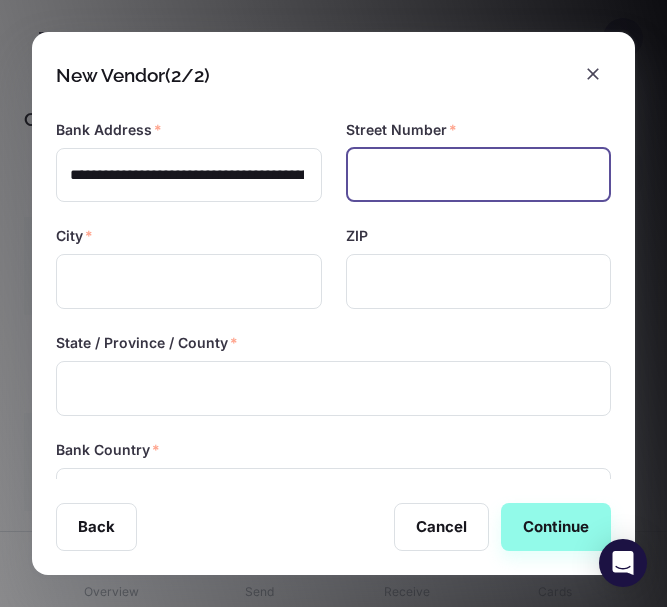 click on "**********" at bounding box center (187, 175) 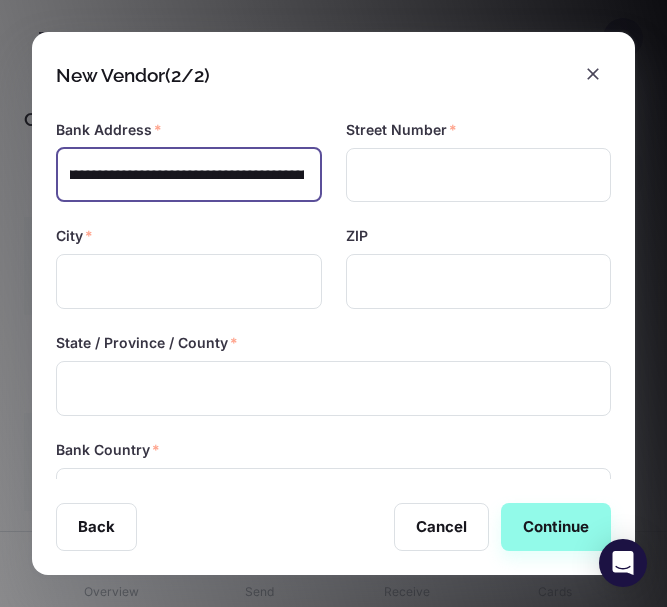 scroll, scrollTop: 0, scrollLeft: 68, axis: horizontal 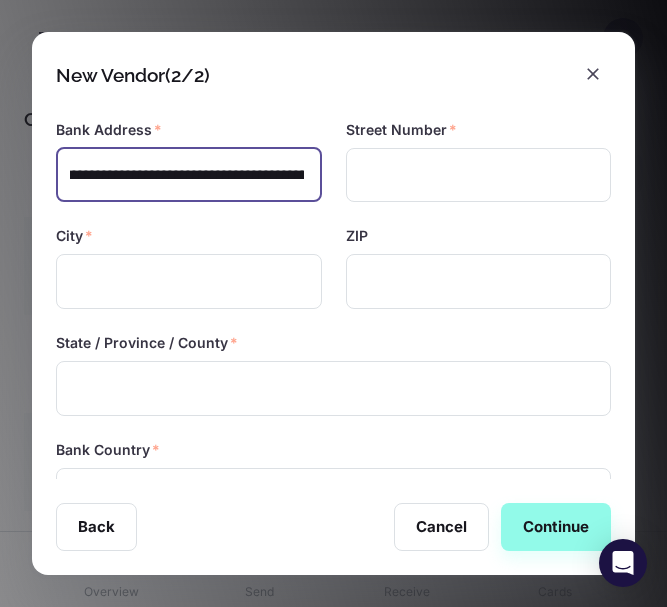 click at bounding box center (479, 175) 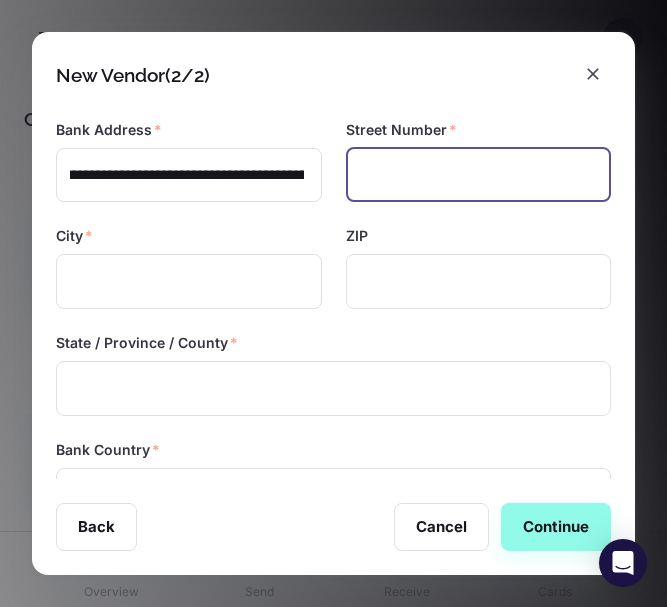 scroll, scrollTop: 0, scrollLeft: 0, axis: both 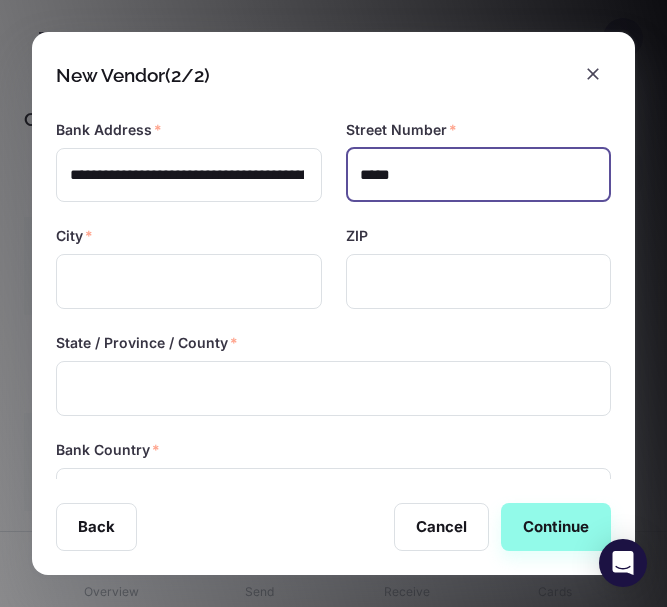 type on "*****" 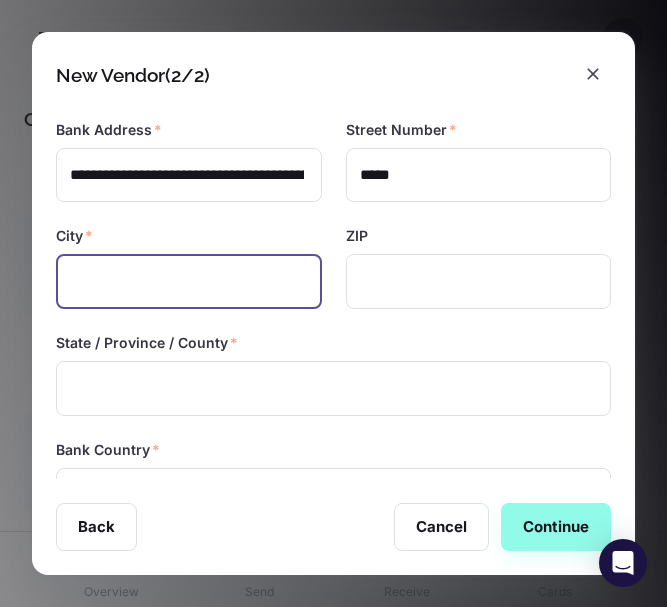 click at bounding box center (189, 281) 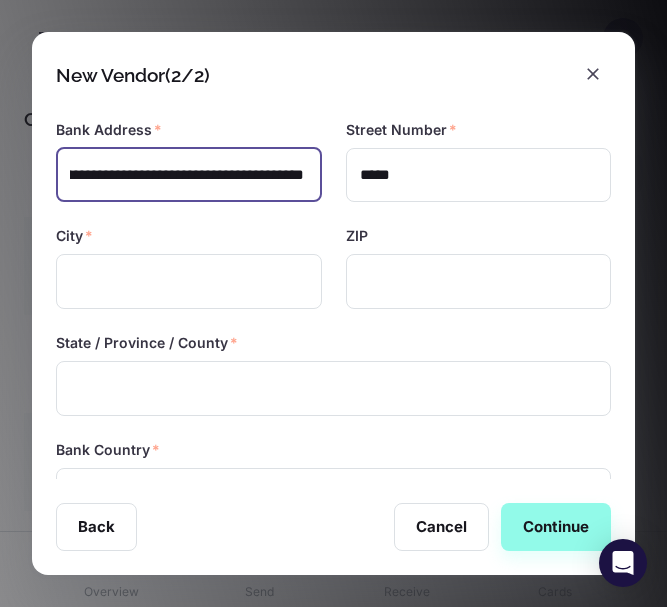 scroll, scrollTop: 0, scrollLeft: 506, axis: horizontal 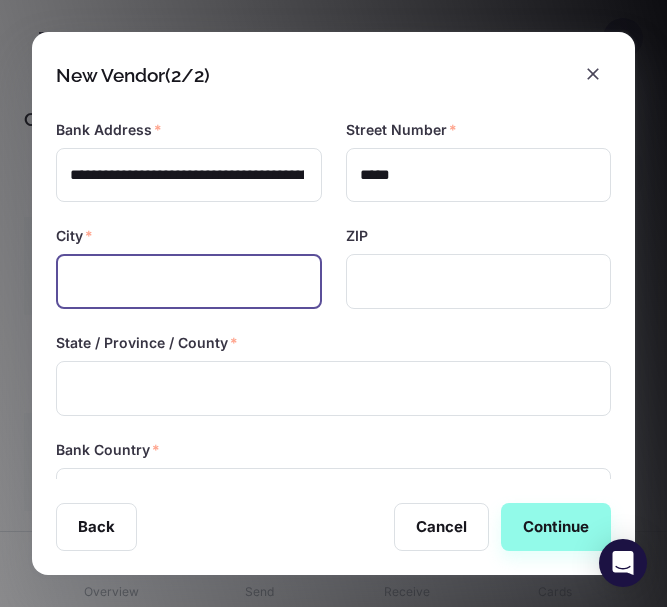 paste on "********" 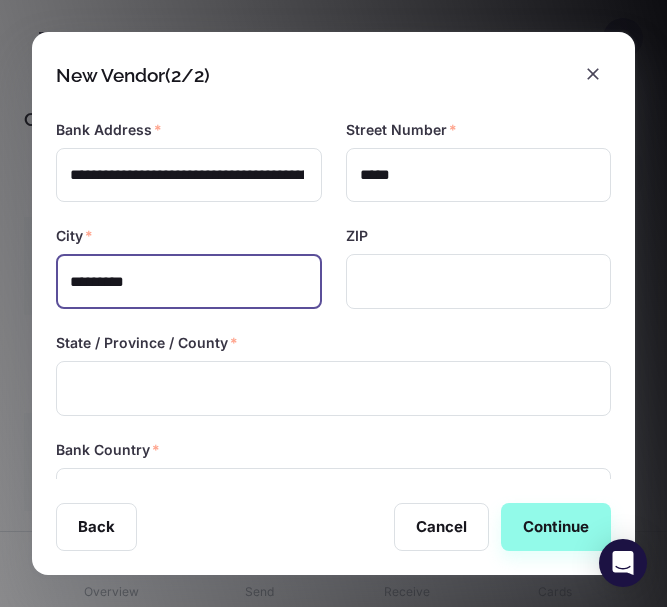 type on "********" 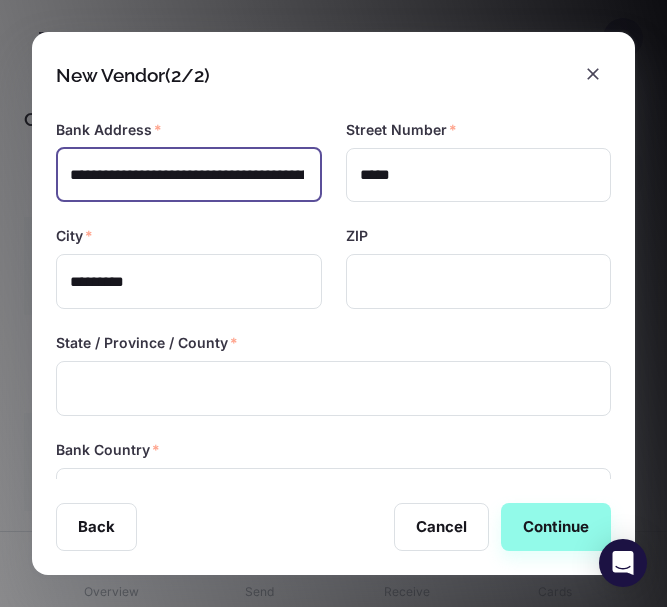 click on "**********" at bounding box center [187, 175] 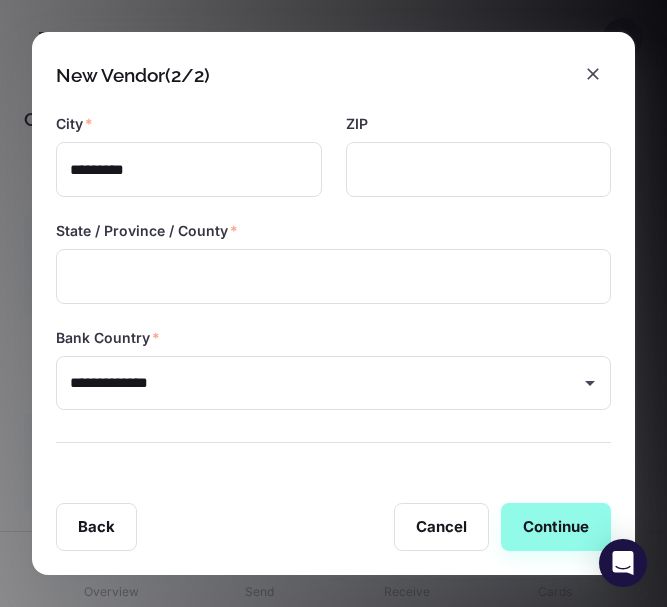 scroll, scrollTop: 582, scrollLeft: 0, axis: vertical 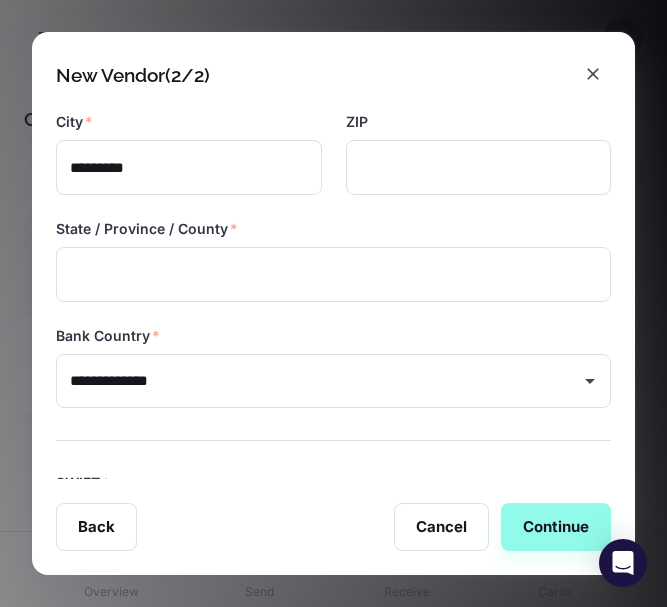 click at bounding box center [333, 274] 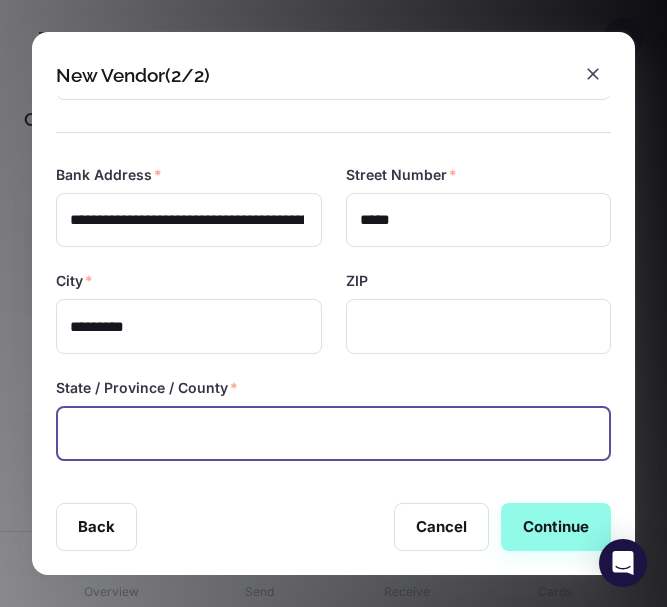scroll, scrollTop: 422, scrollLeft: 0, axis: vertical 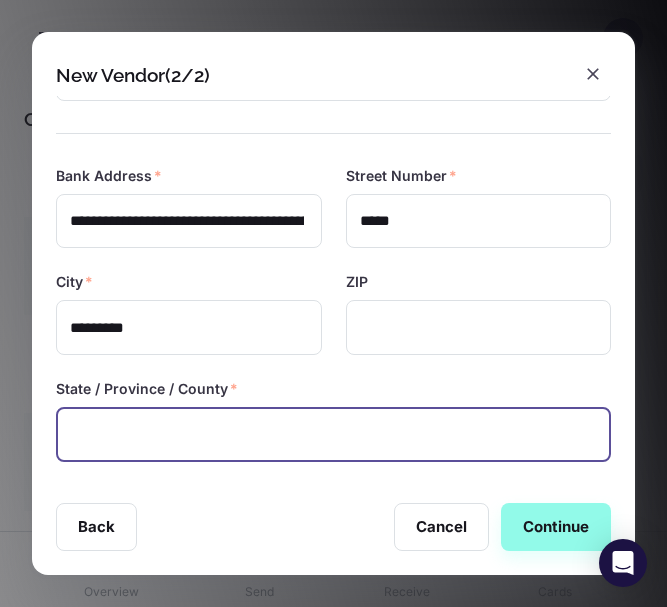 click on "**********" at bounding box center [187, 221] 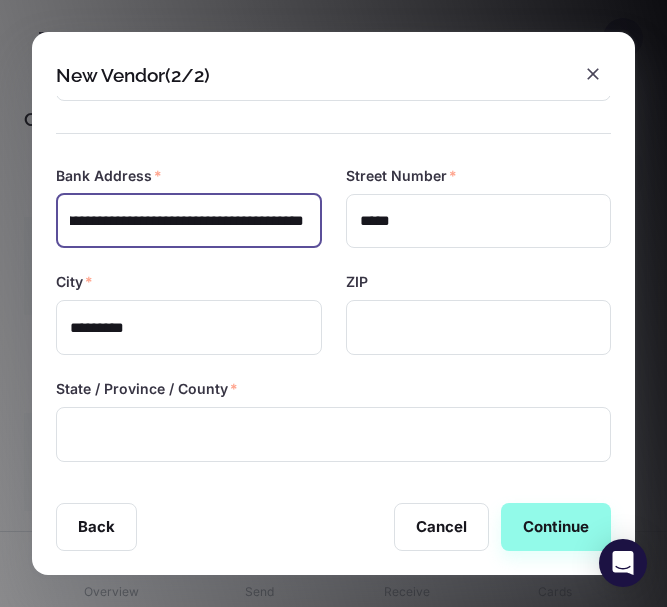 scroll, scrollTop: 0, scrollLeft: 498, axis: horizontal 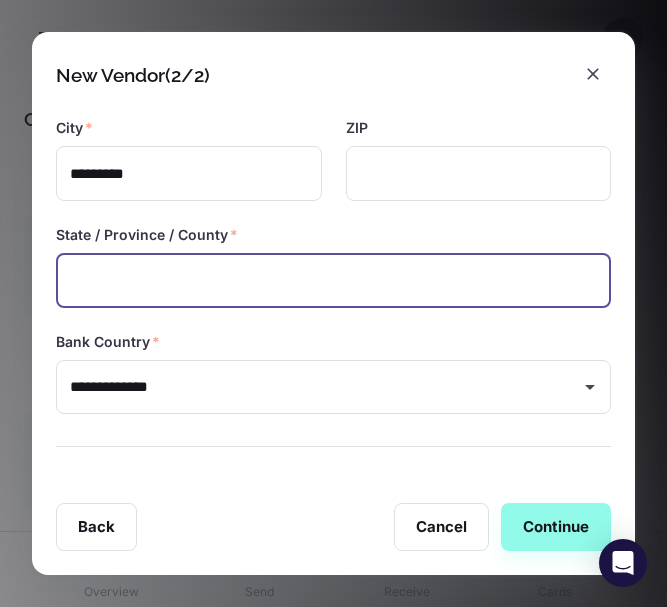 click at bounding box center [333, 280] 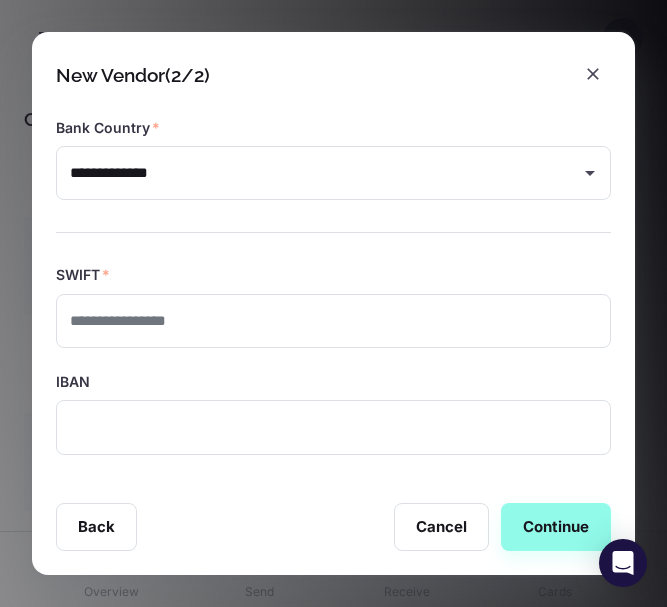 scroll, scrollTop: 792, scrollLeft: 0, axis: vertical 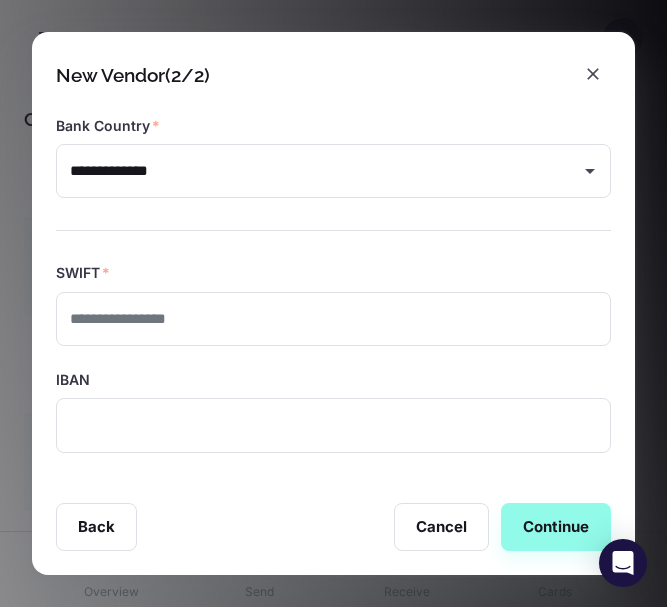 type on "**********" 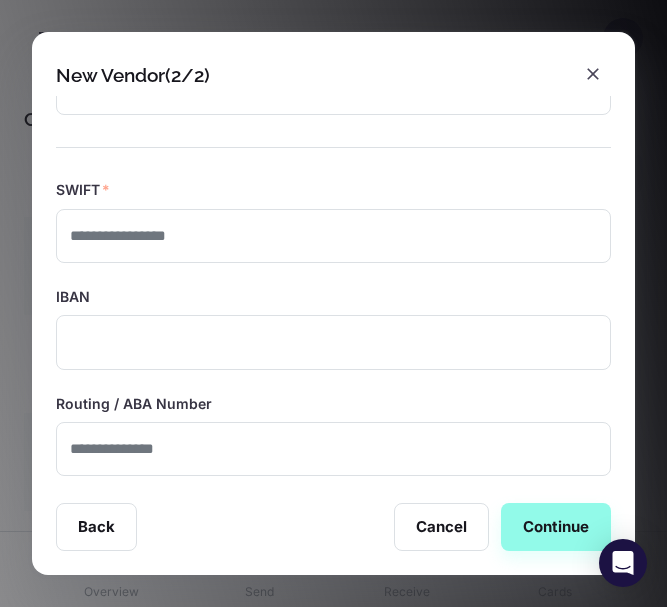 scroll, scrollTop: 892, scrollLeft: 0, axis: vertical 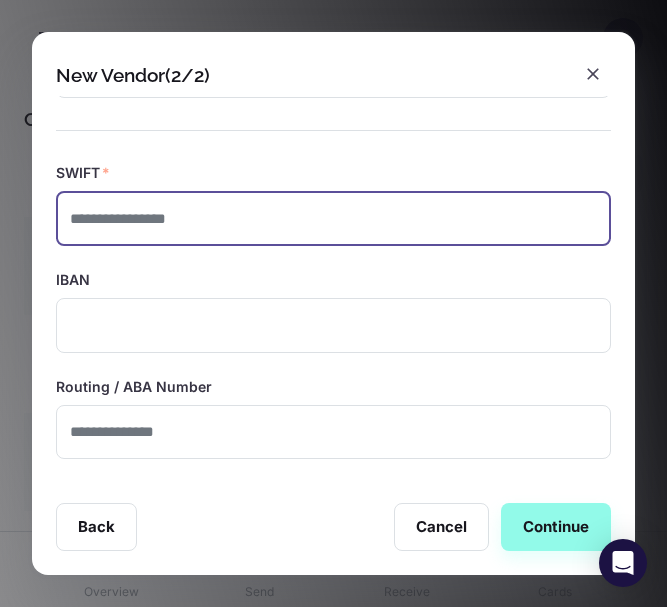 click at bounding box center [333, 219] 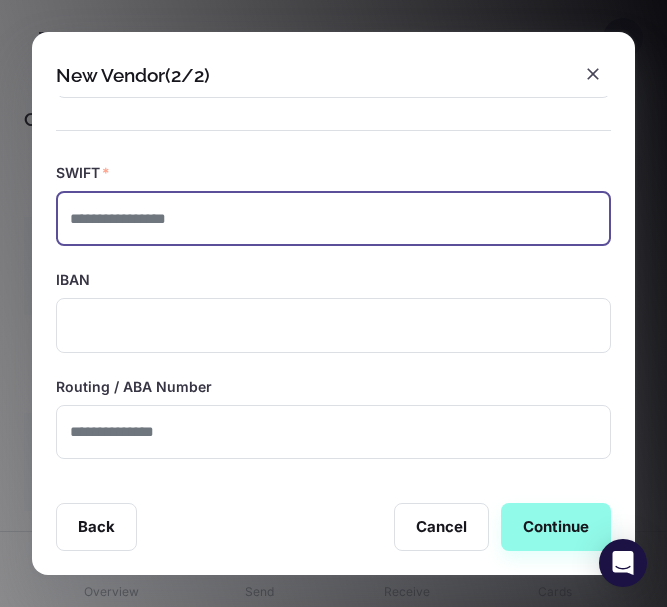 paste on "**********" 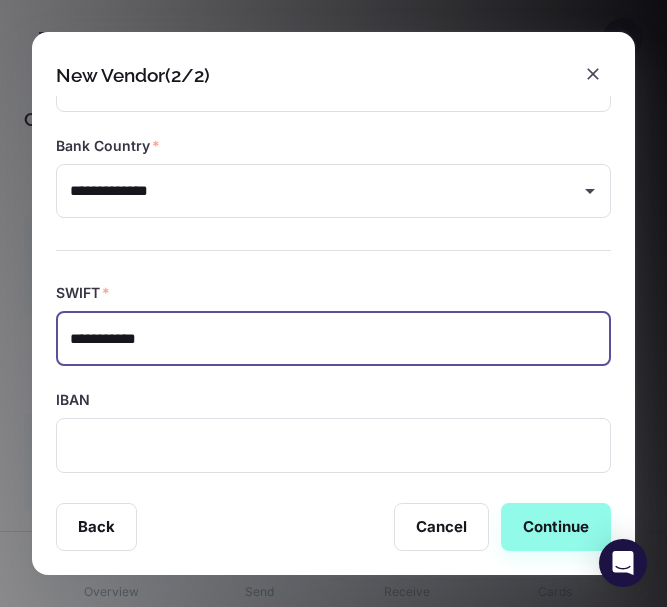 scroll, scrollTop: 767, scrollLeft: 0, axis: vertical 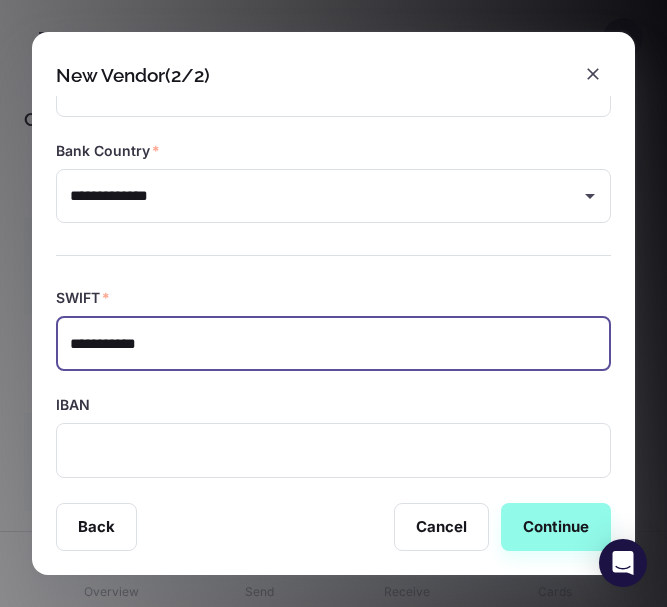 type on "**********" 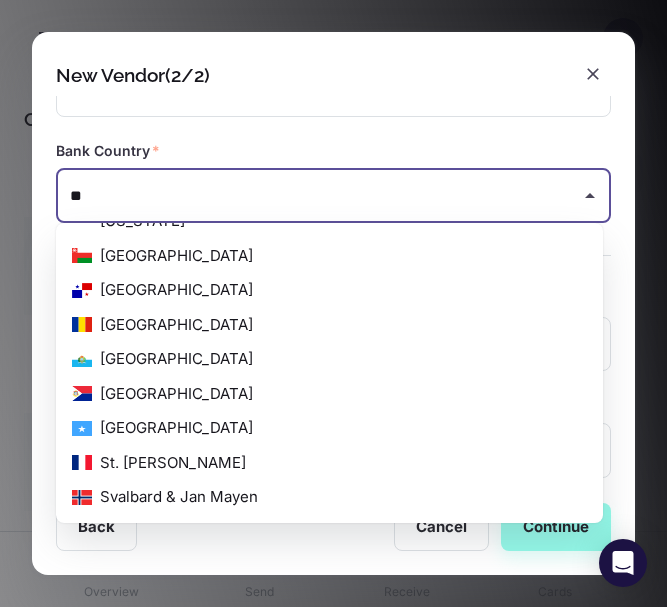 scroll, scrollTop: 0, scrollLeft: 0, axis: both 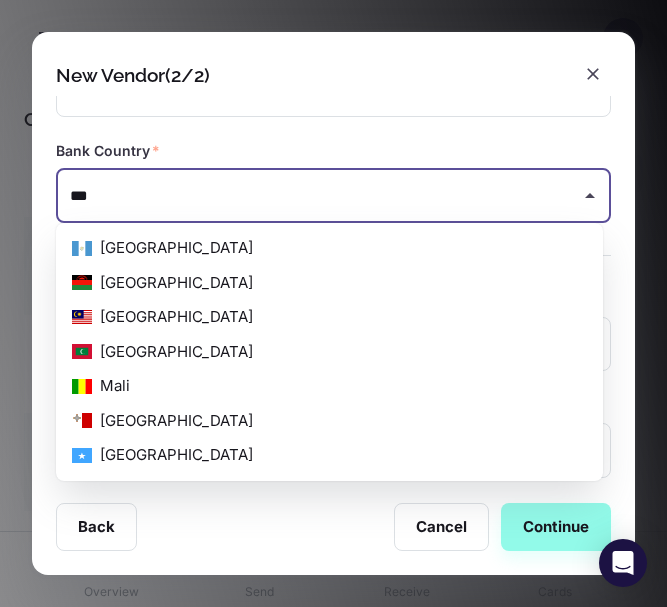 click on "Malaysia" at bounding box center [329, 317] 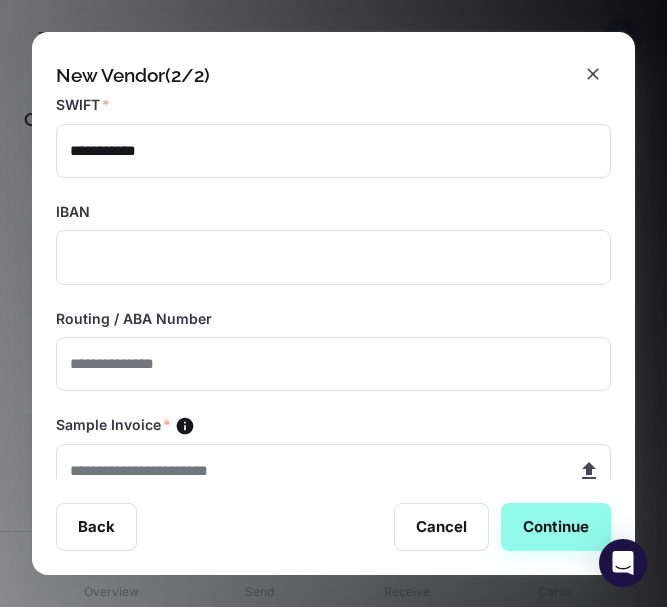 scroll, scrollTop: 1003, scrollLeft: 0, axis: vertical 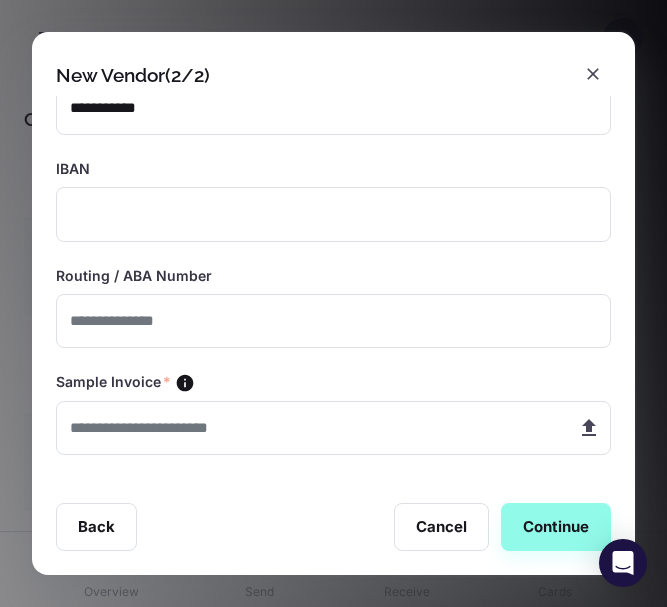 type on "********" 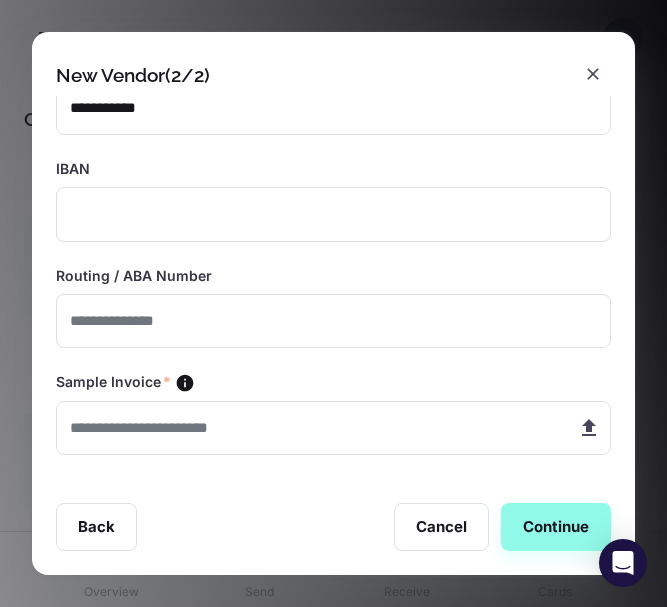click on "**********" at bounding box center (333, 303) 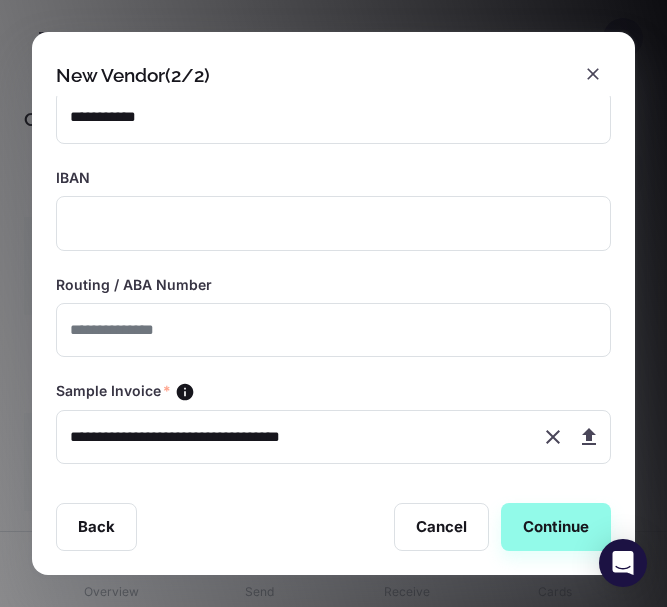 scroll, scrollTop: 1003, scrollLeft: 0, axis: vertical 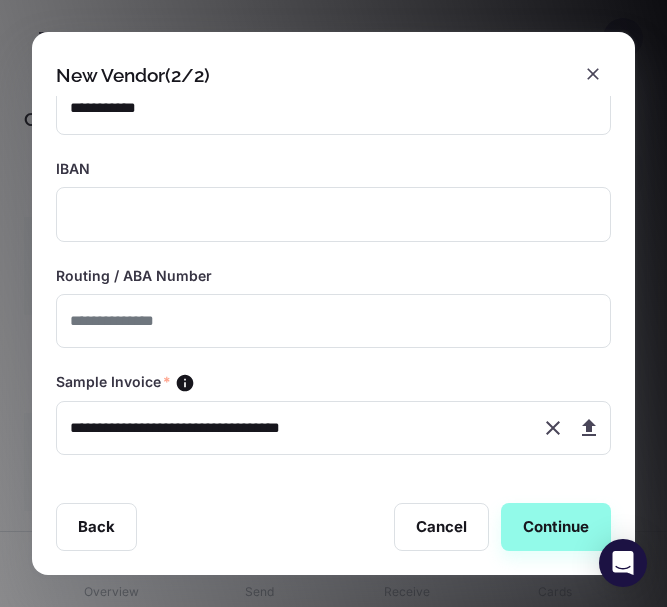 click on "Continue" at bounding box center (556, 527) 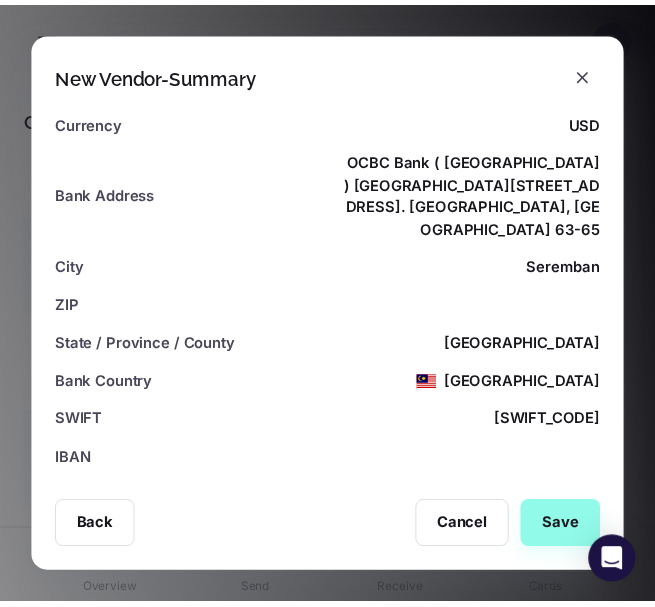 scroll, scrollTop: 512, scrollLeft: 0, axis: vertical 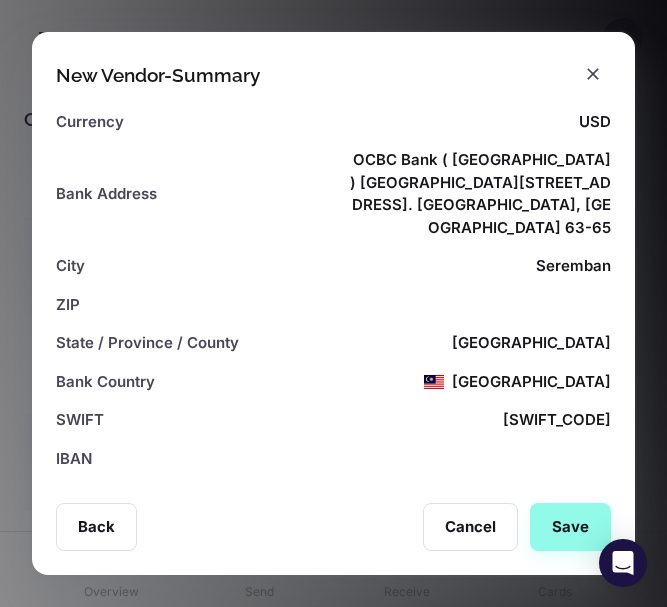 click on "Save" at bounding box center (570, 527) 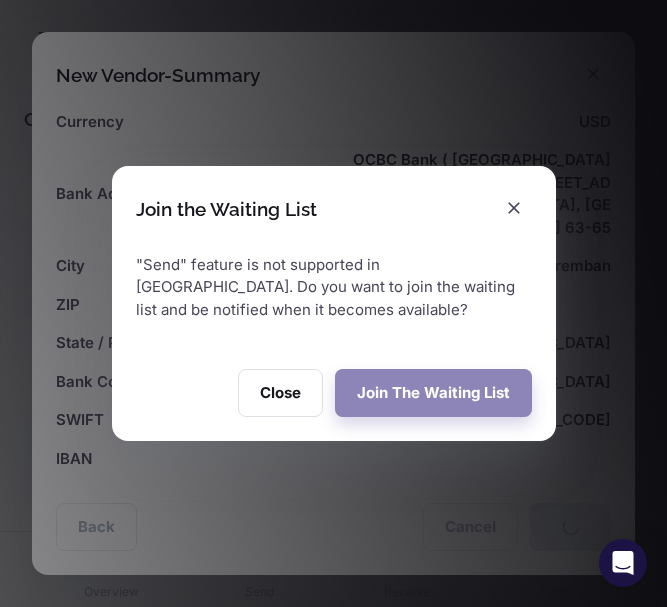 click on "Join the Waiting List" at bounding box center [433, 393] 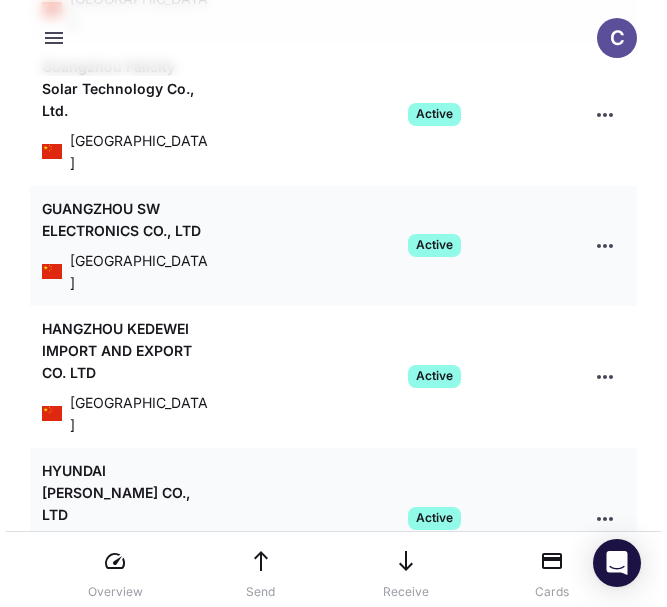 scroll, scrollTop: 1276, scrollLeft: 0, axis: vertical 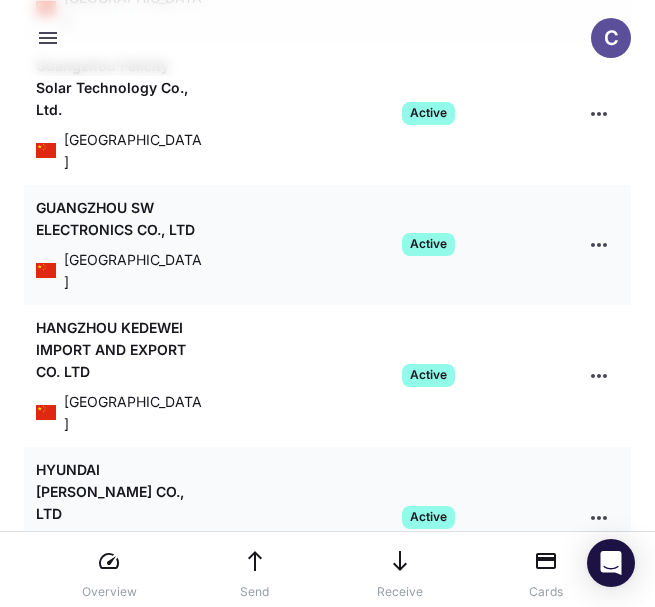 click at bounding box center [304, 638] 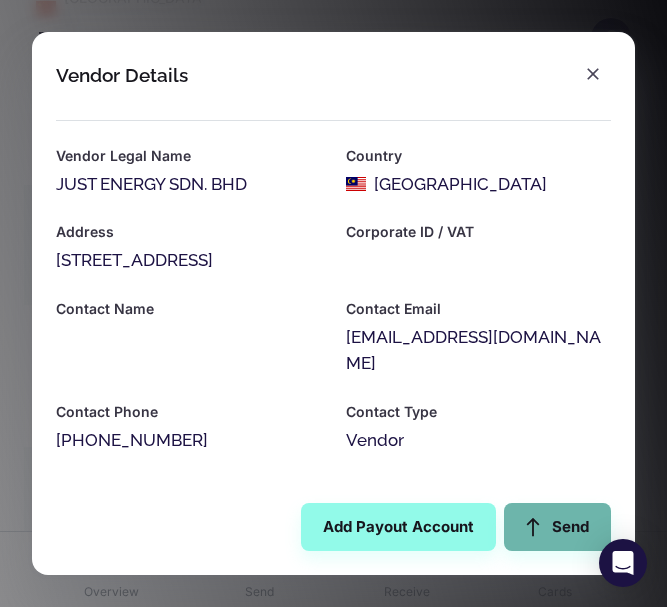 click on "Send" at bounding box center [557, 527] 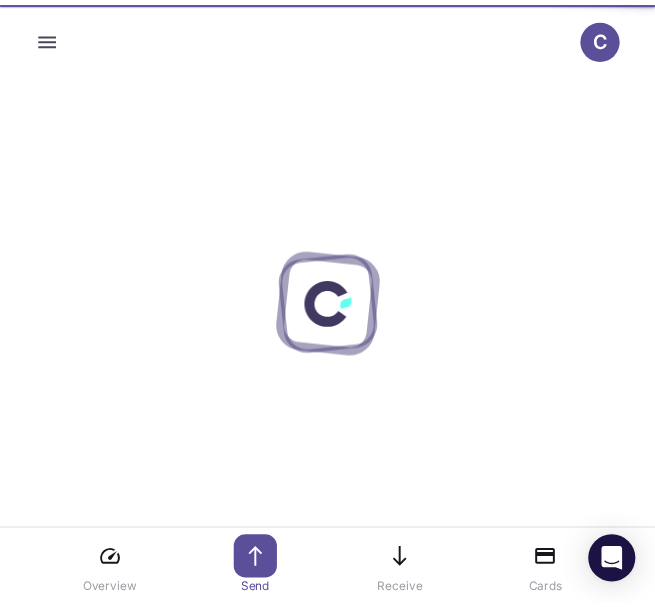 scroll, scrollTop: 0, scrollLeft: 0, axis: both 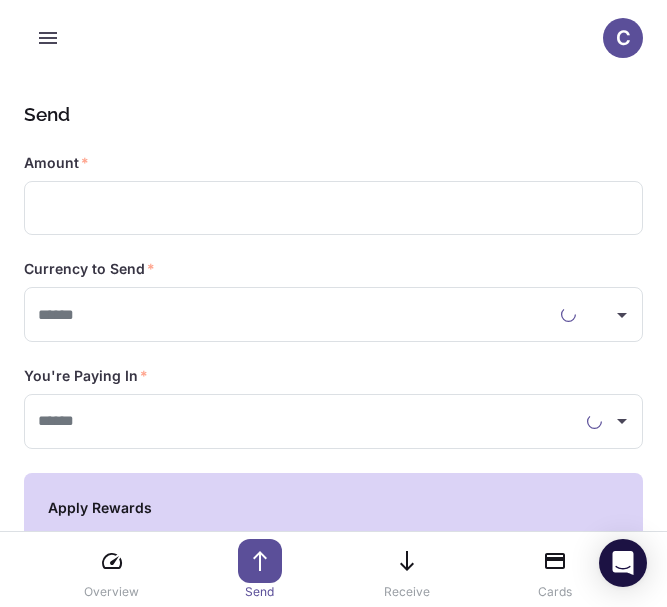 type on "**********" 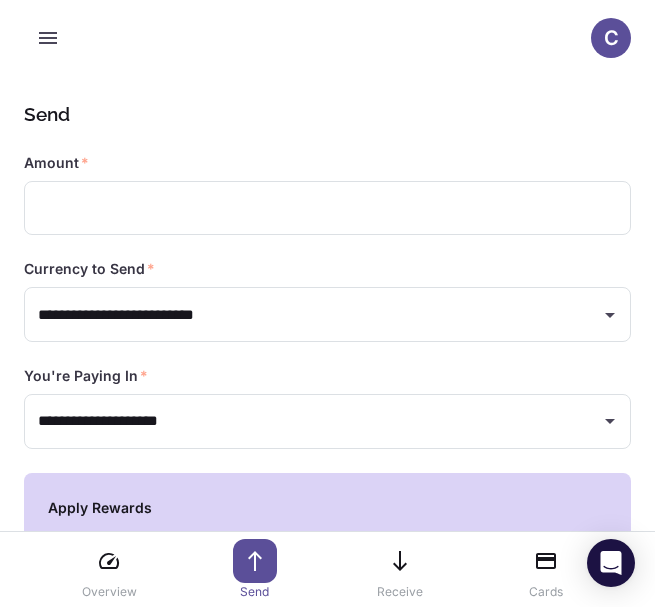 type on "**********" 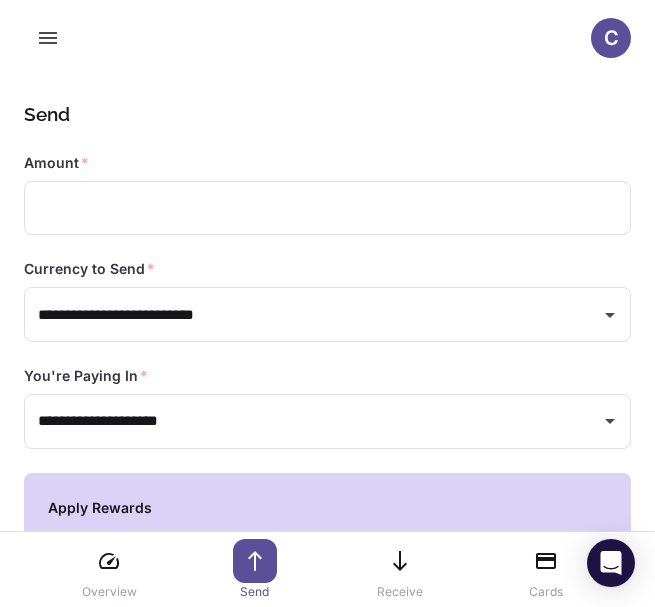 type on "**********" 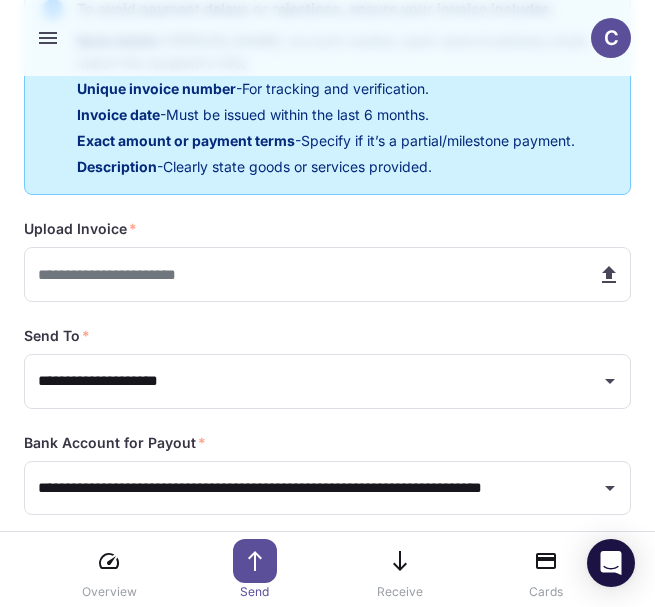 scroll, scrollTop: 719, scrollLeft: 0, axis: vertical 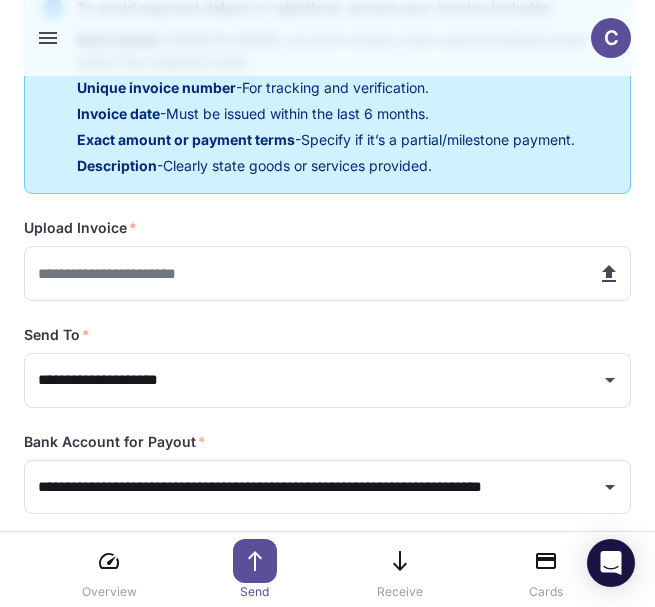 type on "******" 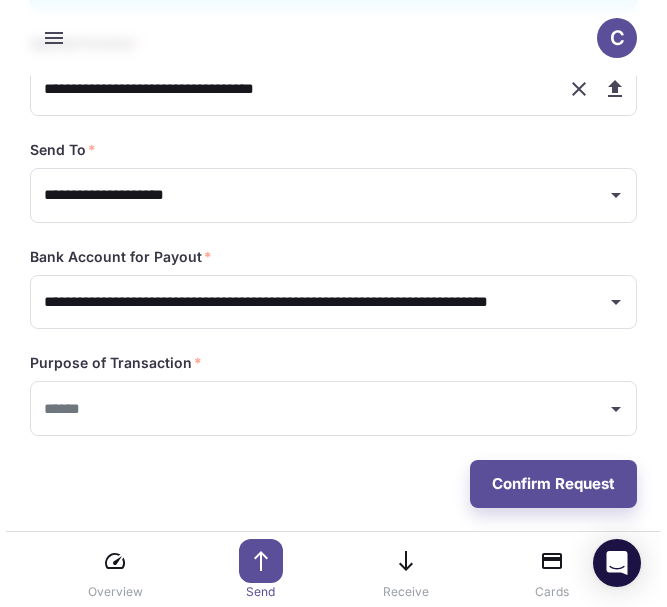 scroll, scrollTop: 921, scrollLeft: 0, axis: vertical 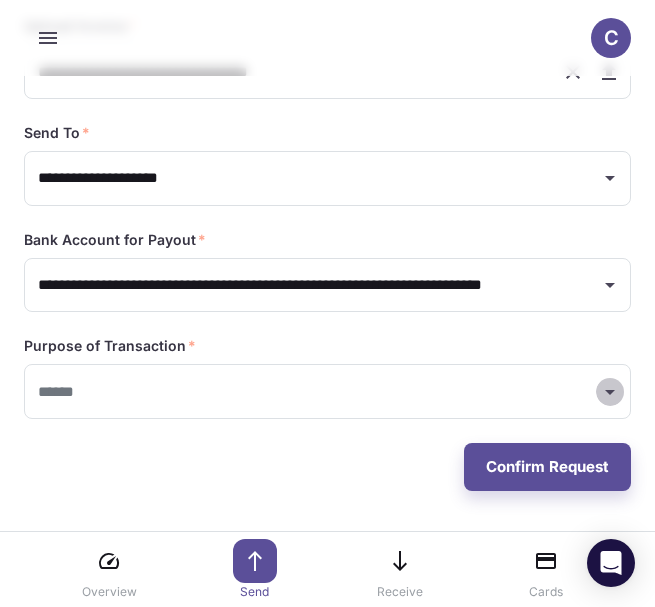 click 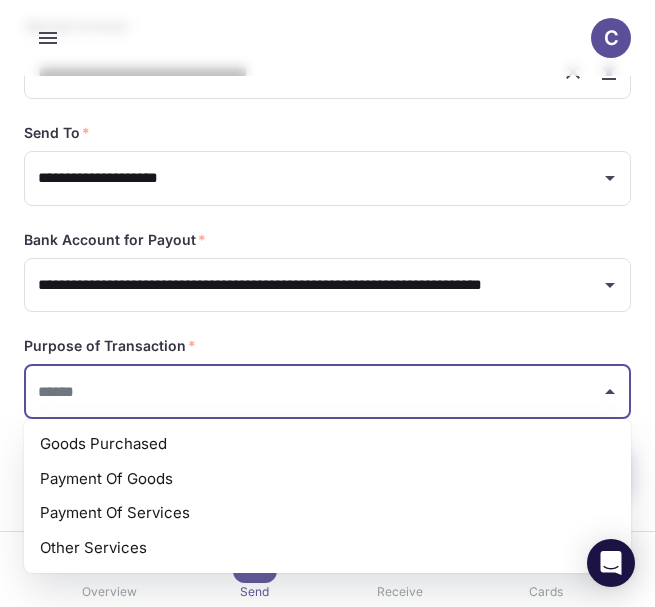 click on "Payment Of Goods" at bounding box center [327, 479] 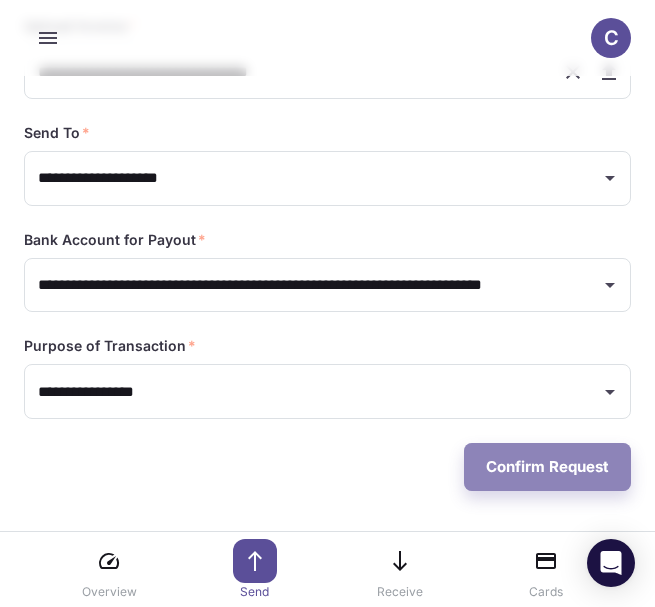 click on "Confirm Request" at bounding box center (547, 467) 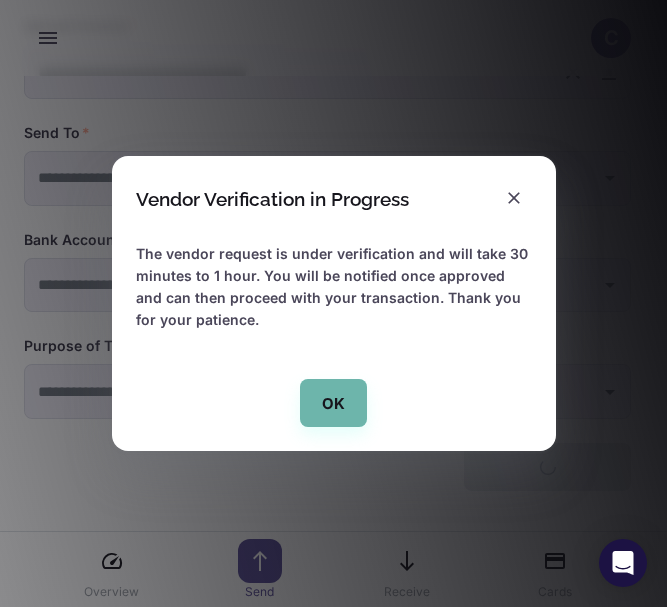 click on "OK" at bounding box center [333, 403] 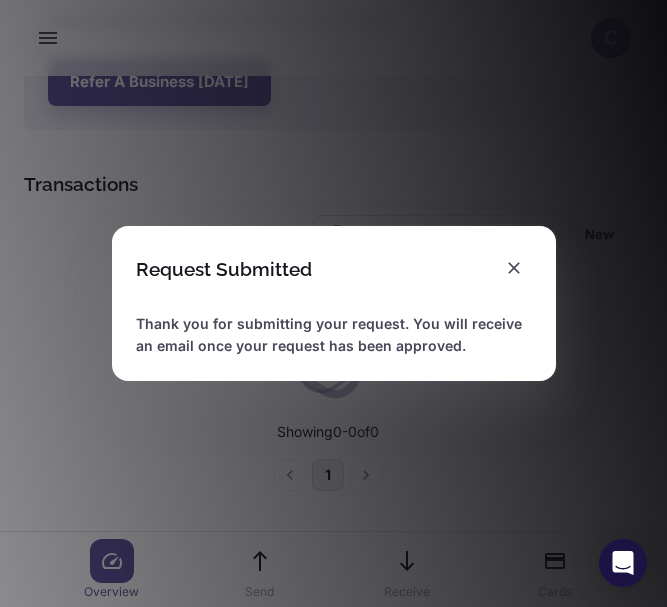 scroll, scrollTop: 191, scrollLeft: 0, axis: vertical 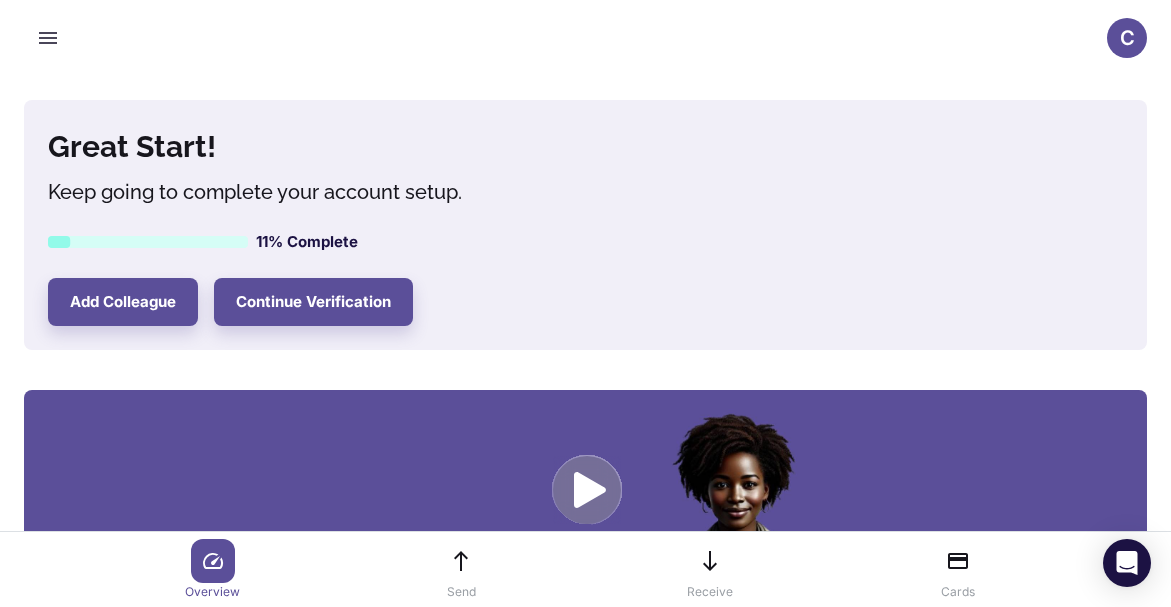click on "C" at bounding box center [1127, 38] 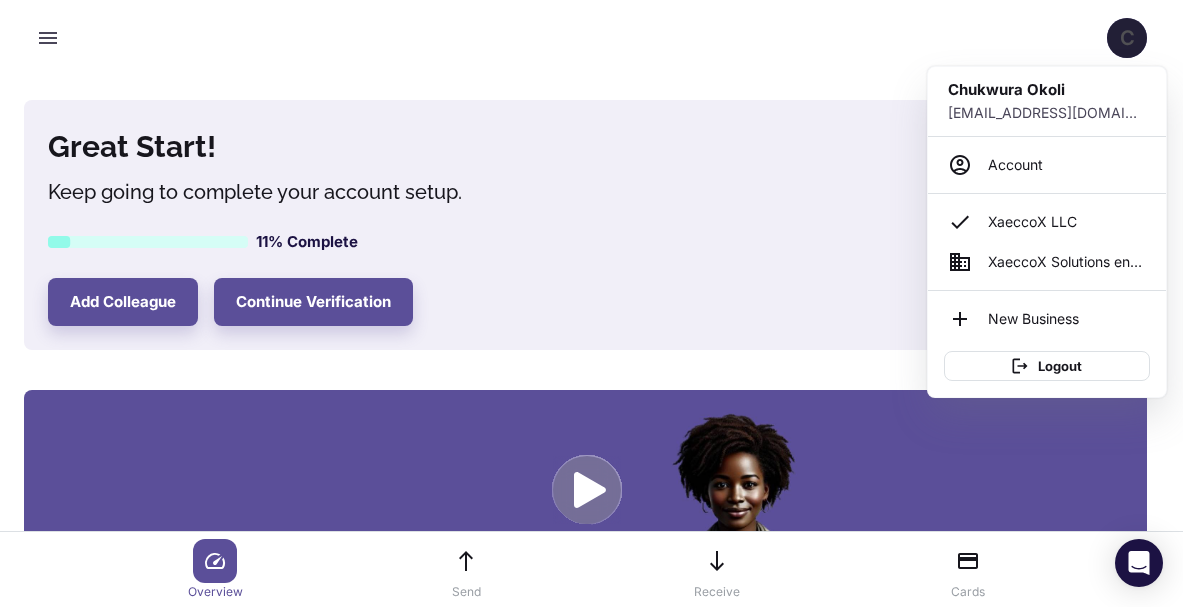click on "XaeccoX Solutions enterprise" at bounding box center [1067, 262] 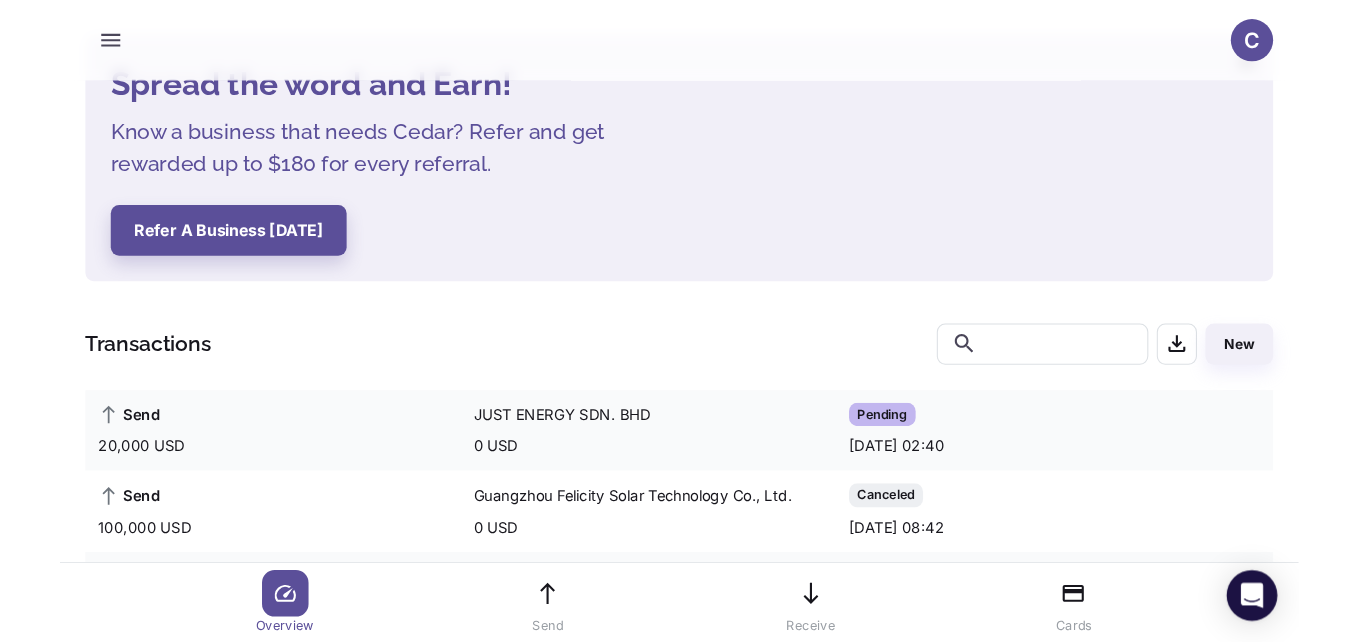 scroll, scrollTop: 0, scrollLeft: 0, axis: both 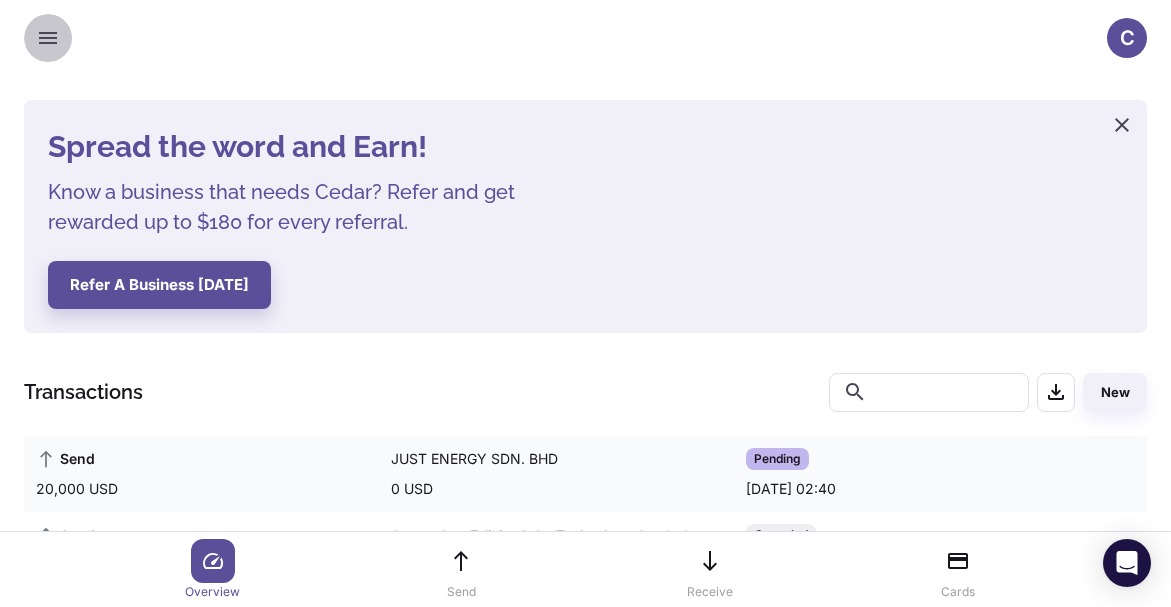 click at bounding box center [48, 38] 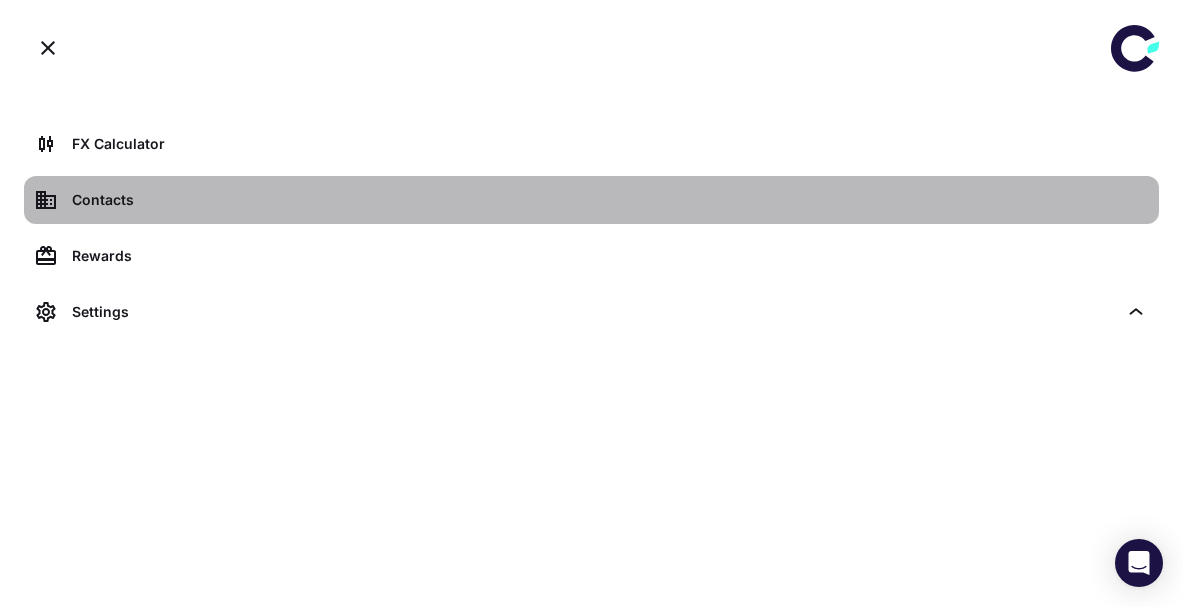 click on "Contacts" at bounding box center [609, 200] 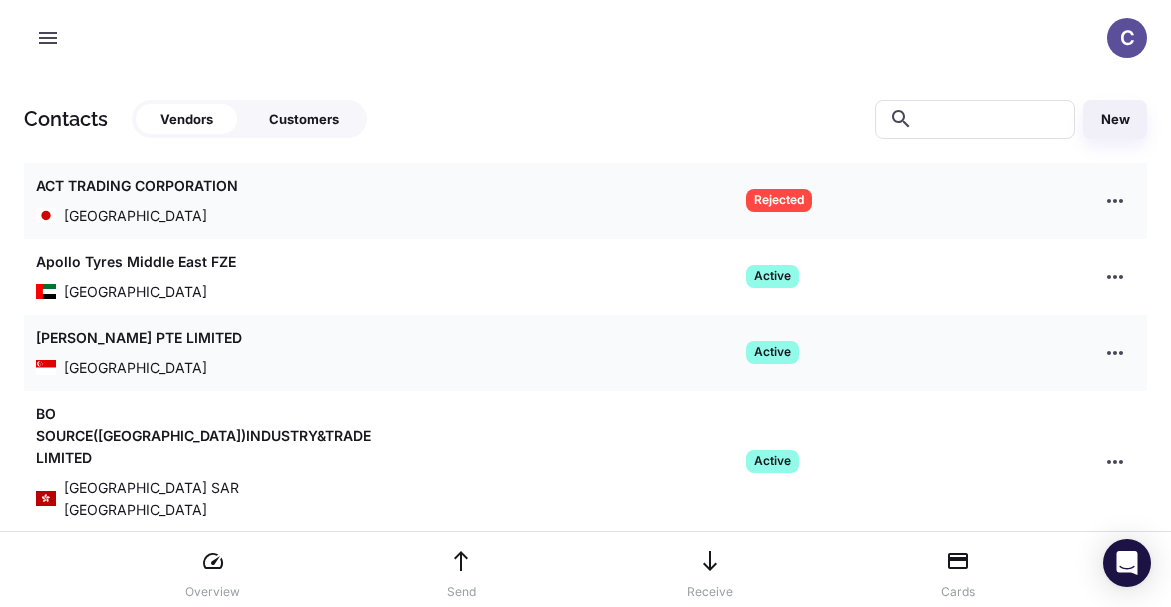 click on "New" at bounding box center (1115, 119) 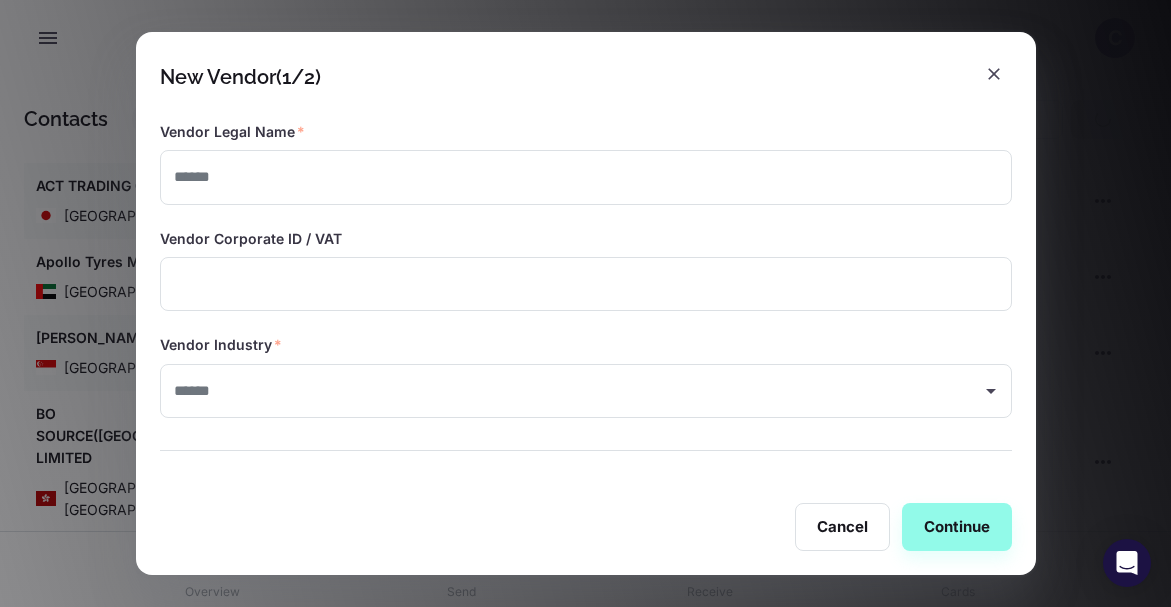 type on "**********" 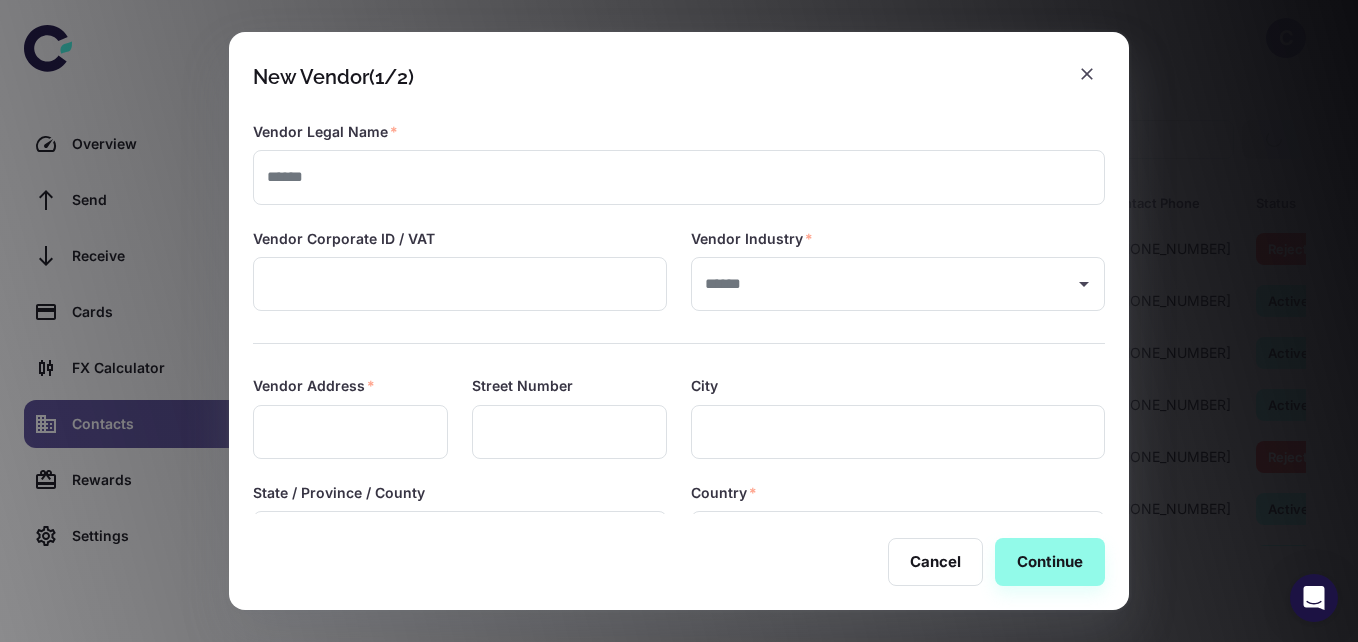 click at bounding box center [679, 177] 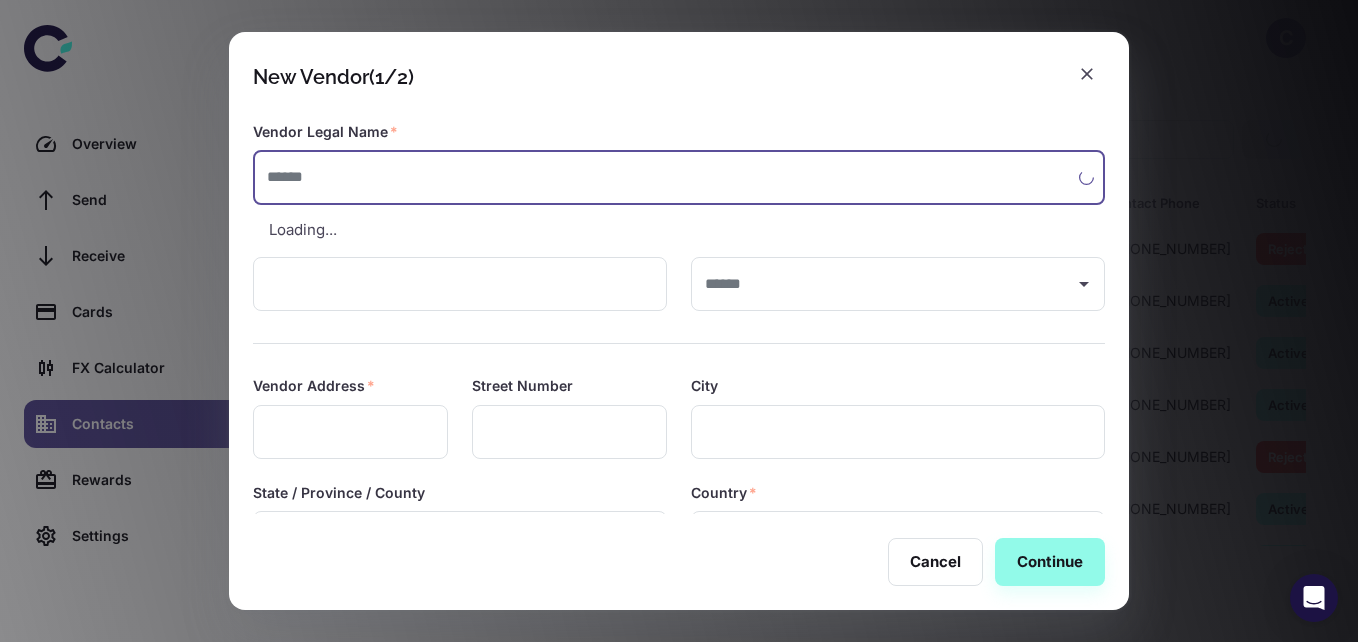 paste on "**********" 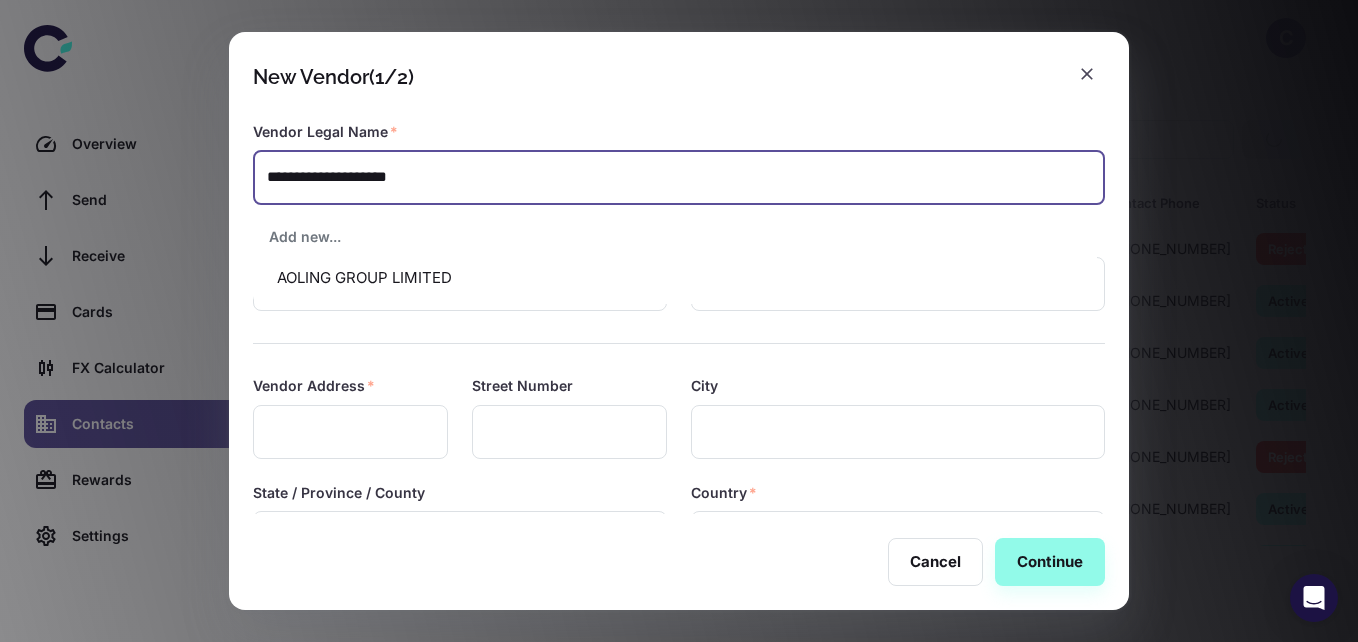 click on "AOLING GROUP LIMITED" at bounding box center [675, 278] 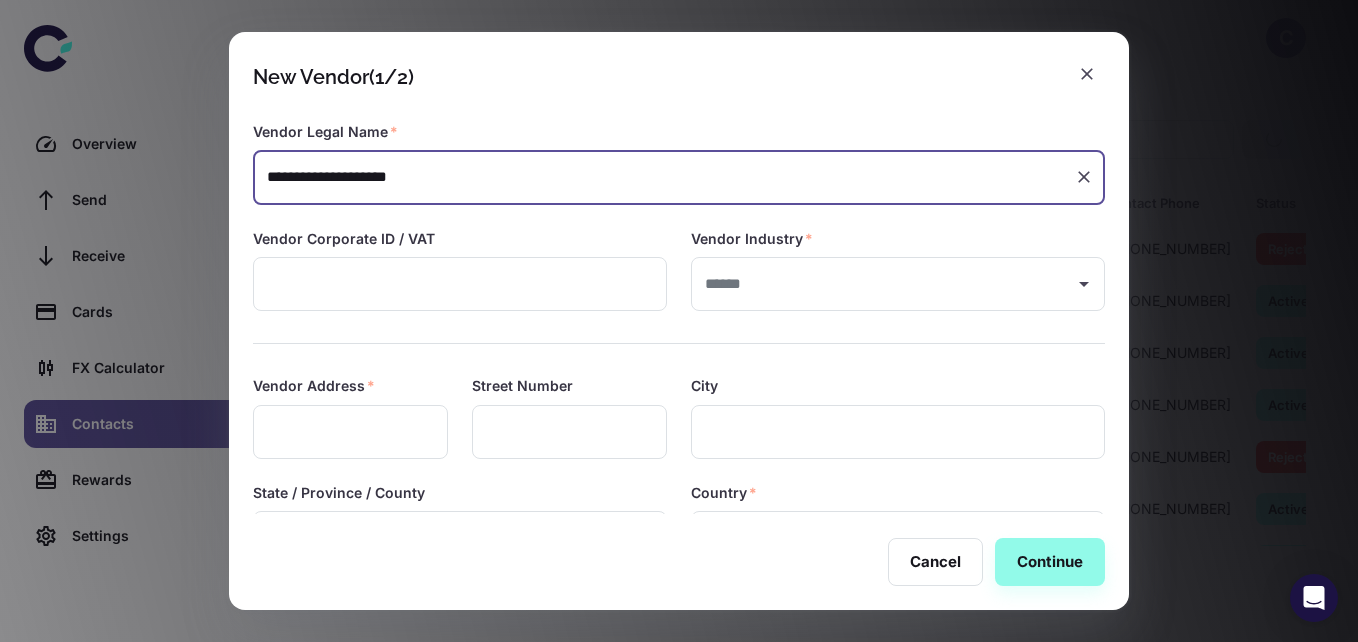 type on "**********" 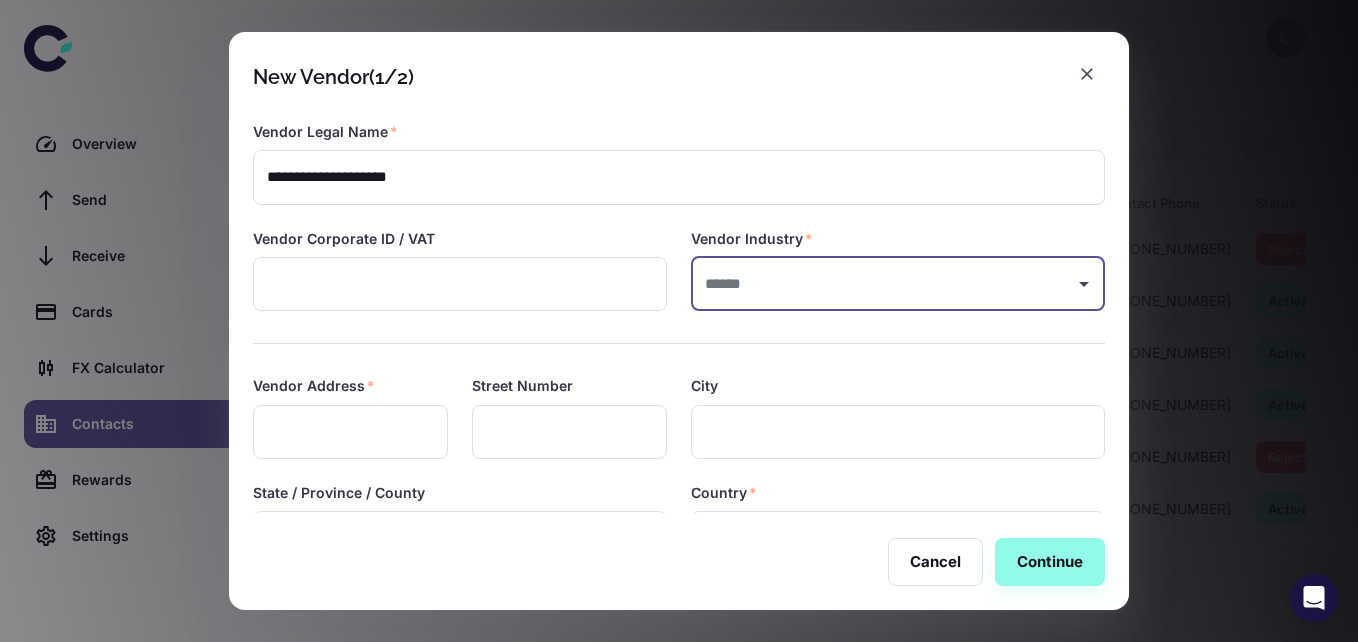 click at bounding box center [883, 284] 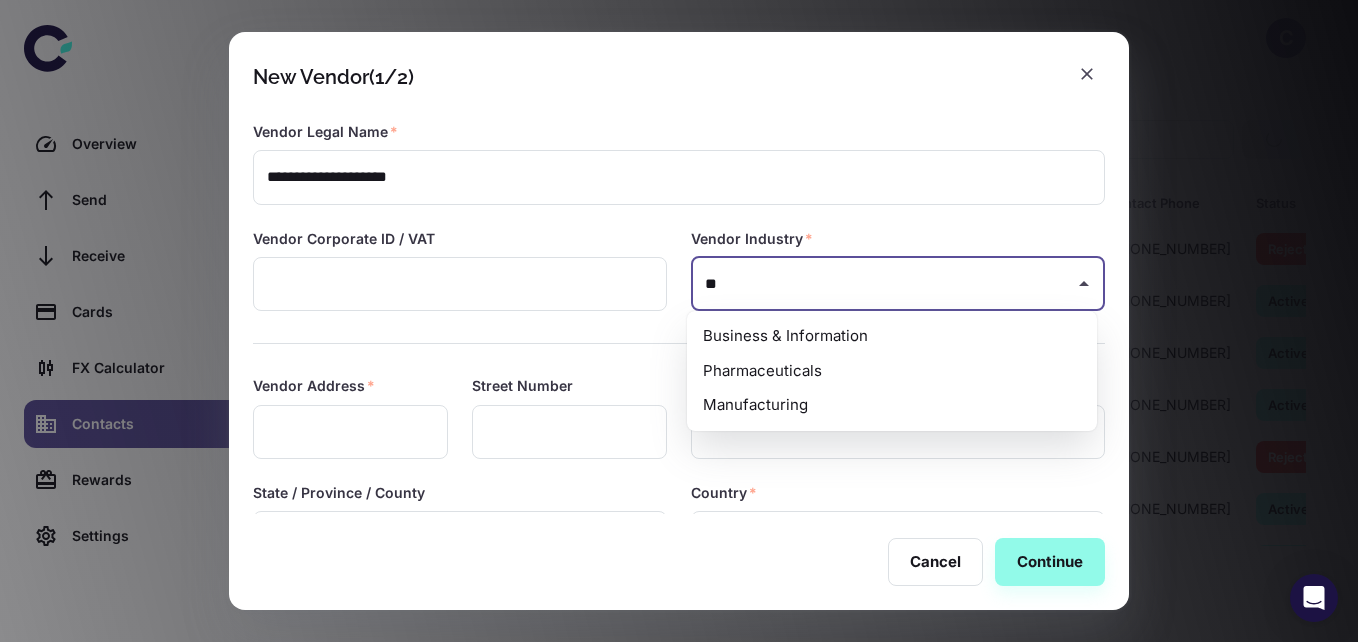 click on "Manufacturing" at bounding box center [892, 405] 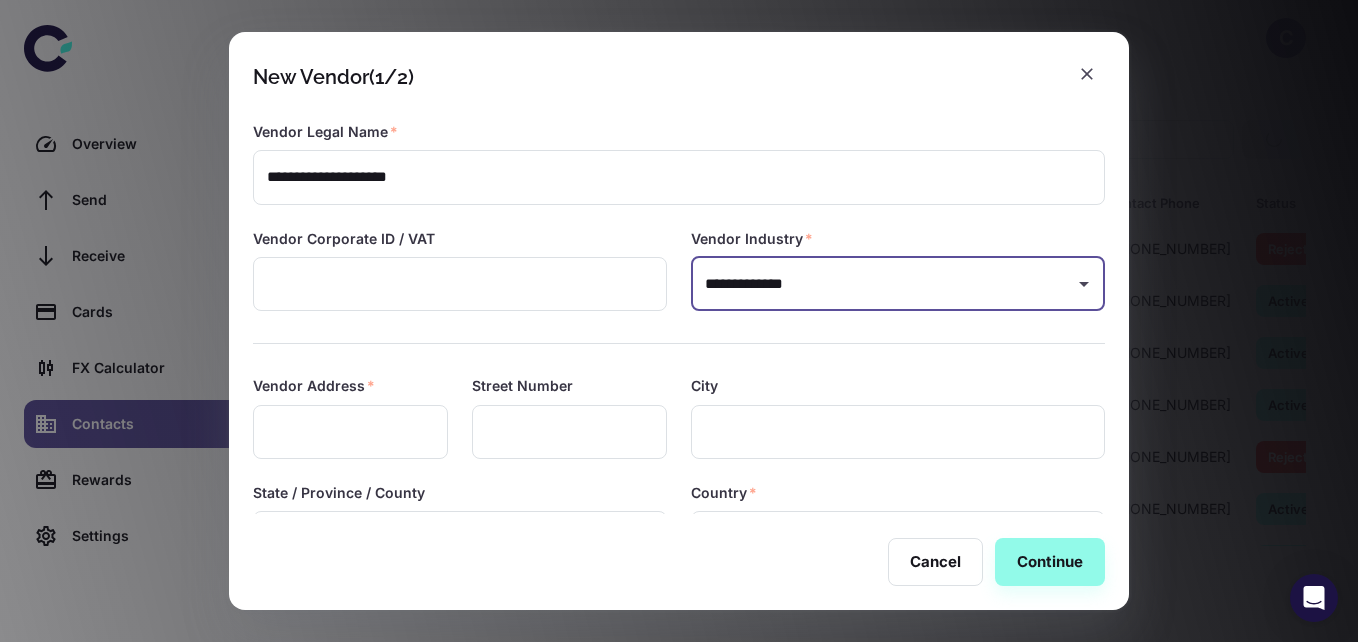 type on "**********" 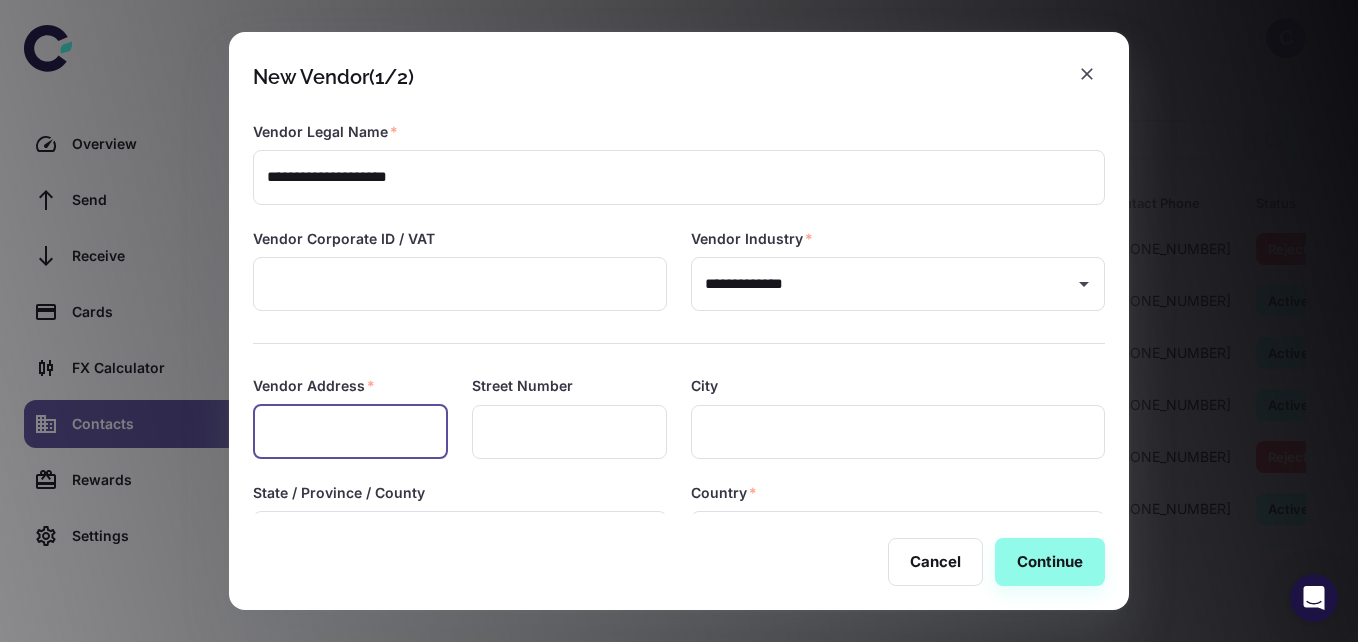 paste on "**********" 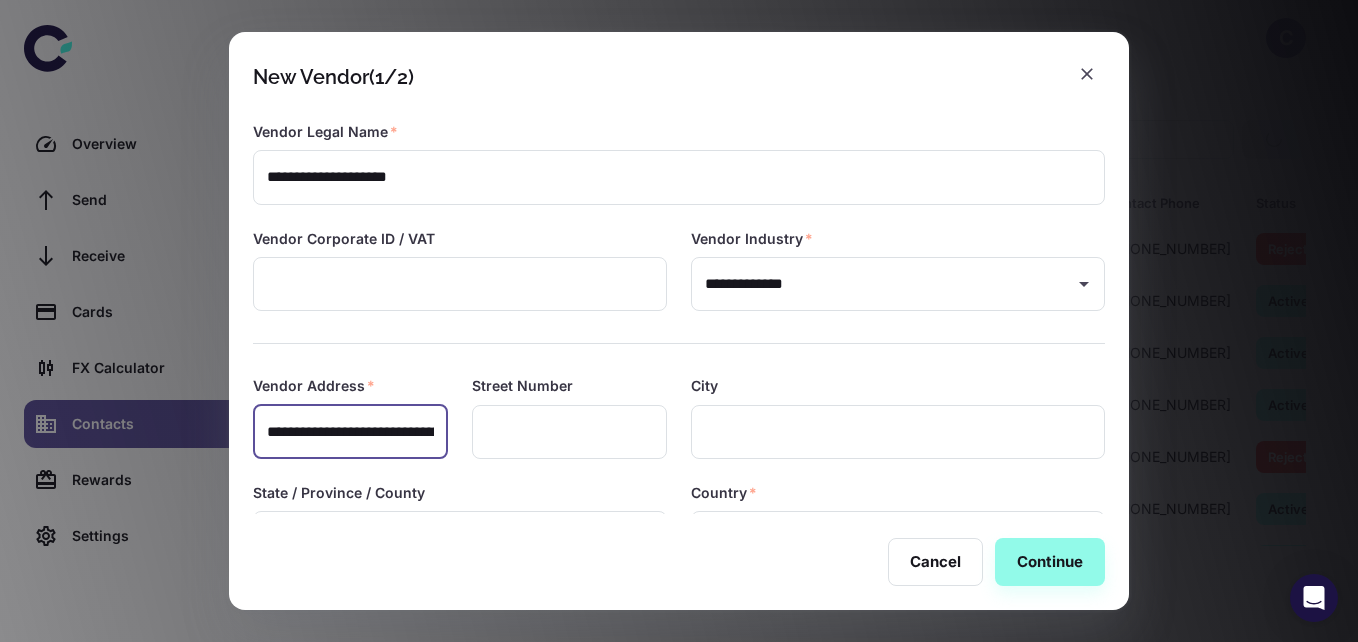 scroll, scrollTop: 0, scrollLeft: 549, axis: horizontal 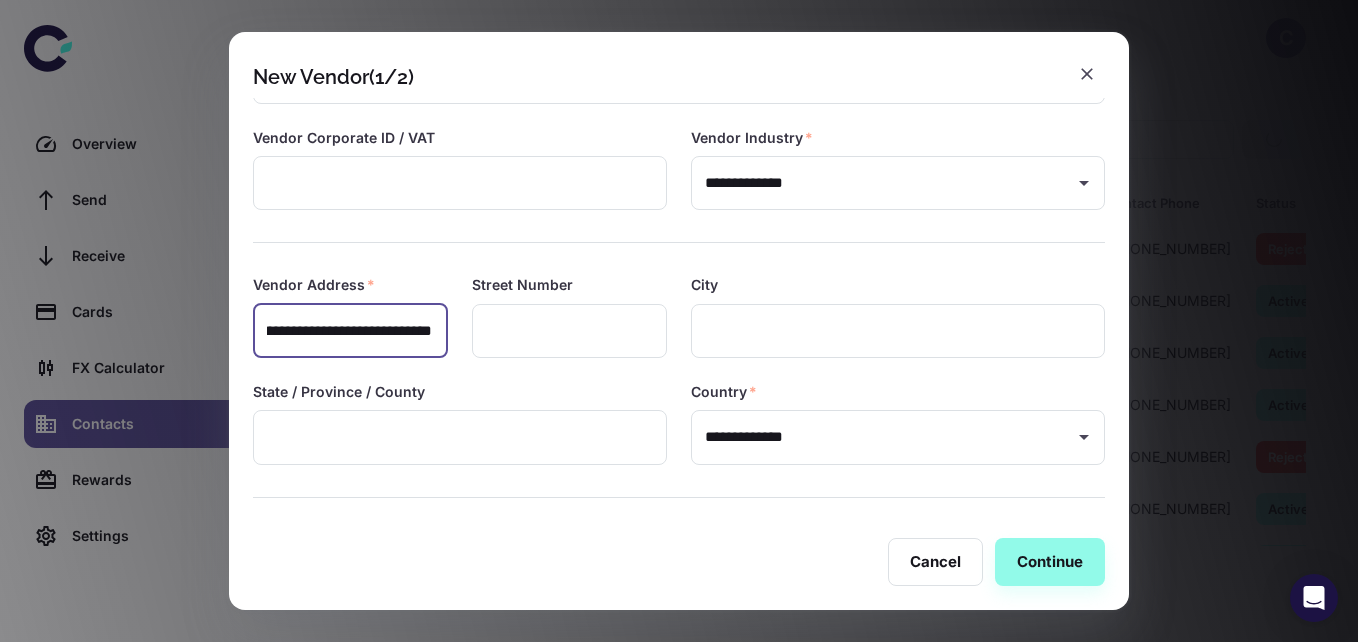 type on "**********" 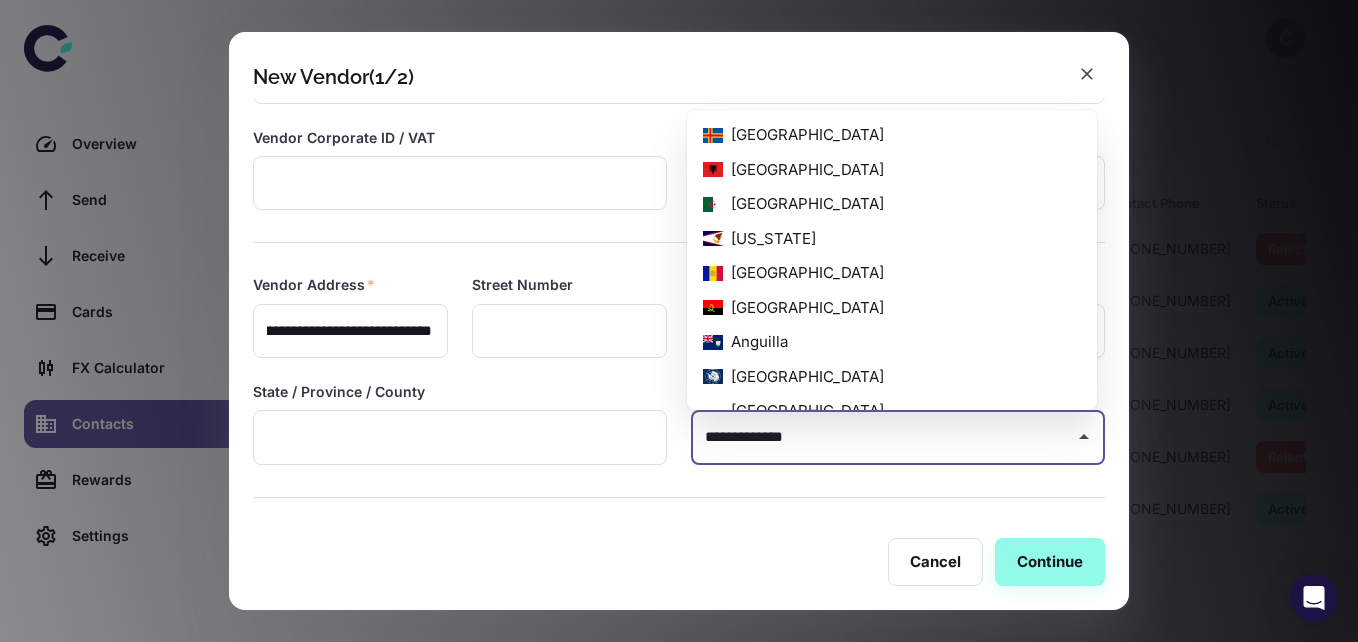 scroll, scrollTop: 0, scrollLeft: 0, axis: both 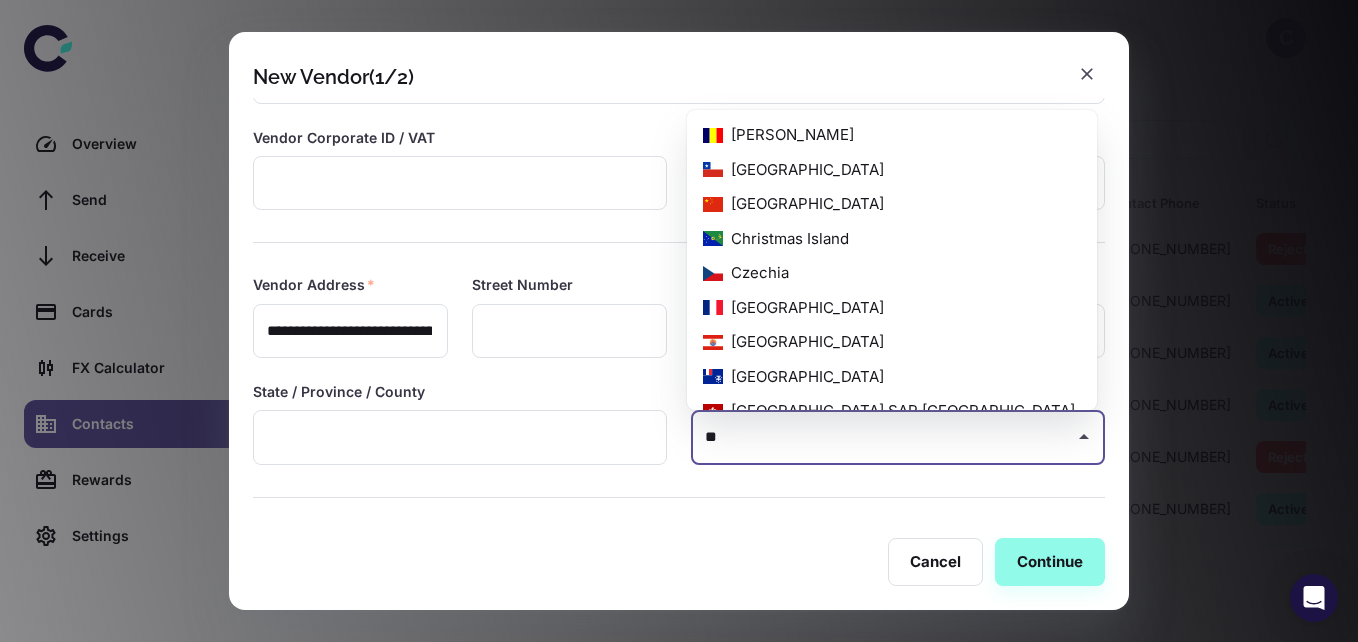 click on "China" at bounding box center (892, 204) 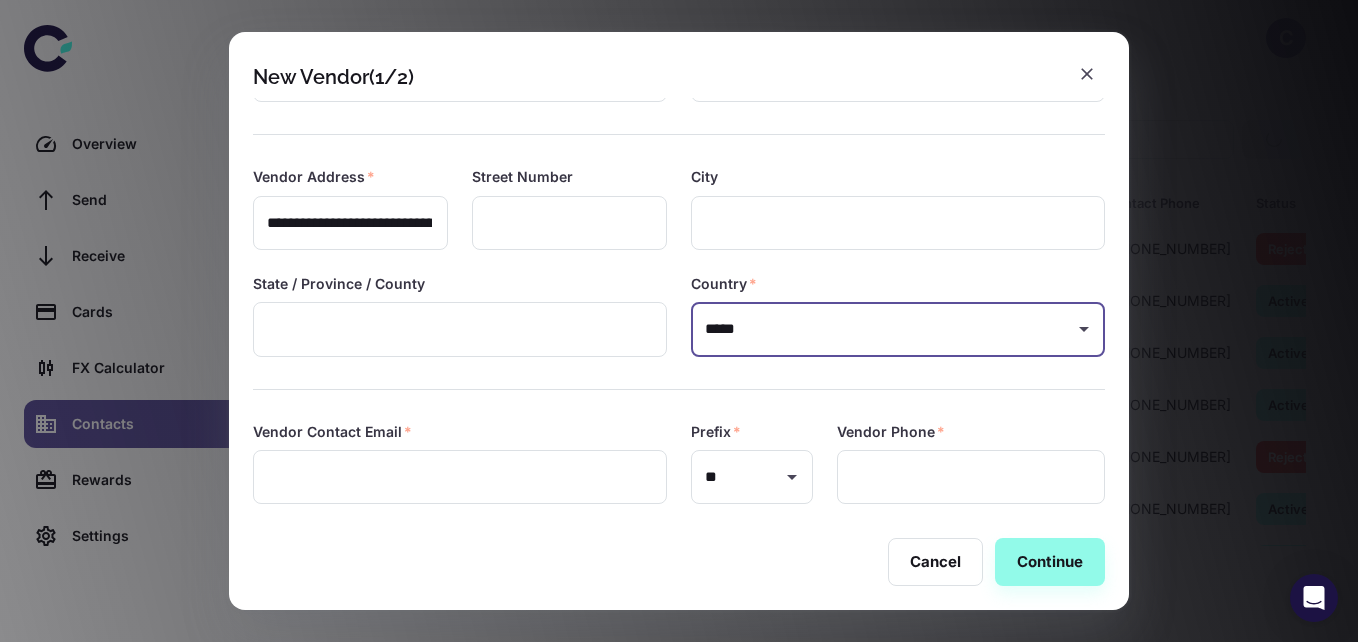 scroll, scrollTop: 223, scrollLeft: 0, axis: vertical 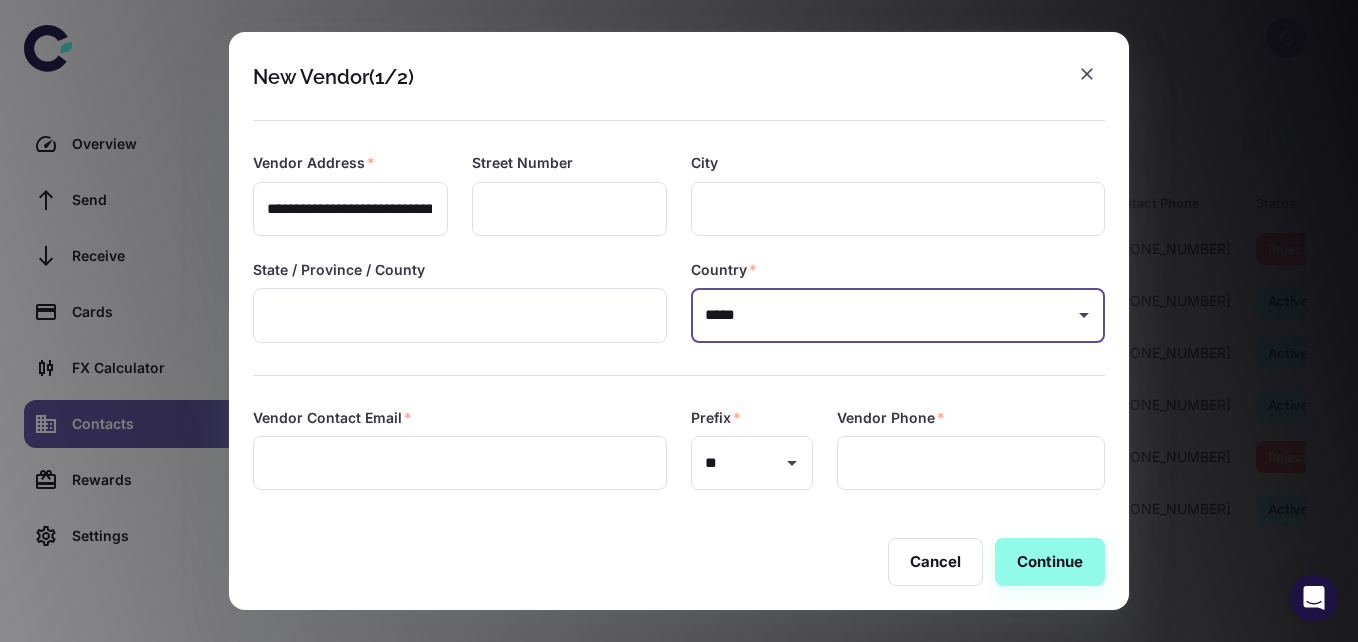 type on "*****" 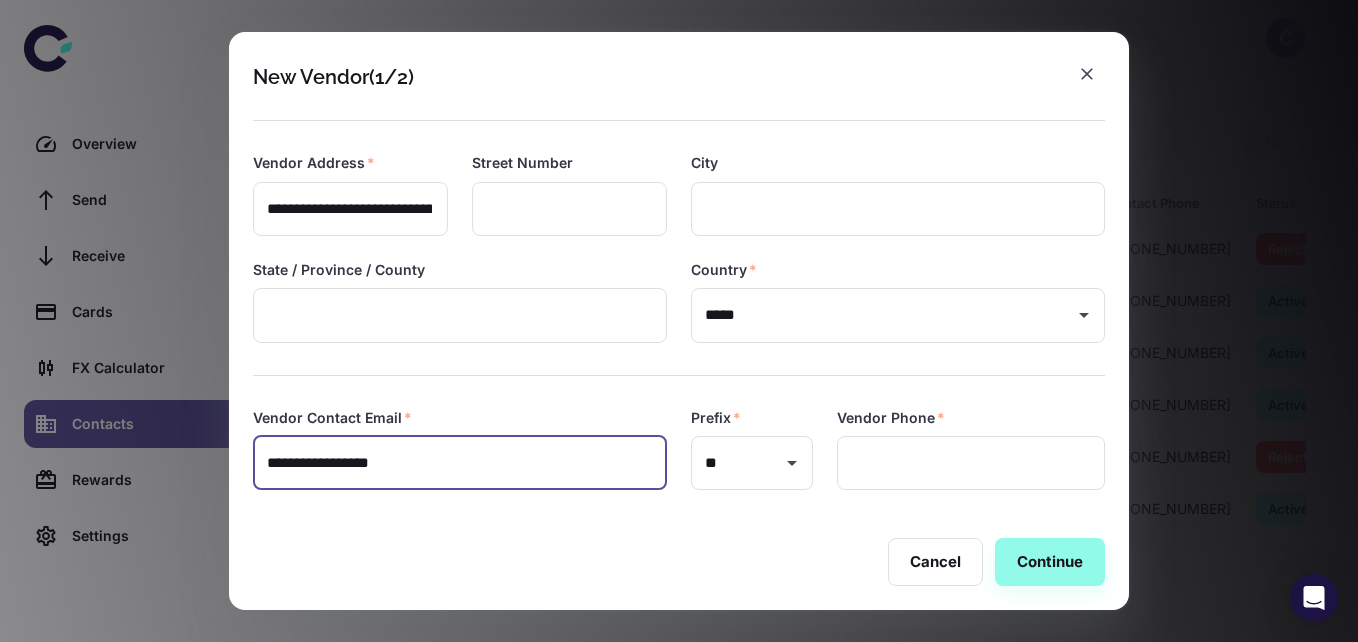 click on "**********" at bounding box center [460, 463] 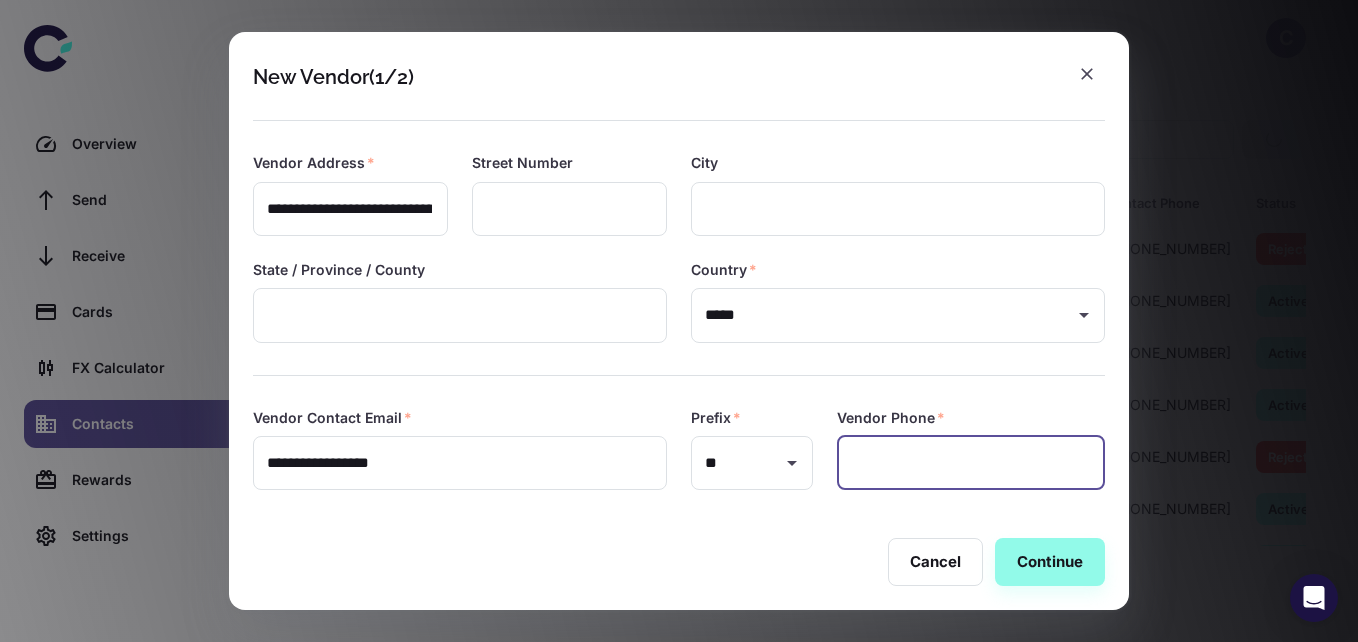 click at bounding box center [971, 463] 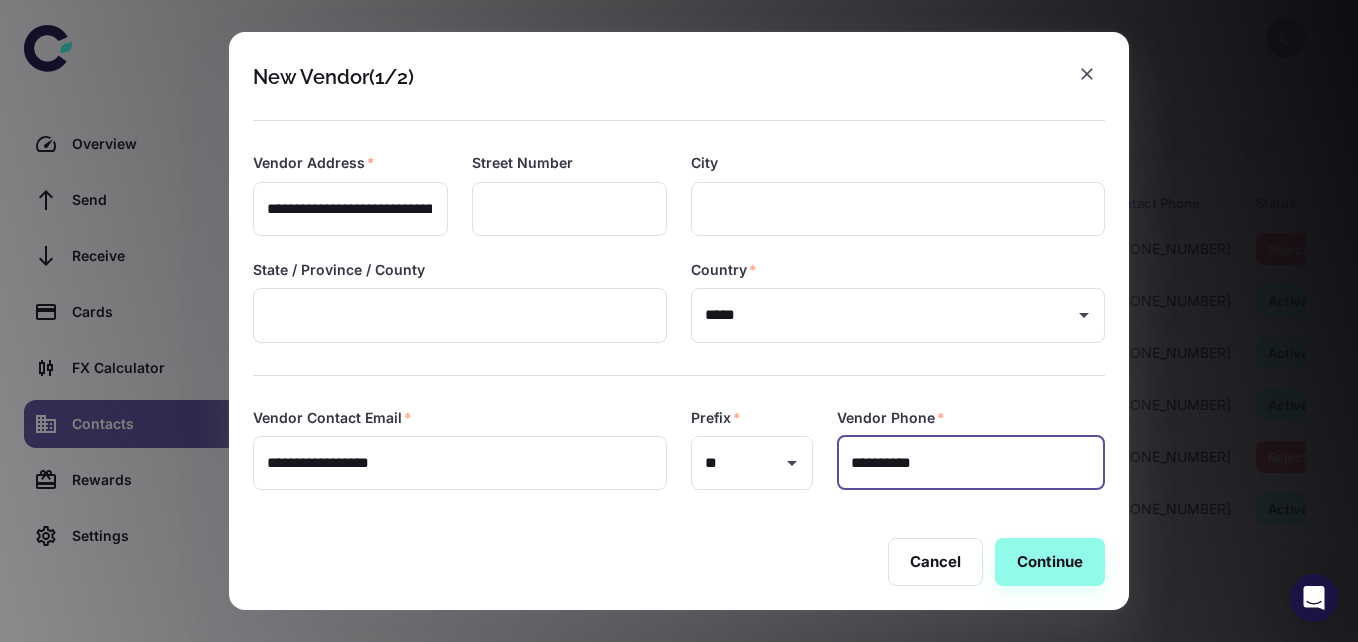 type on "**********" 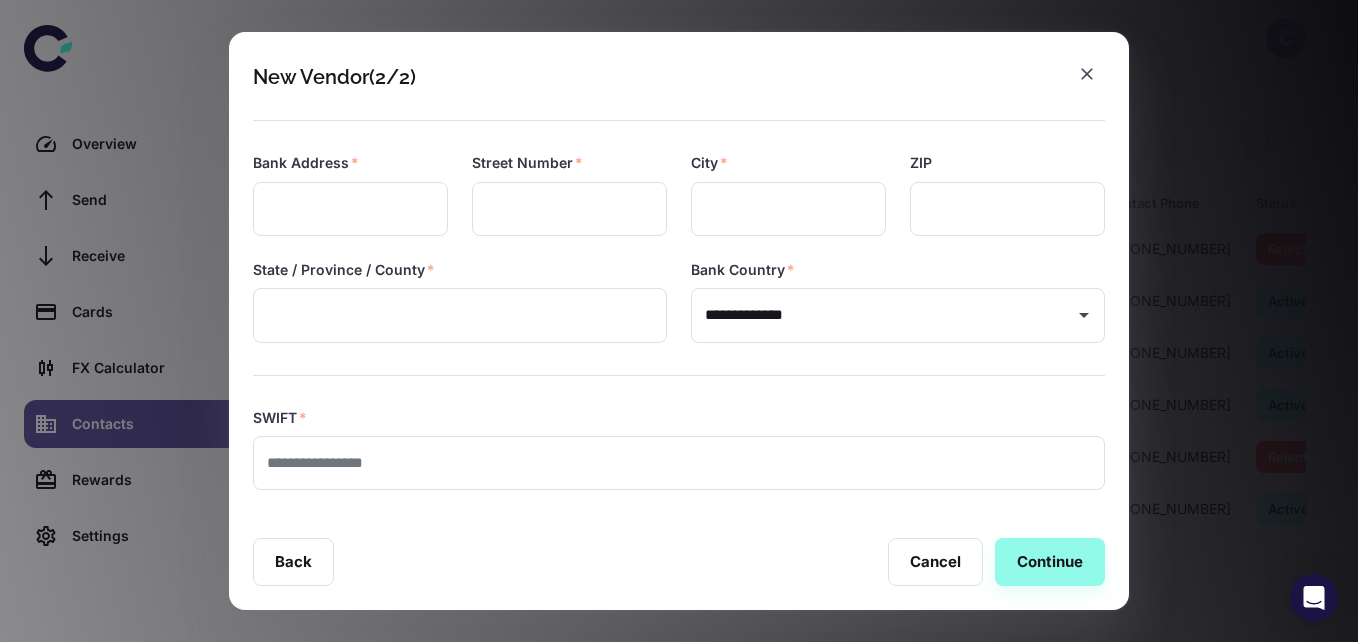 type on "**********" 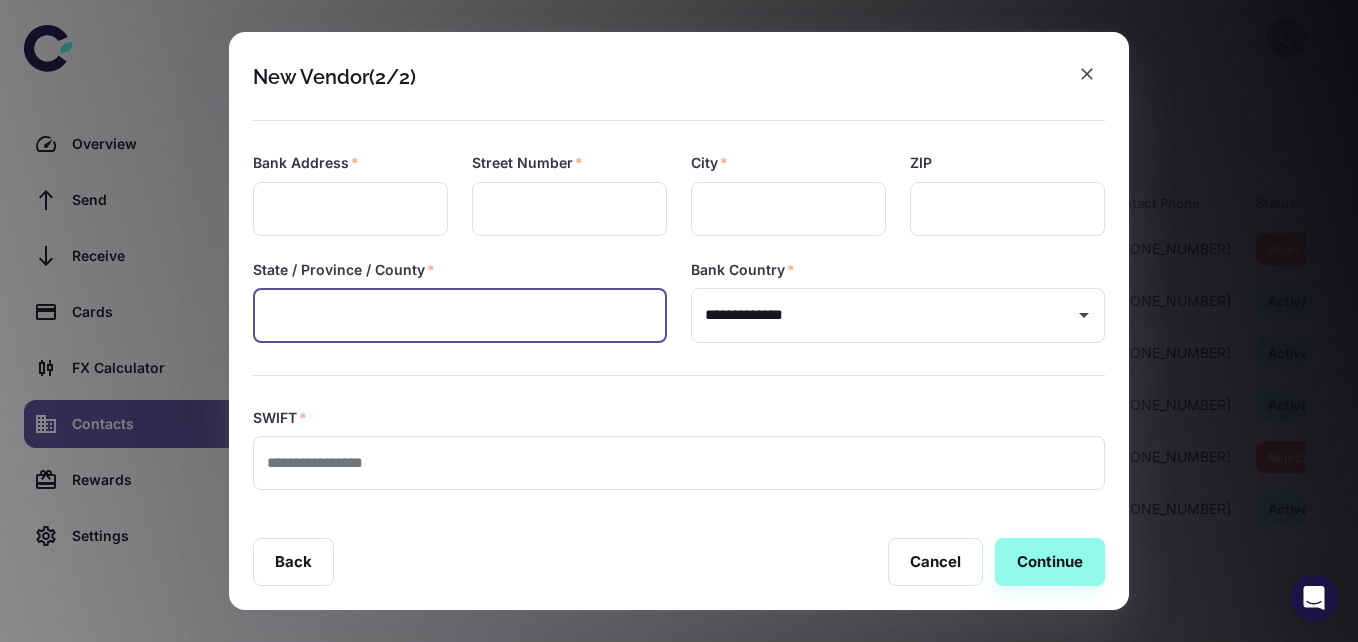 click at bounding box center (460, 315) 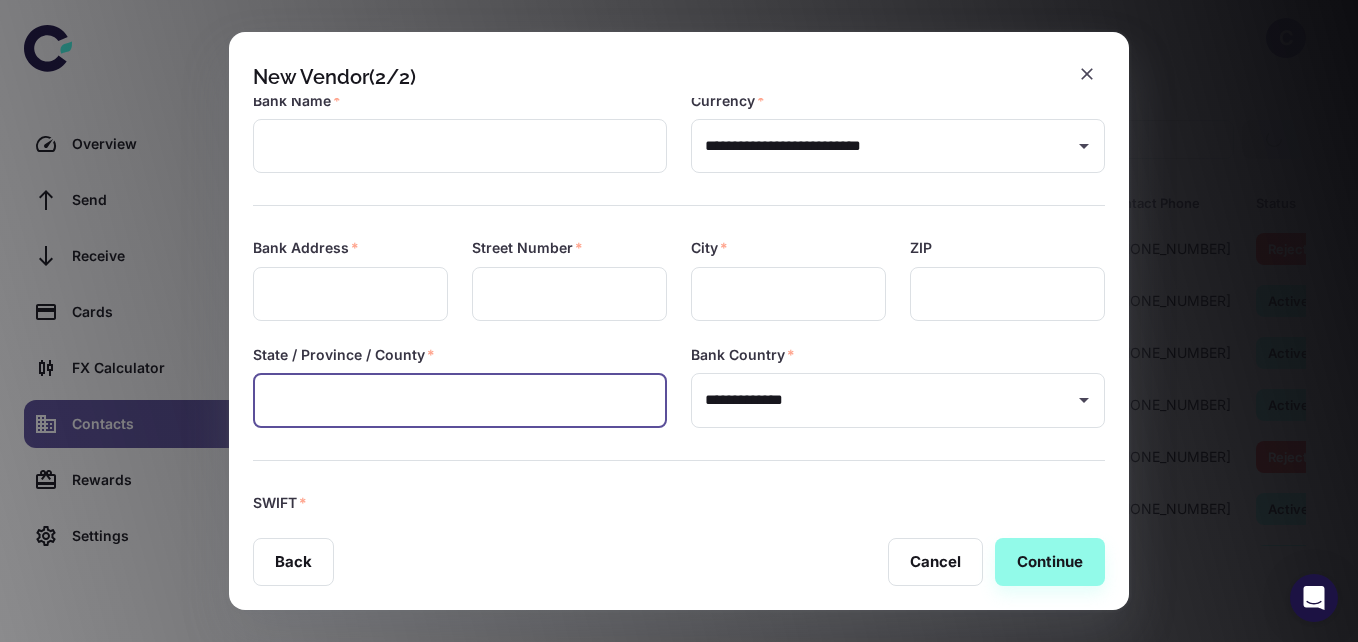 scroll, scrollTop: 0, scrollLeft: 0, axis: both 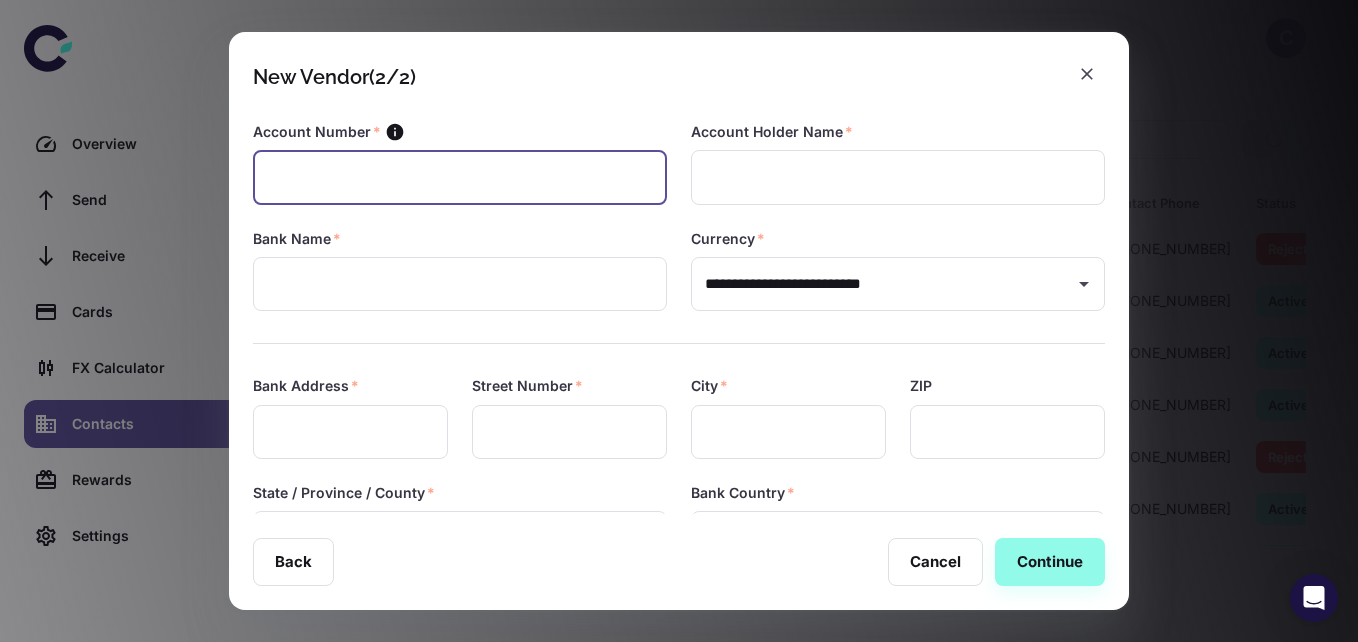 click at bounding box center [460, 177] 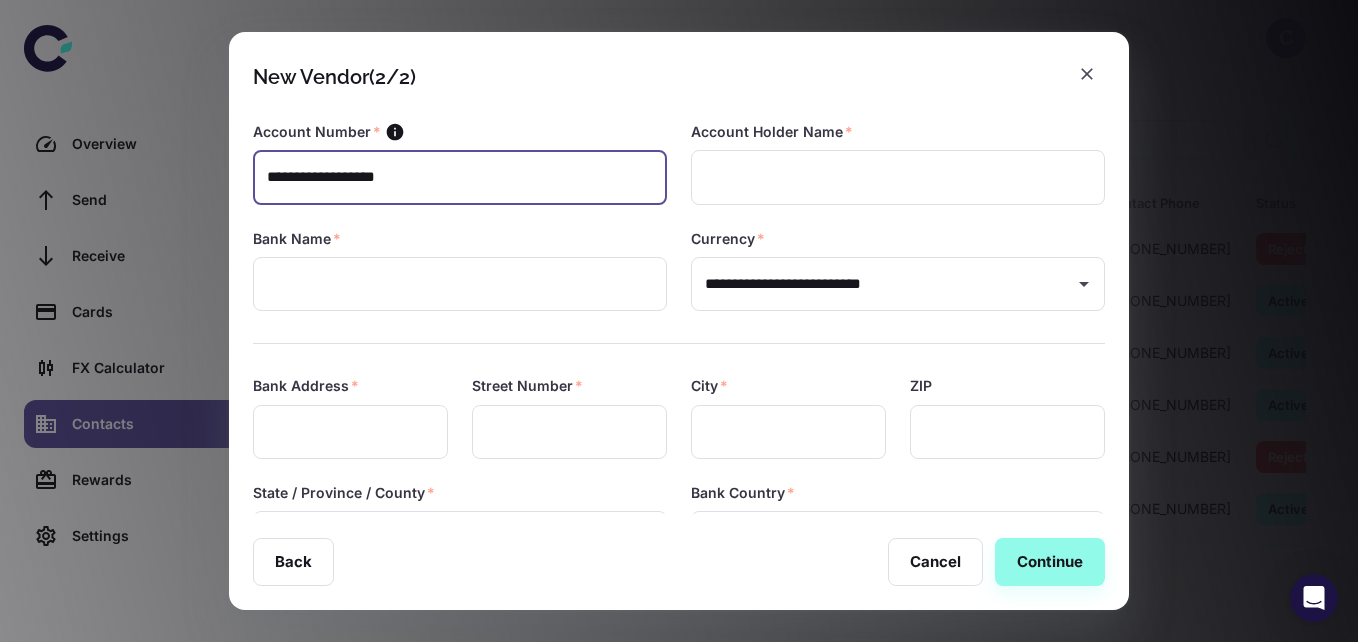 click on "**********" at bounding box center (460, 177) 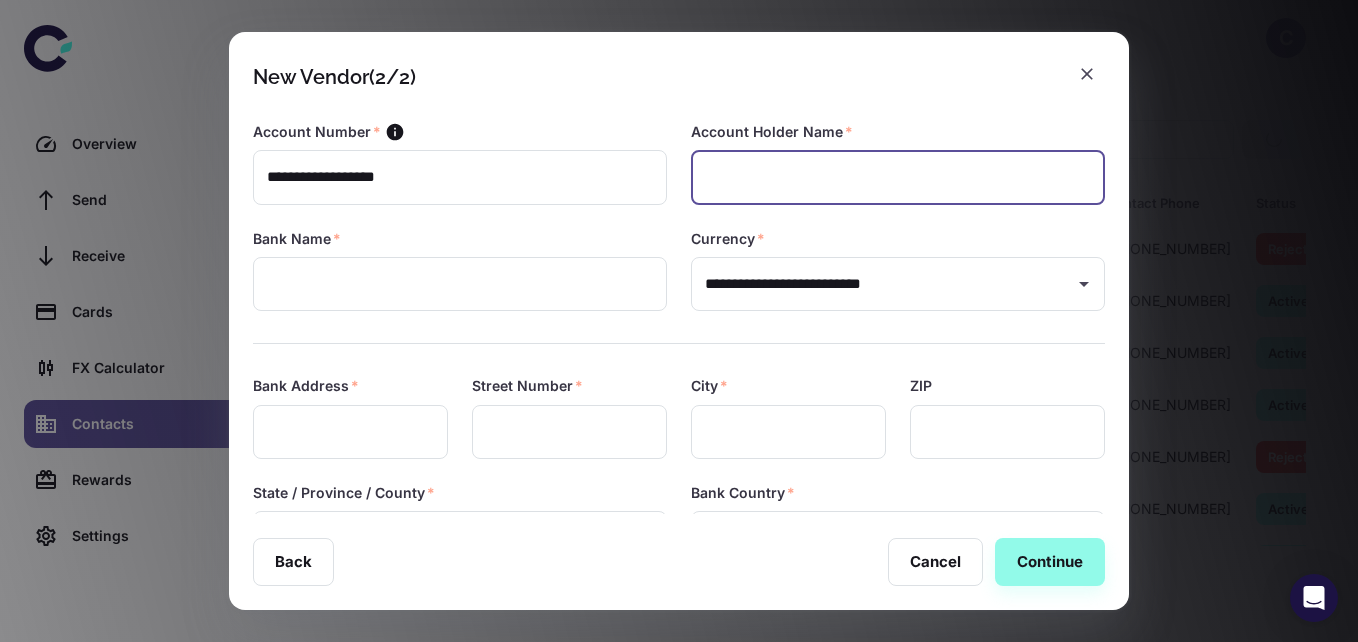 paste on "**********" 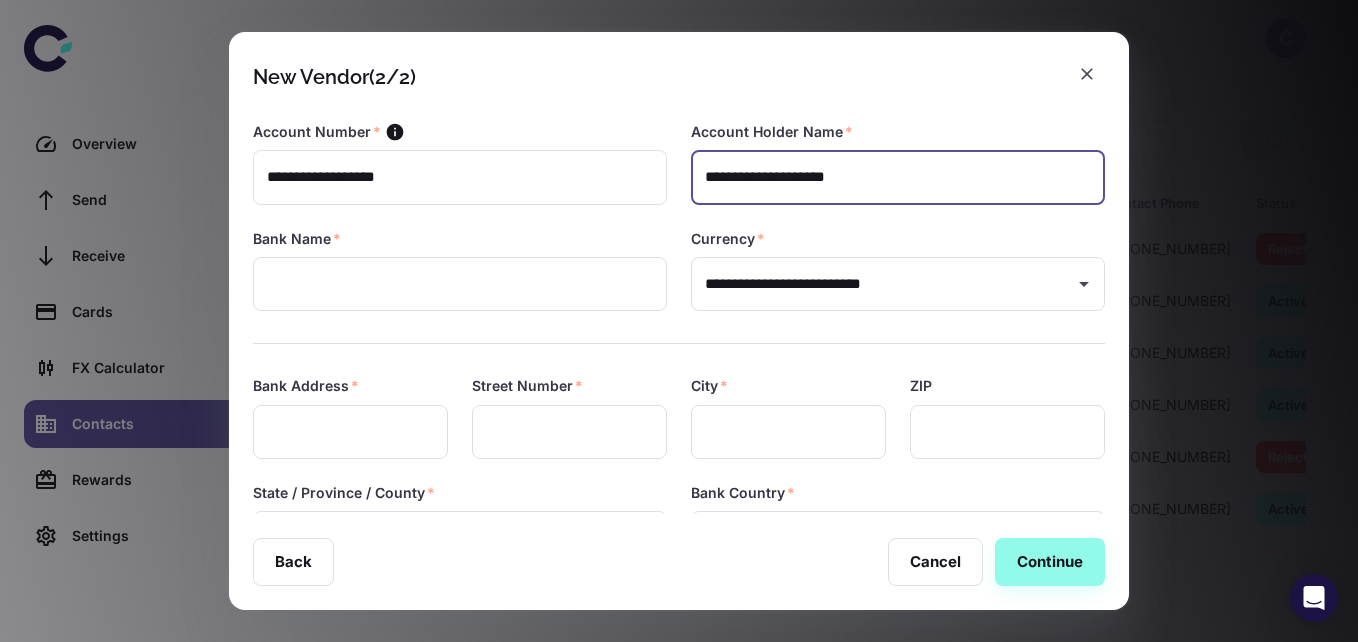 type on "**********" 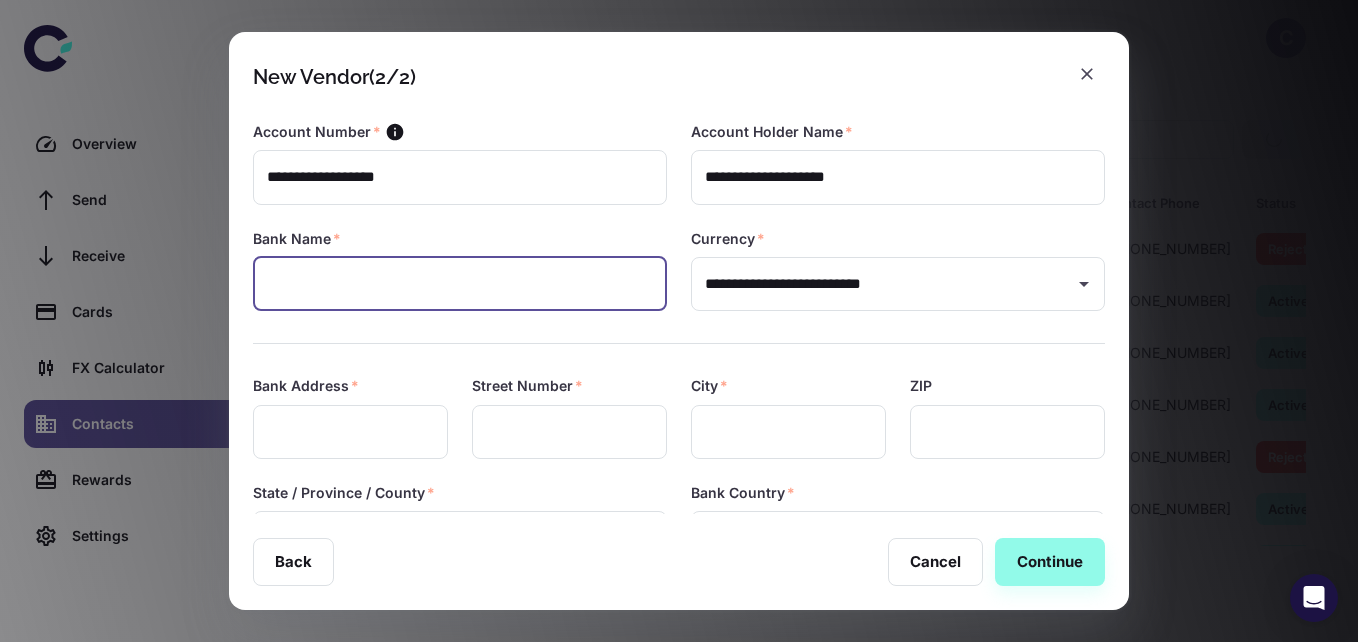 click at bounding box center [460, 284] 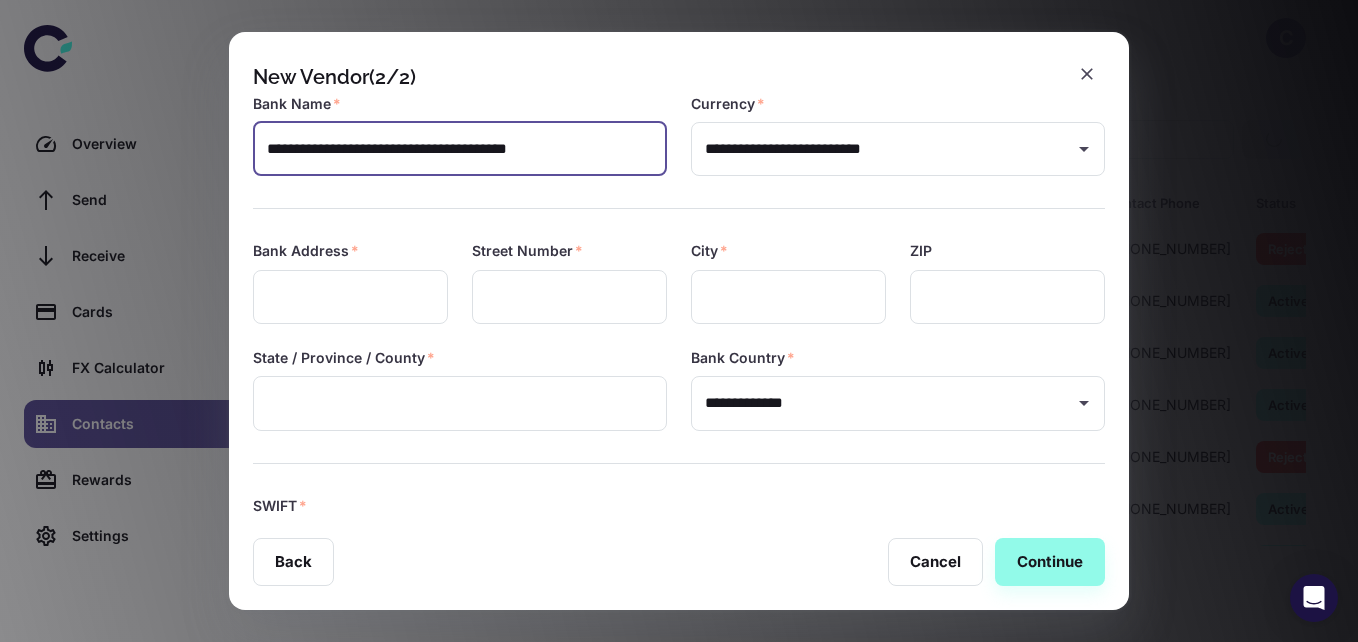 scroll, scrollTop: 136, scrollLeft: 0, axis: vertical 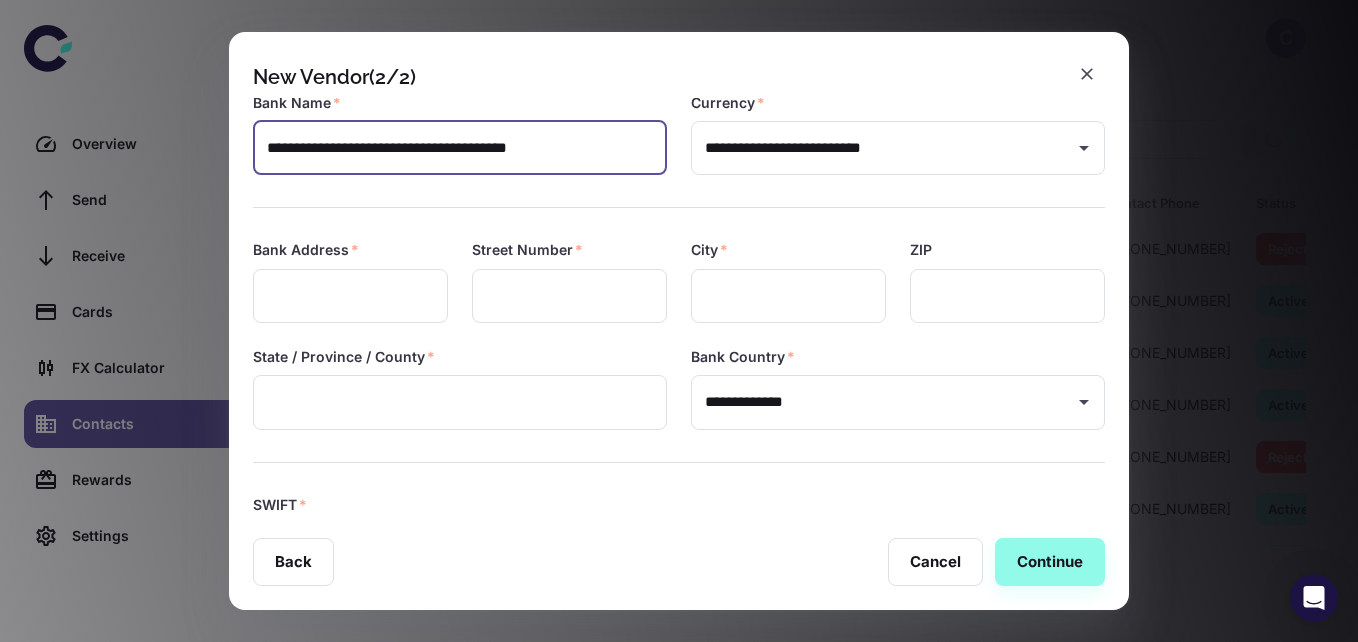 type on "**********" 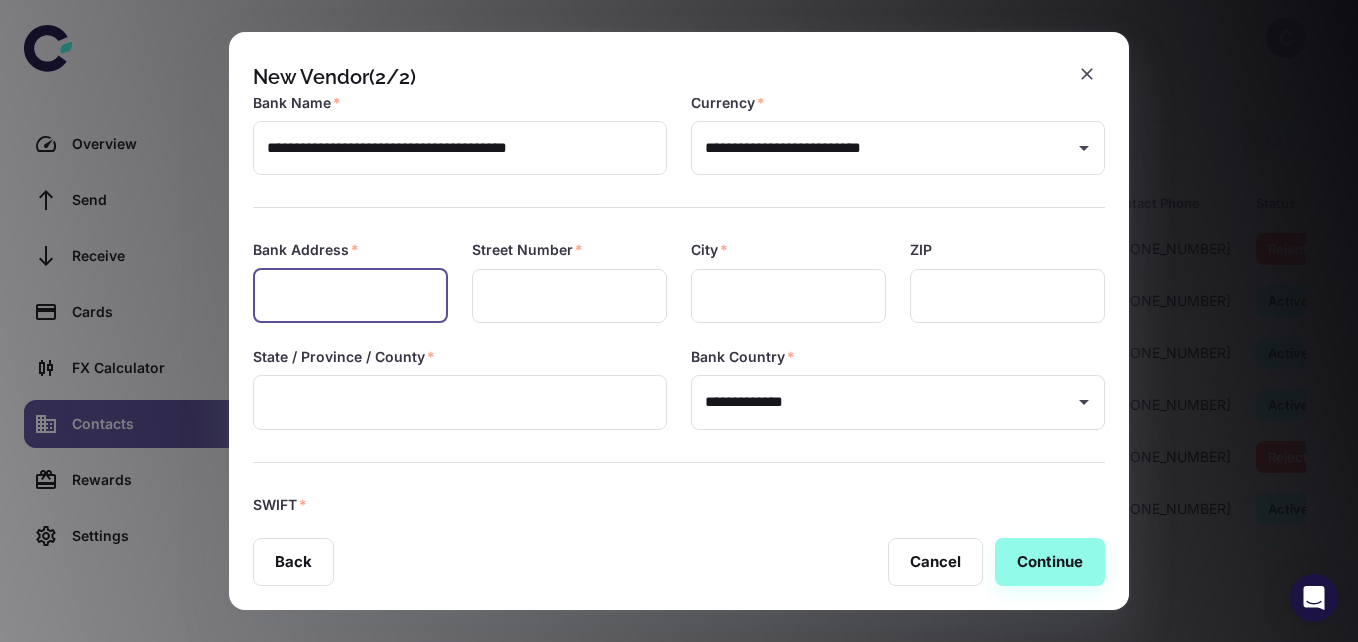 paste on "**********" 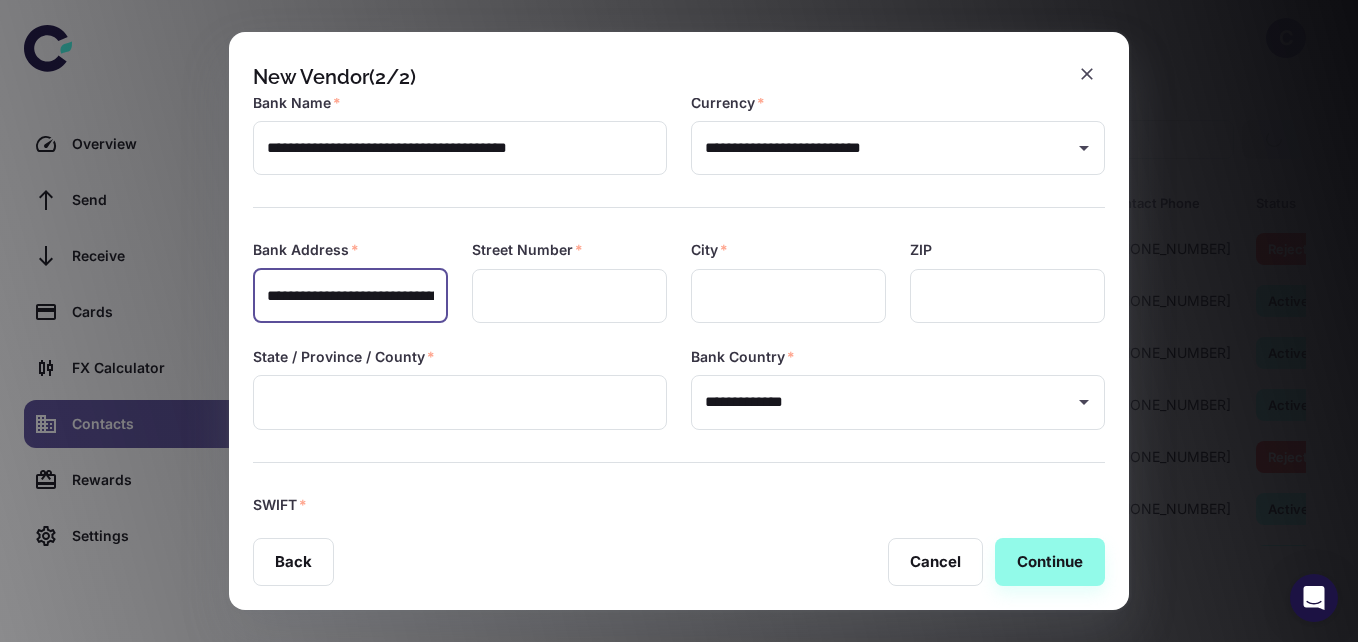 scroll, scrollTop: 0, scrollLeft: 391, axis: horizontal 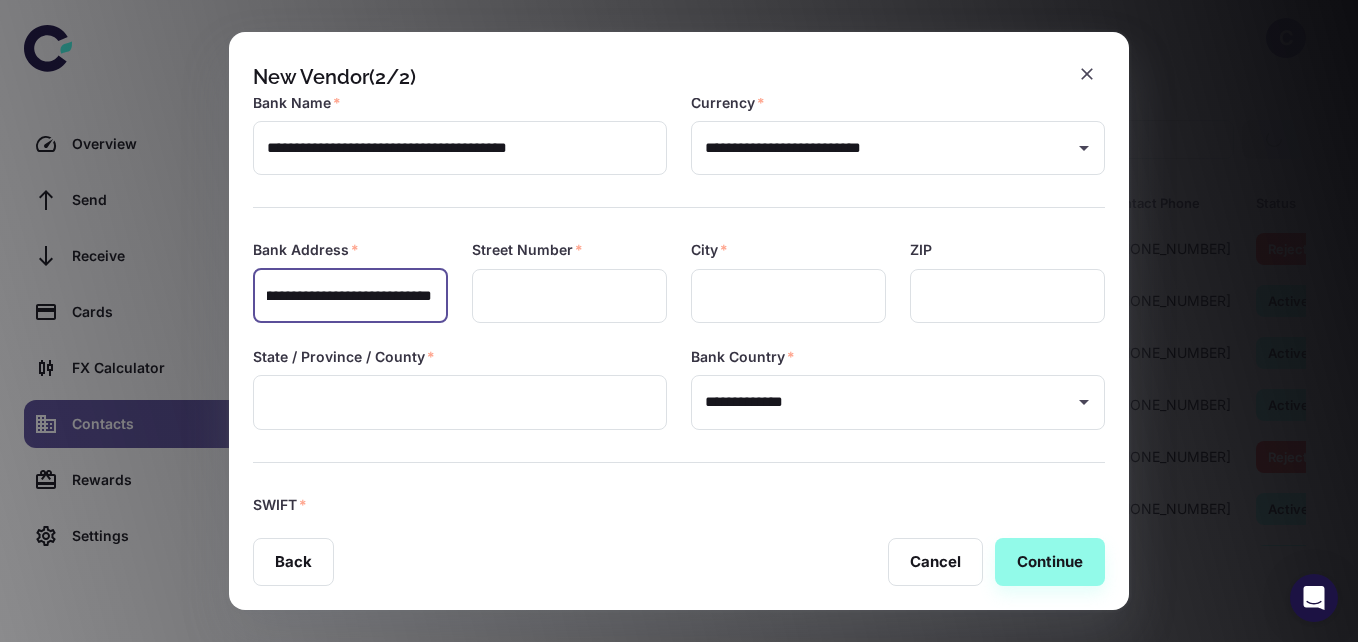 type on "**********" 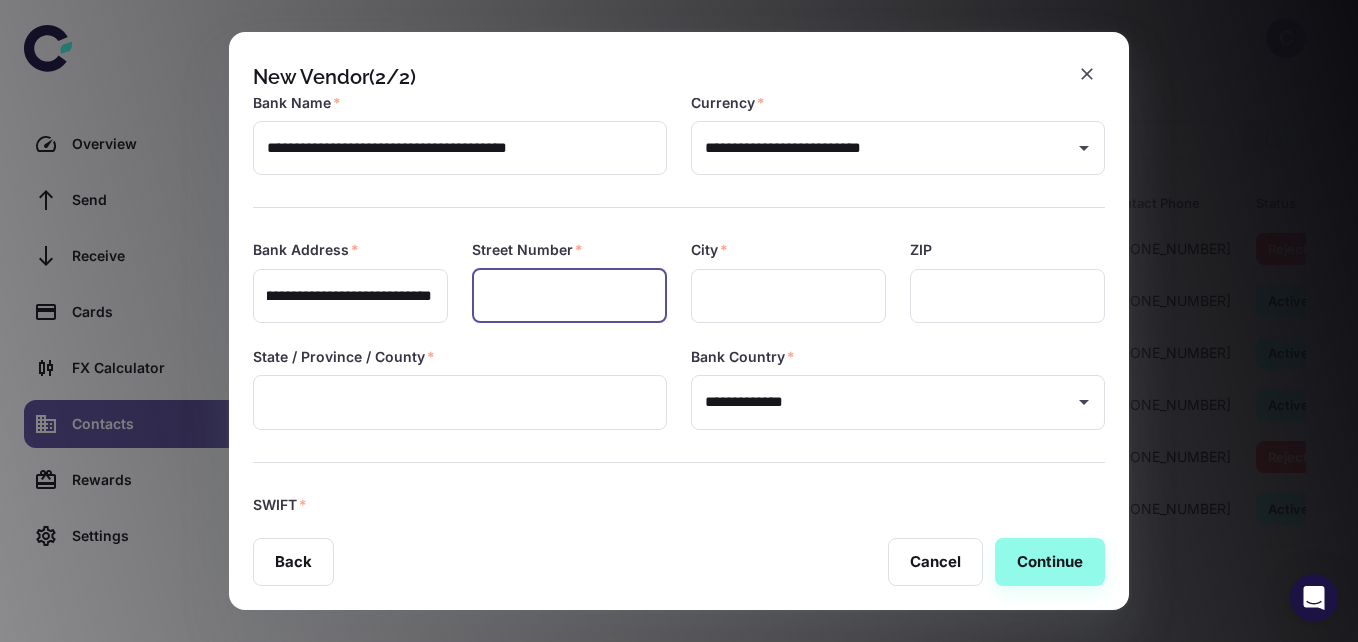 scroll, scrollTop: 0, scrollLeft: 0, axis: both 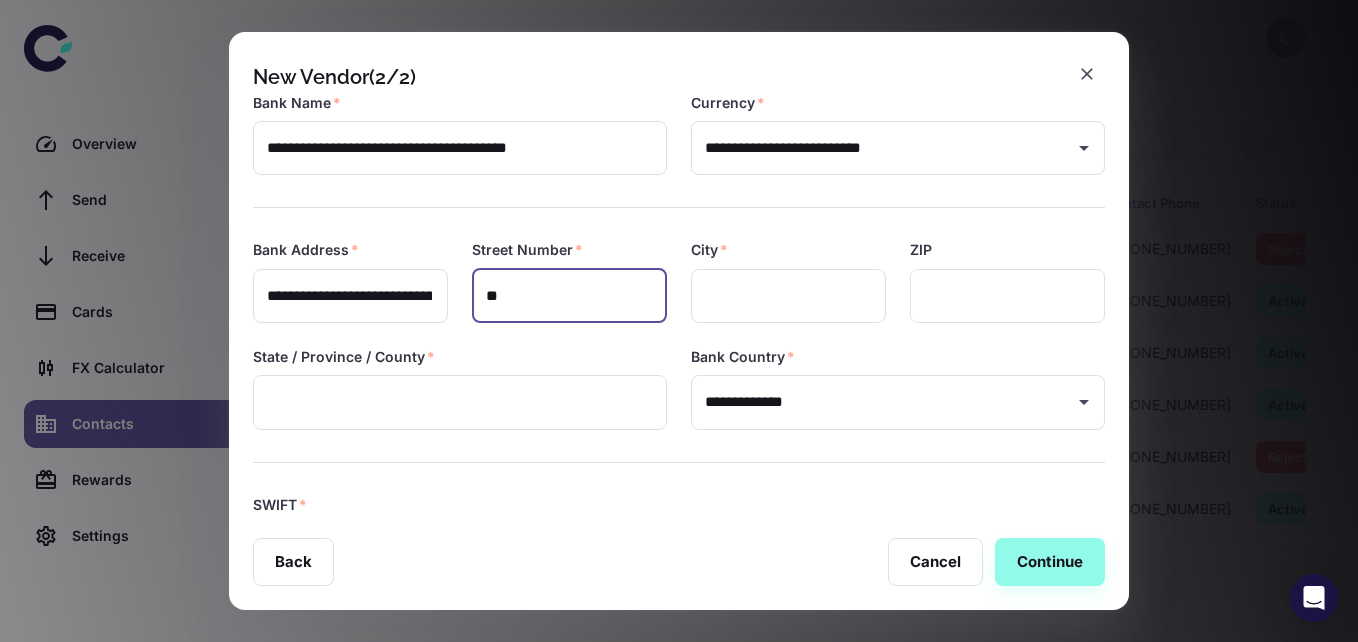 type on "**" 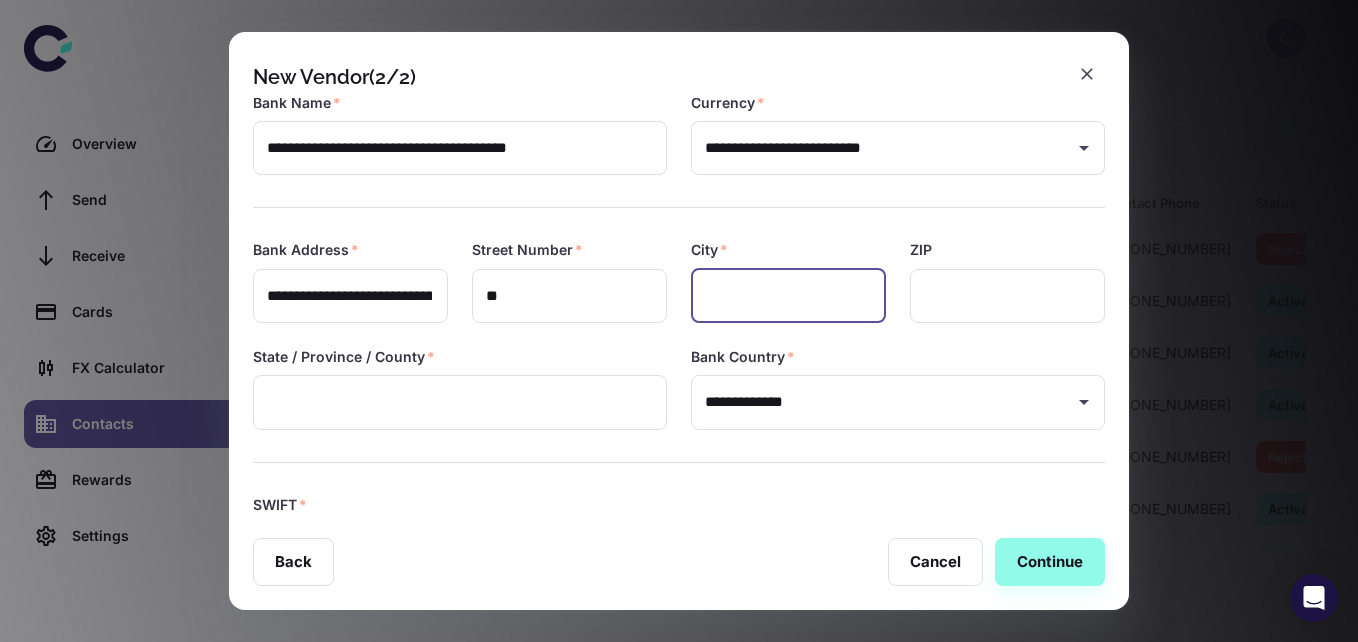 click on "**********" at bounding box center [349, 296] 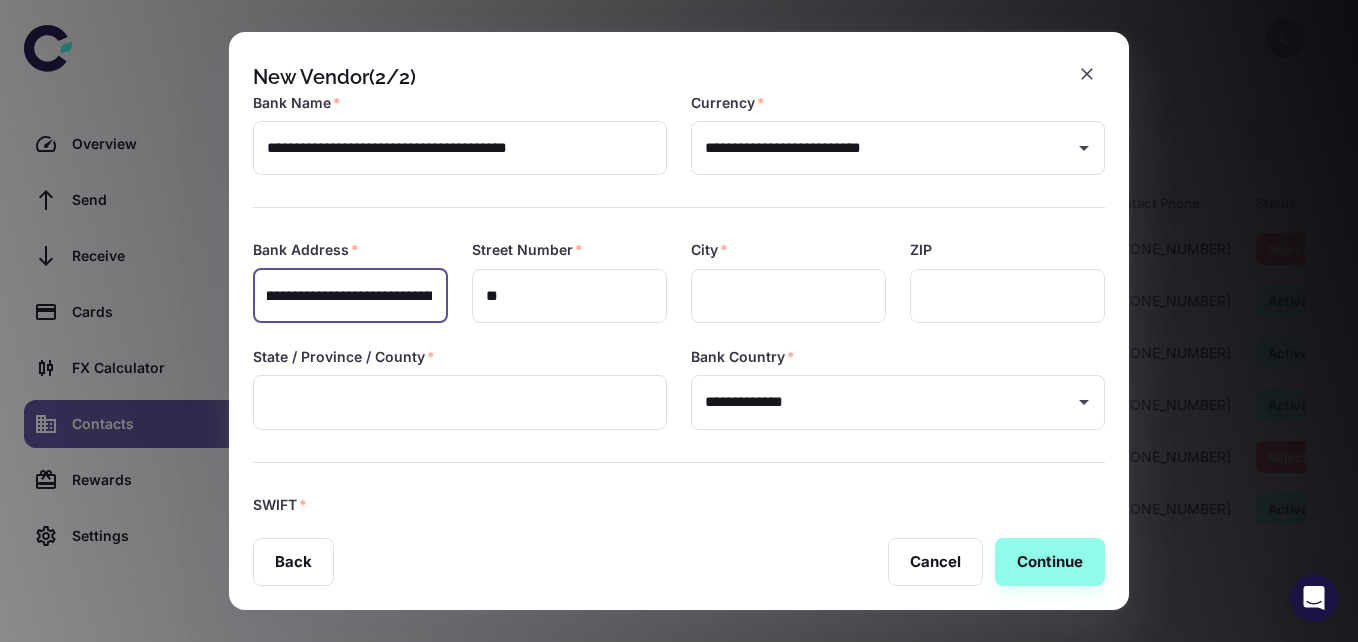 scroll, scrollTop: 0, scrollLeft: 267, axis: horizontal 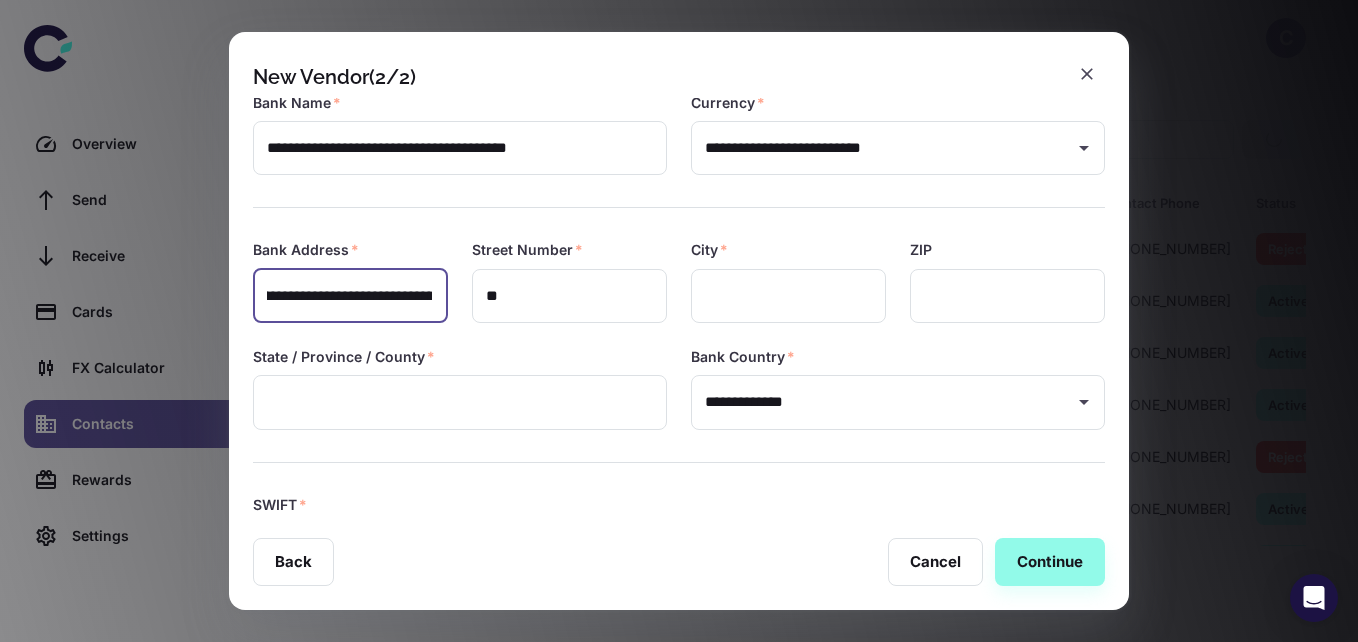 drag, startPoint x: 265, startPoint y: 294, endPoint x: 394, endPoint y: 300, distance: 129.13947 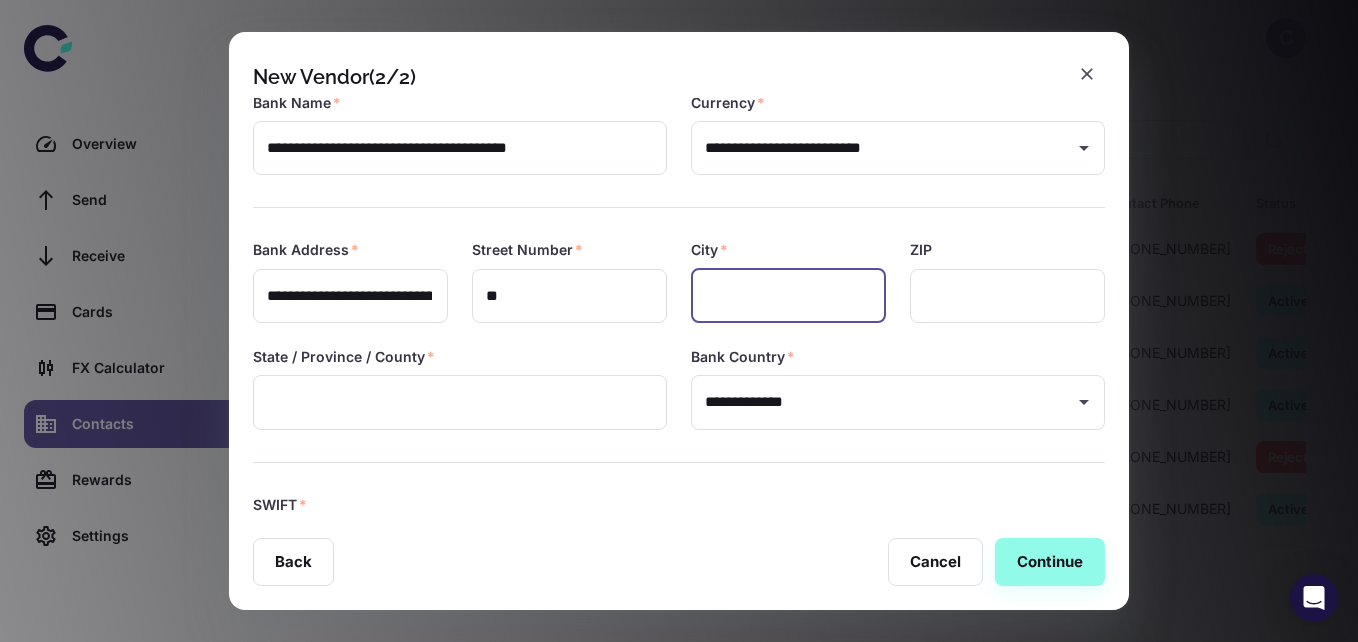 paste on "**********" 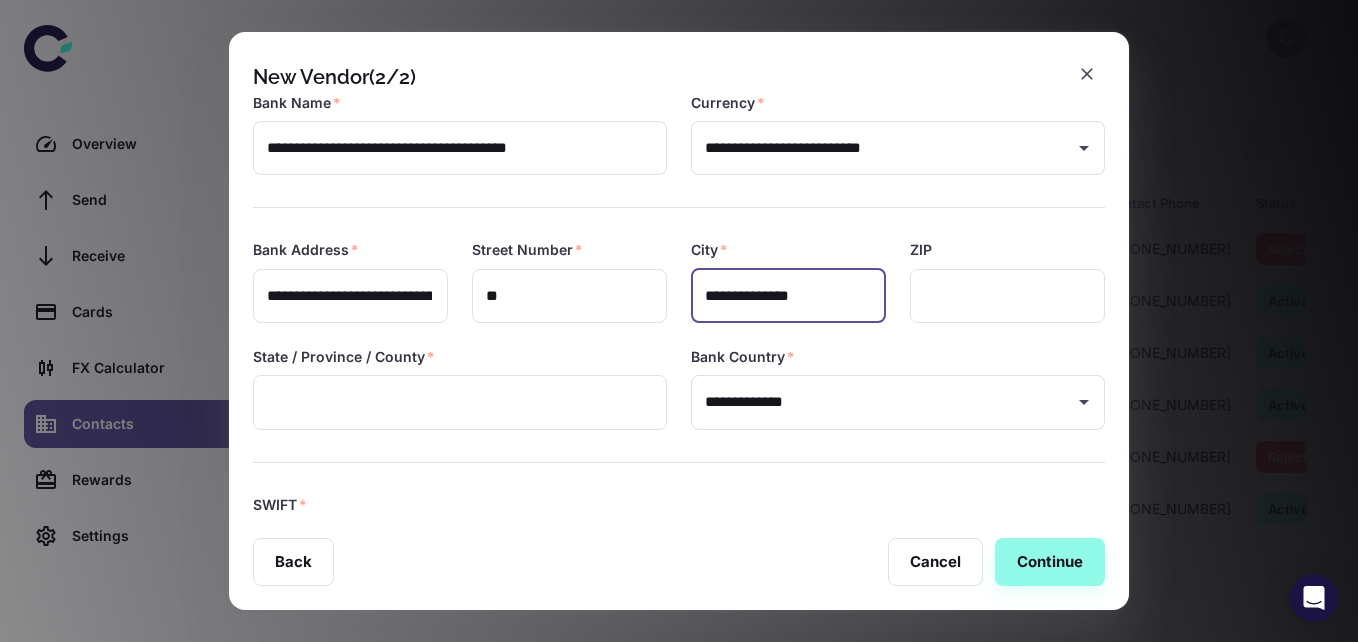 type on "**********" 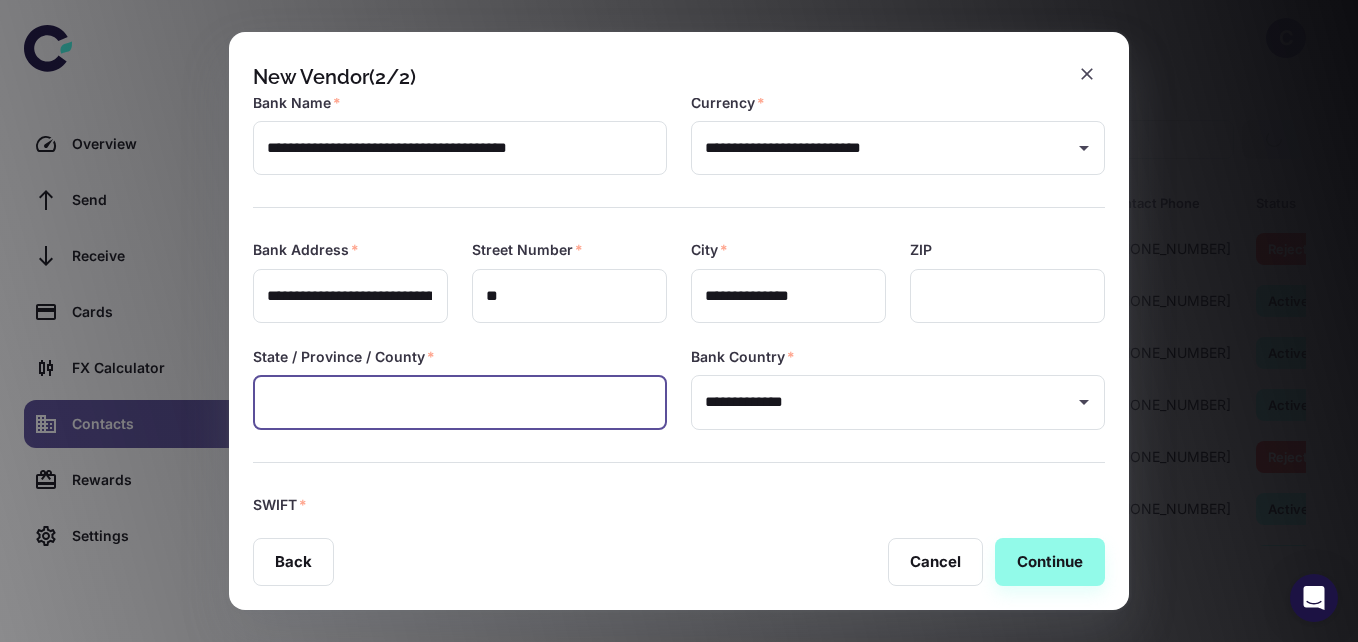 click on "**********" at bounding box center [349, 296] 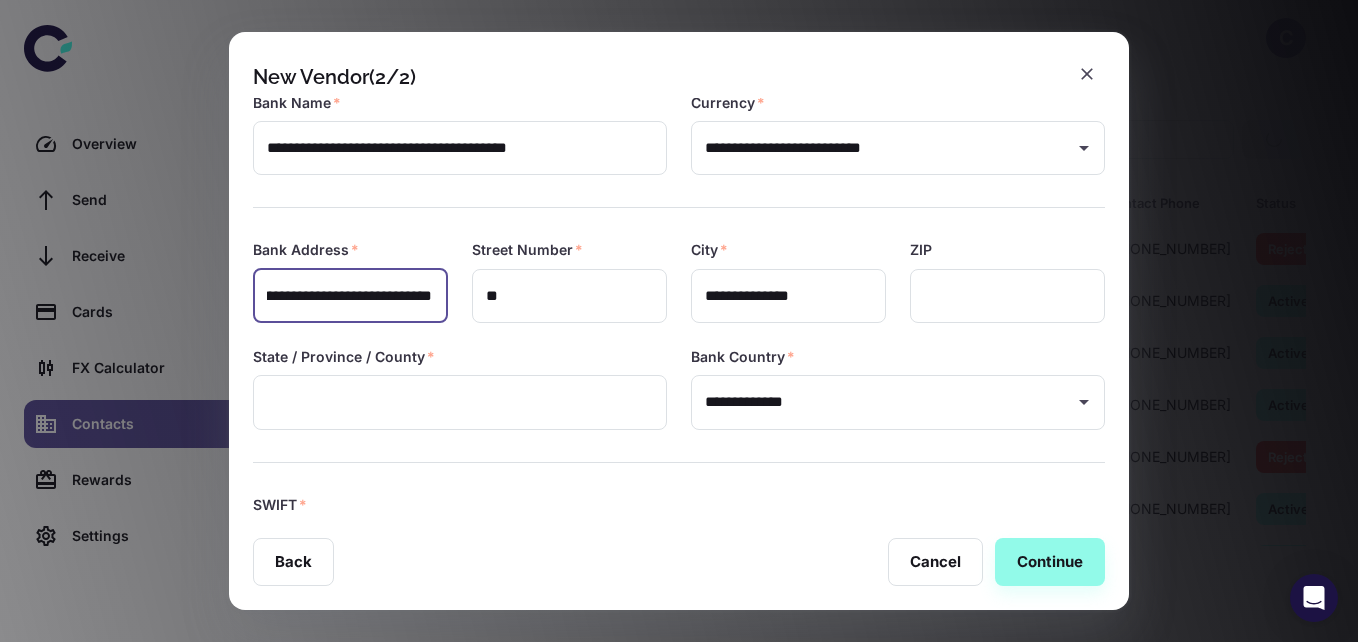 scroll, scrollTop: 0, scrollLeft: 375, axis: horizontal 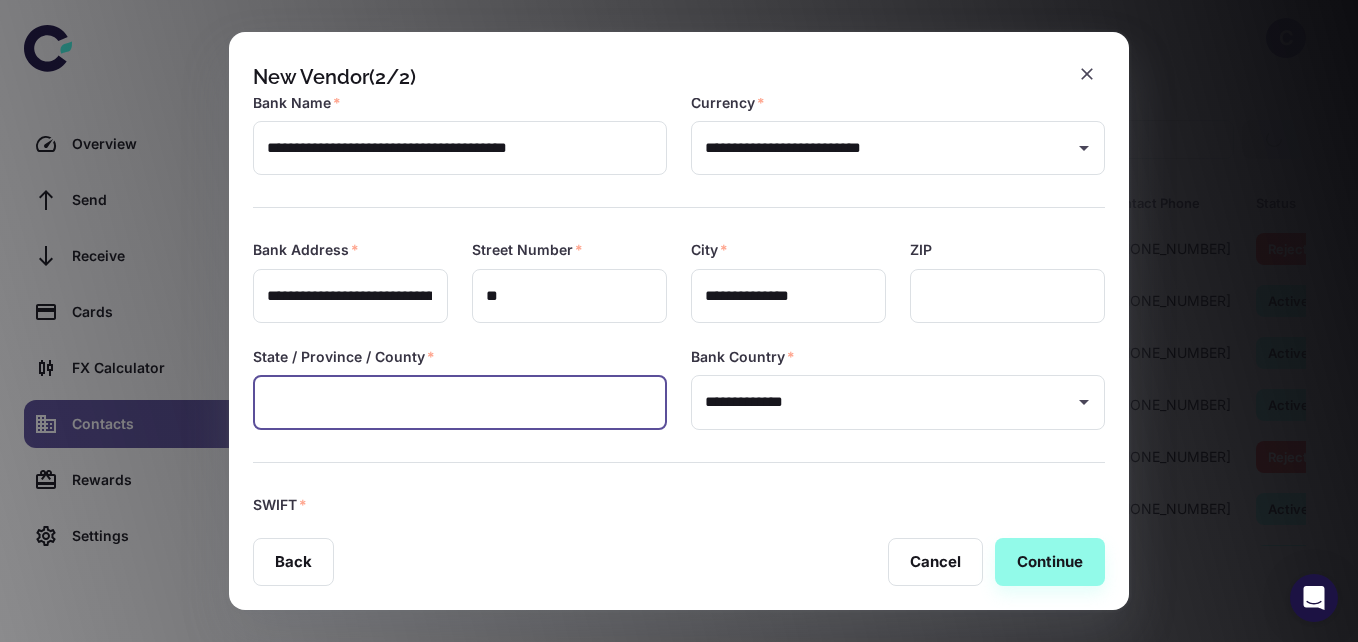 paste on "**********" 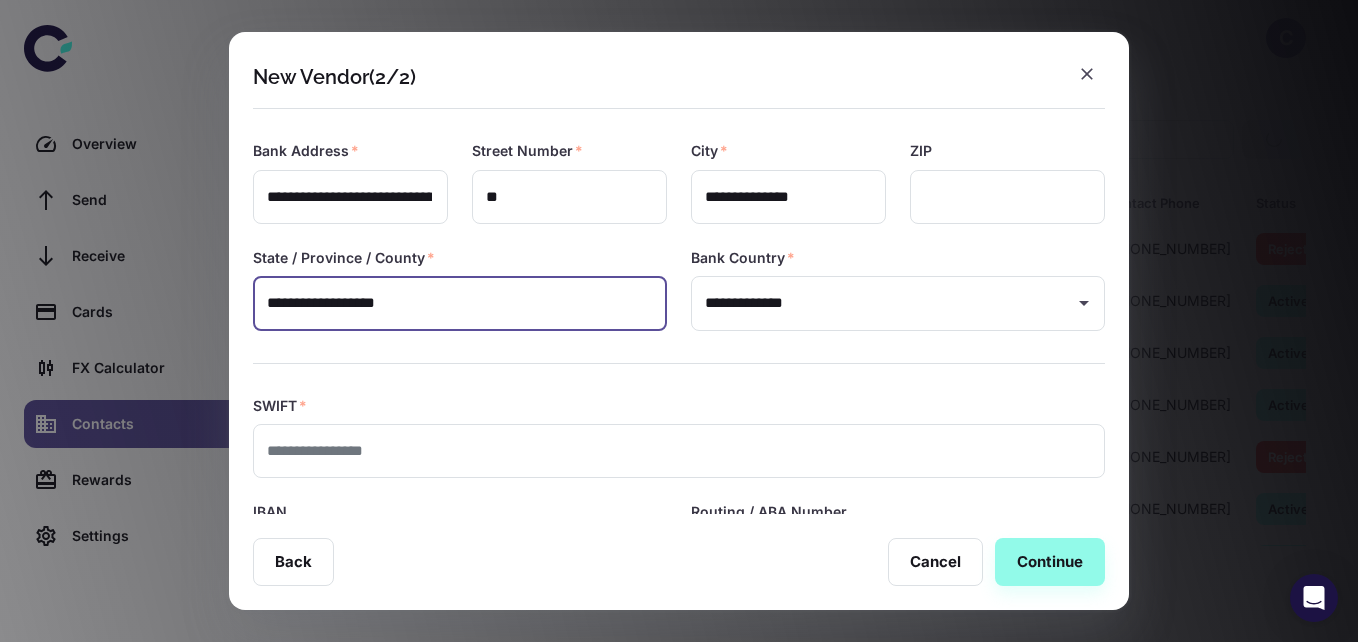 scroll, scrollTop: 241, scrollLeft: 0, axis: vertical 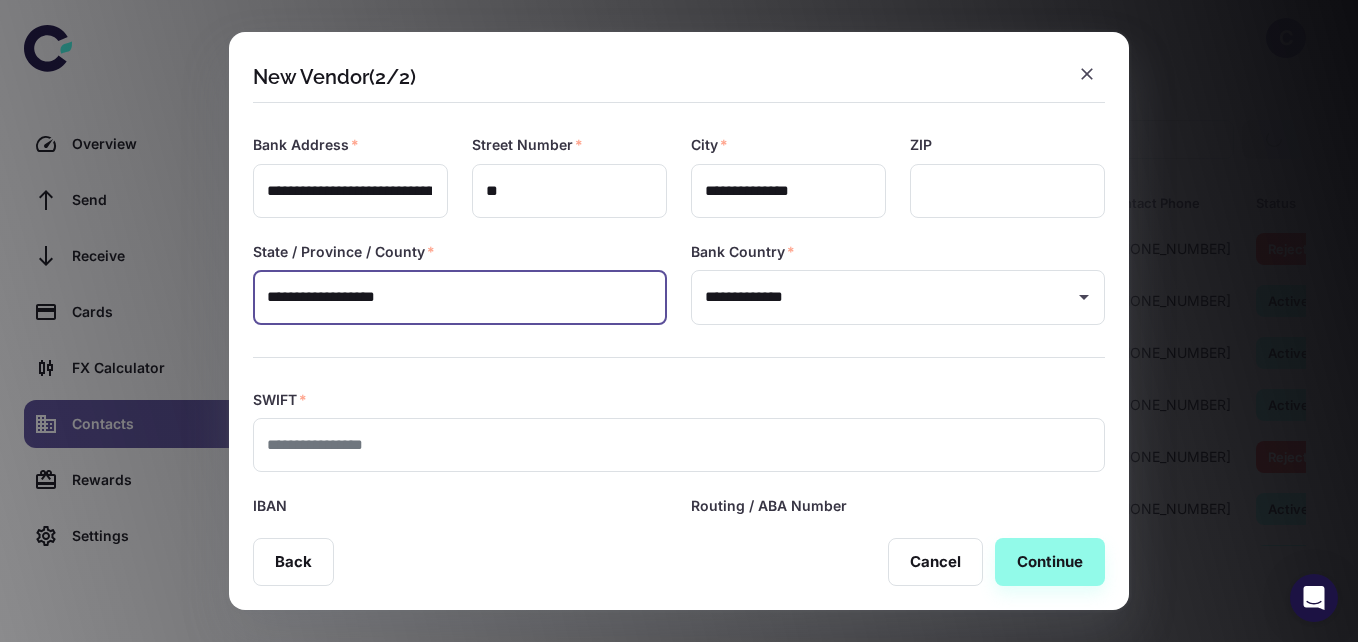 type on "**********" 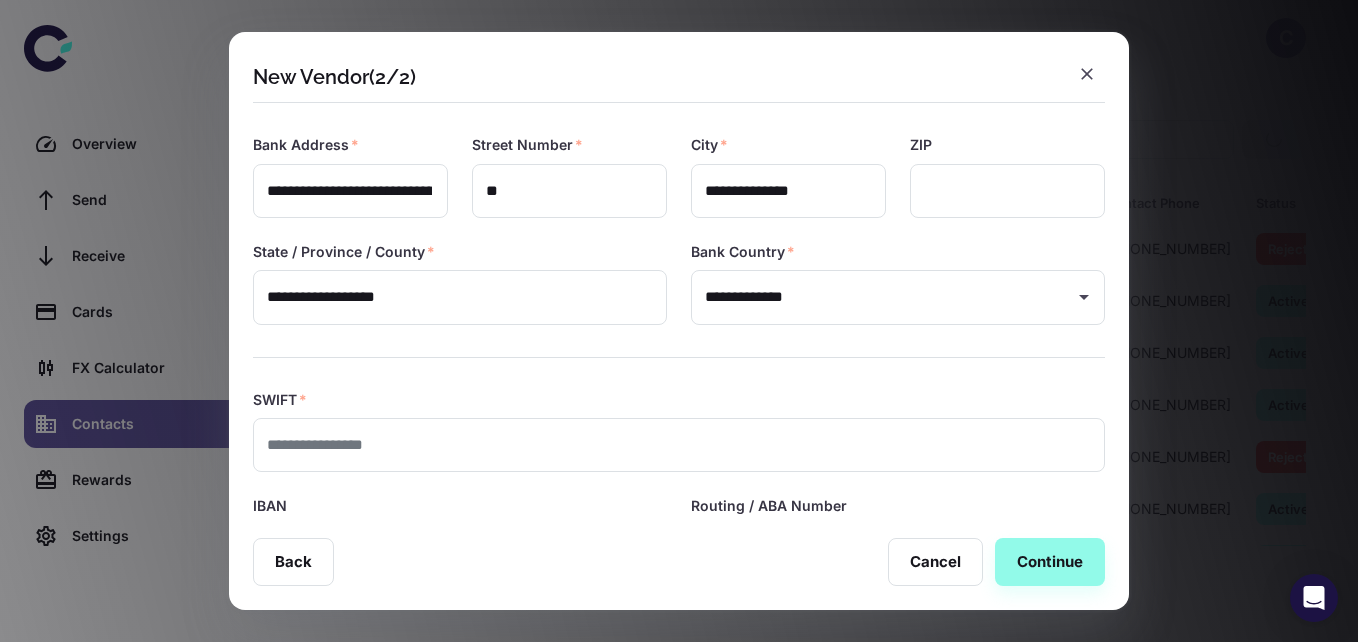 click at bounding box center (667, 345) 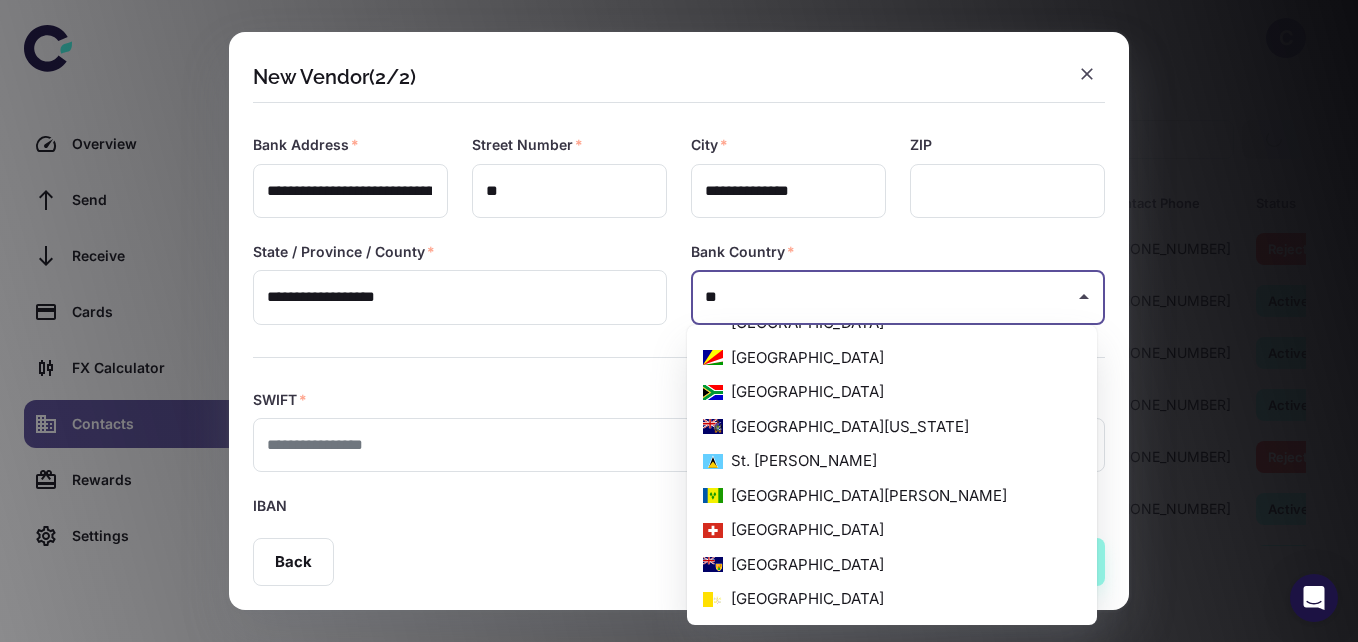 scroll, scrollTop: 0, scrollLeft: 0, axis: both 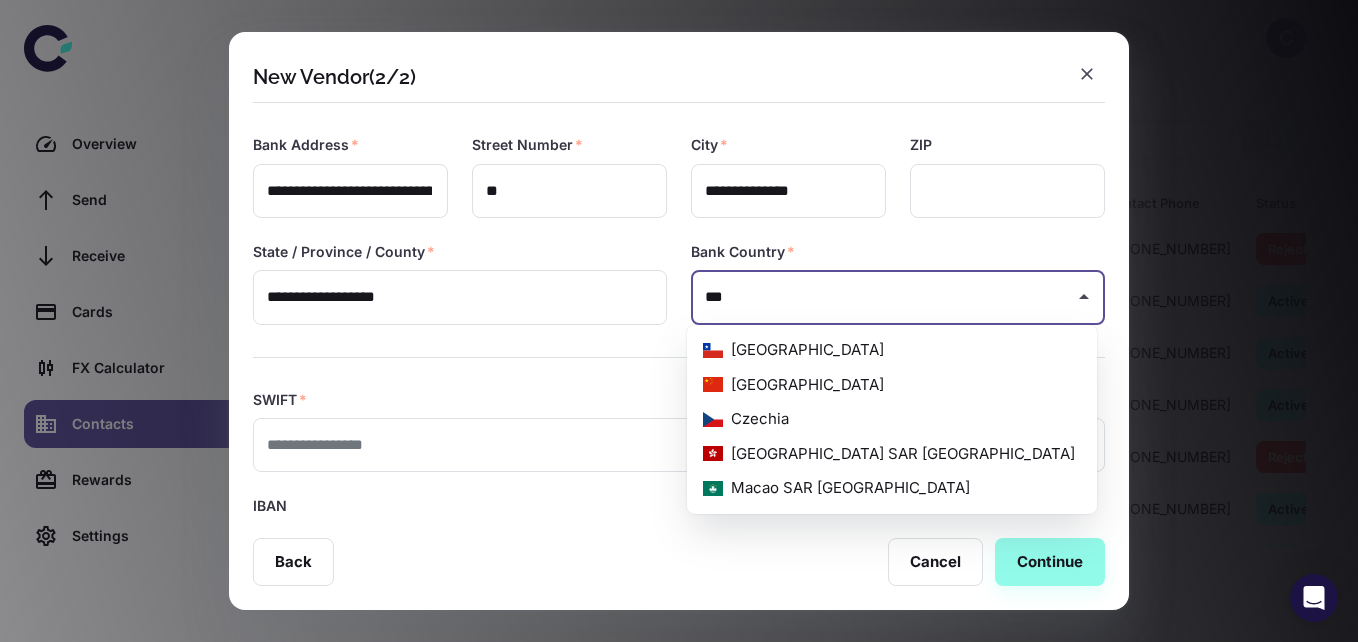 click on "China" at bounding box center [892, 385] 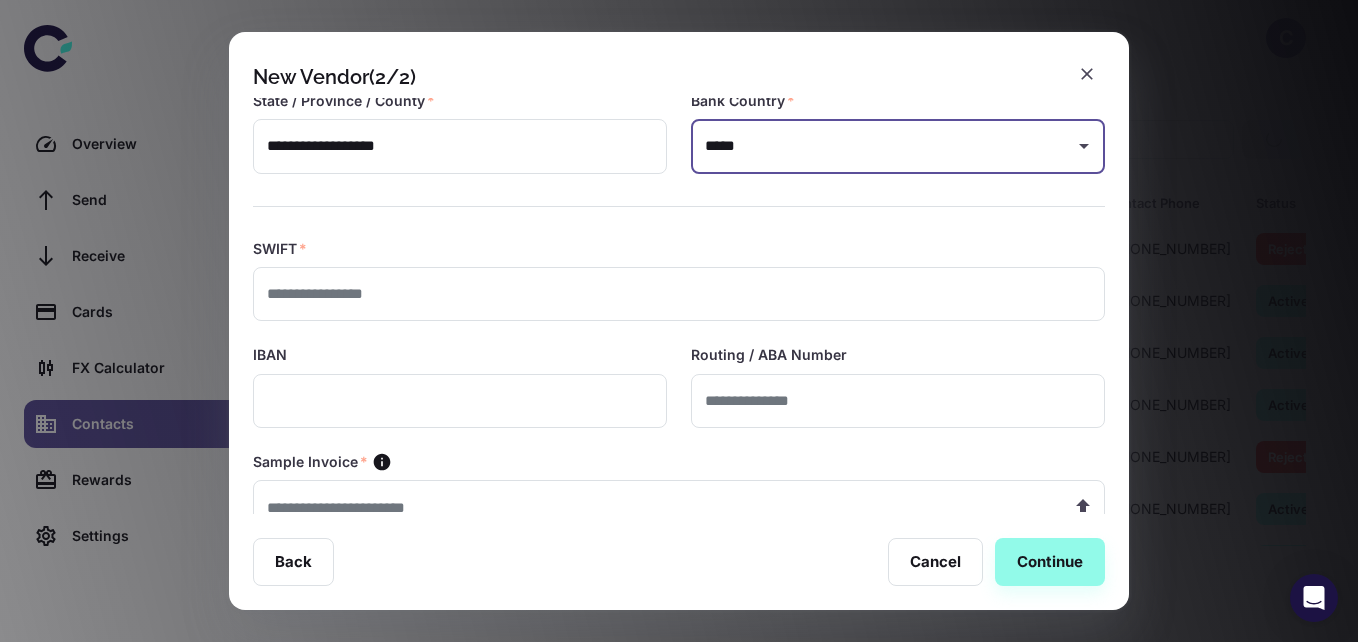 scroll, scrollTop: 393, scrollLeft: 0, axis: vertical 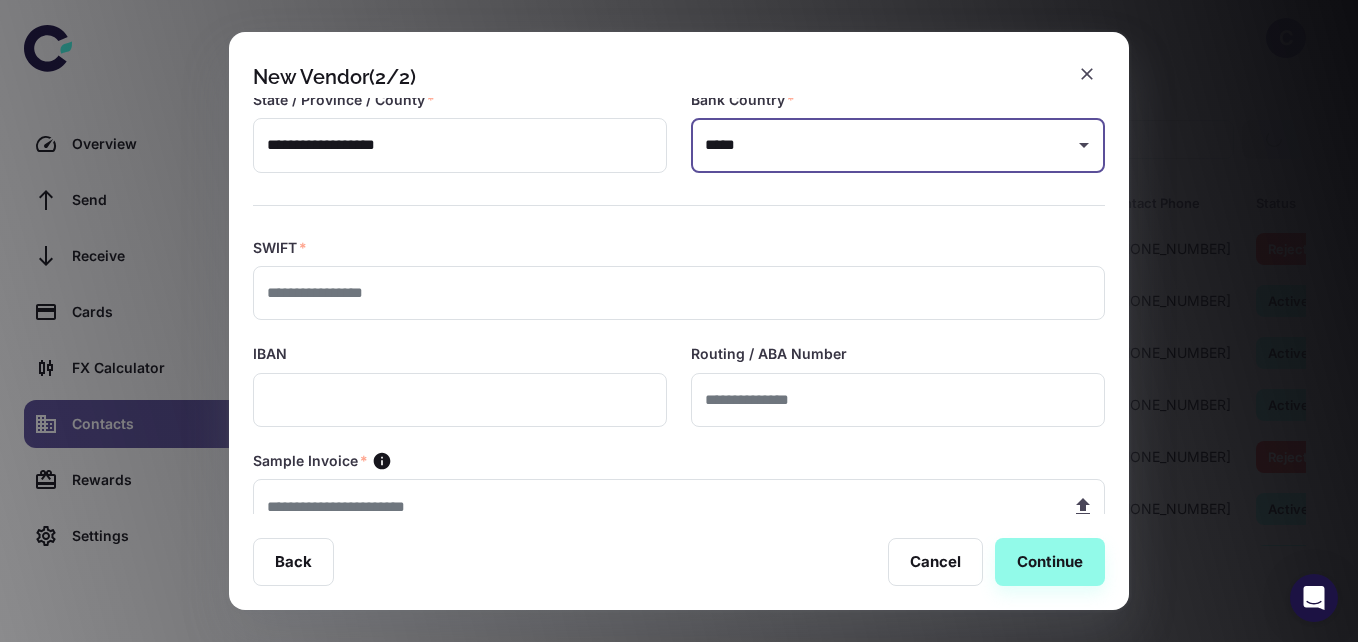 type on "*****" 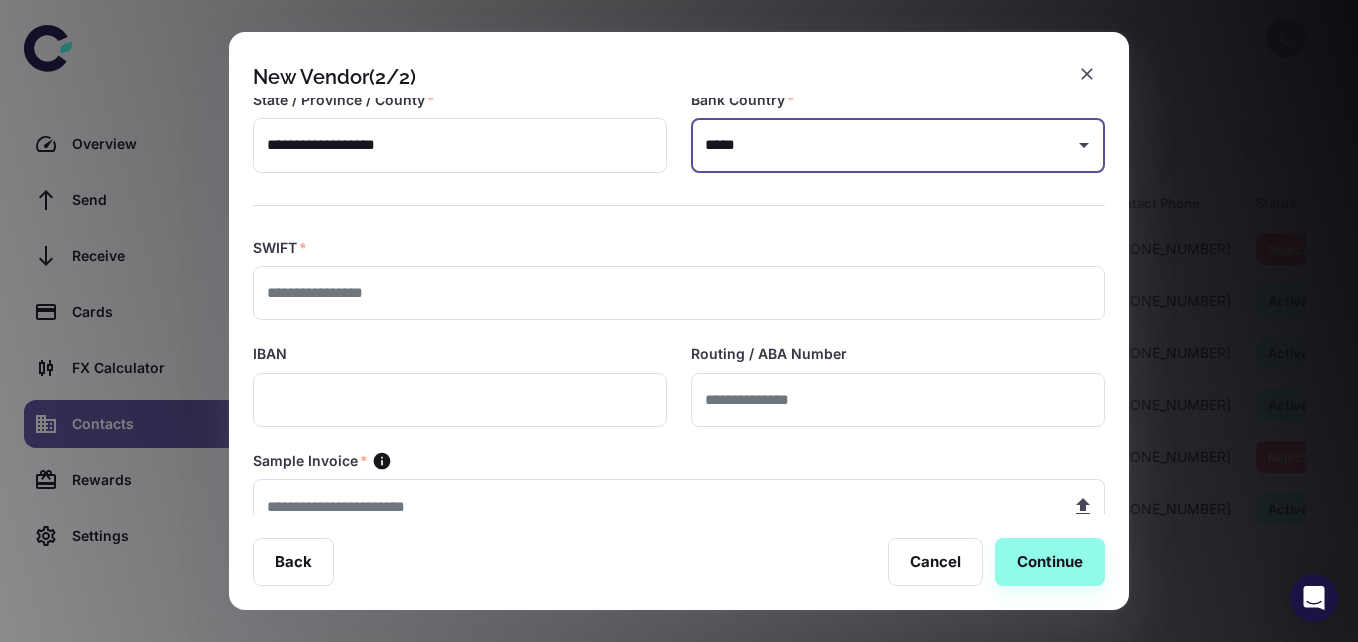 click at bounding box center [679, 293] 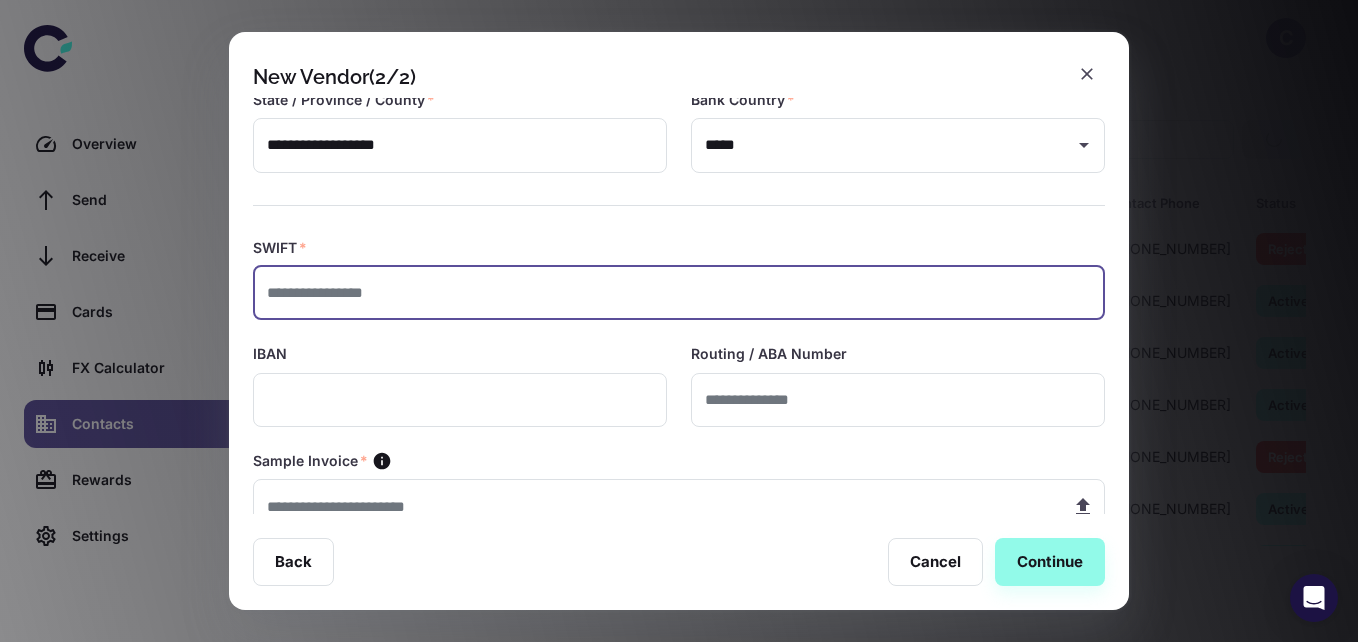 paste on "**********" 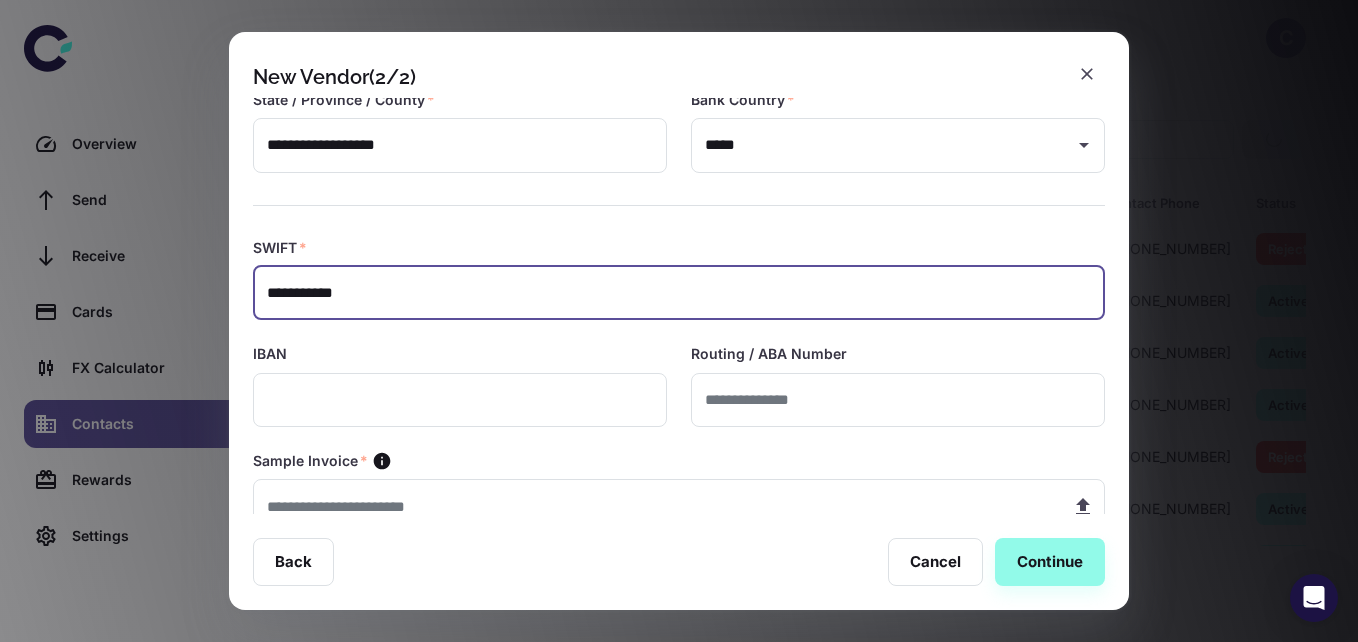 scroll, scrollTop: 437, scrollLeft: 0, axis: vertical 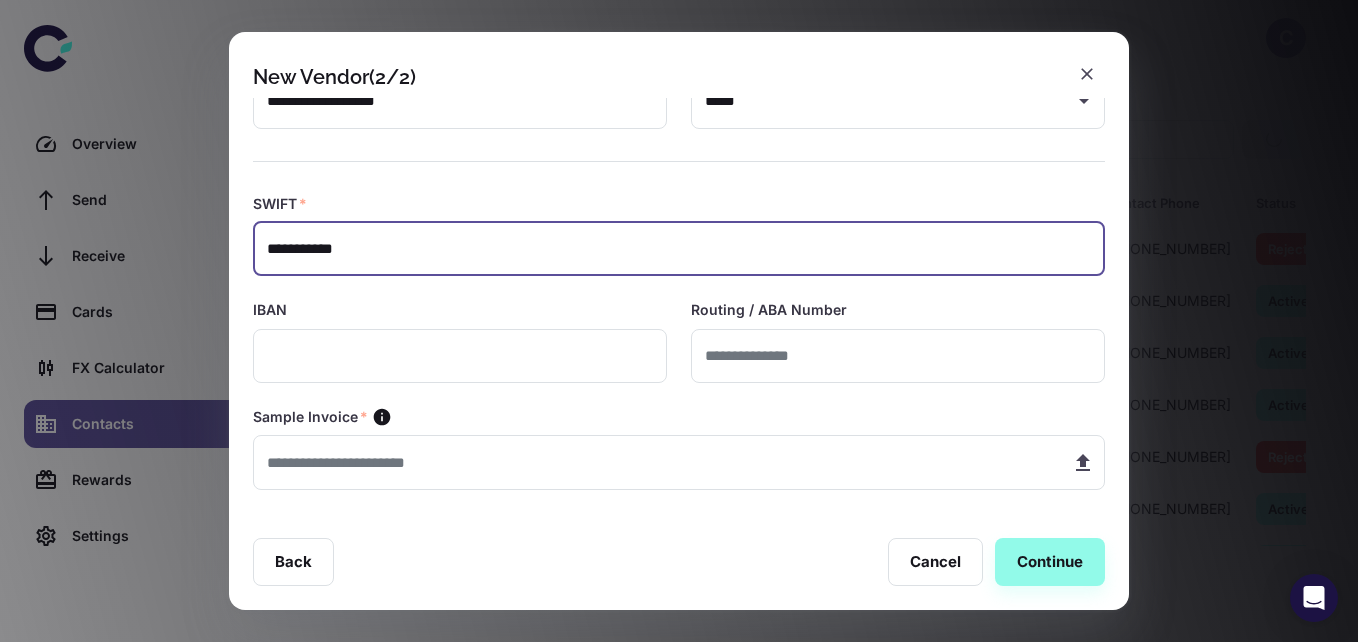 type on "**********" 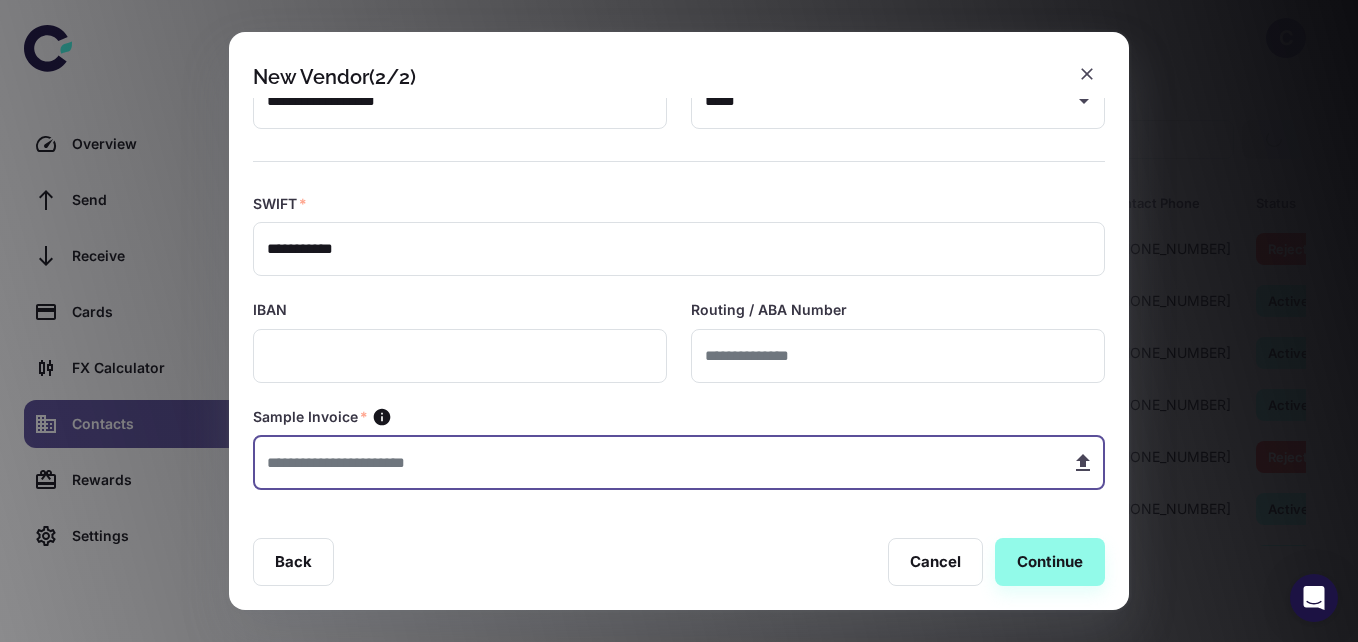 type on "**********" 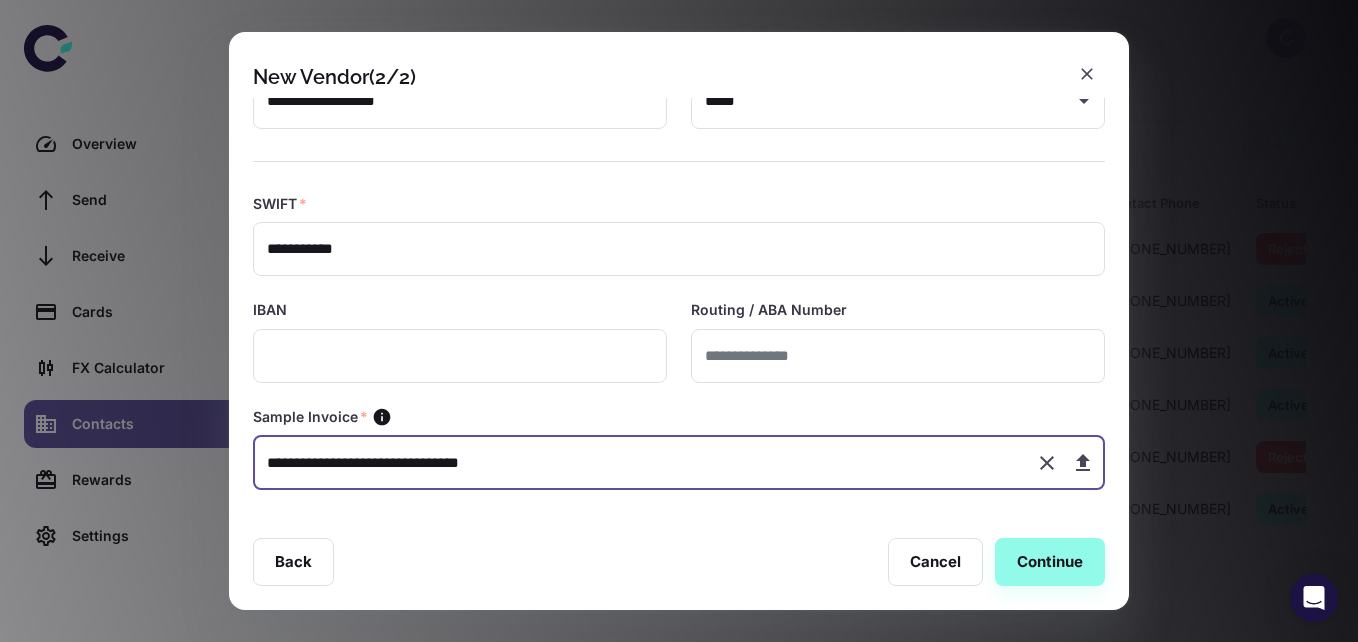 click on "Back Cancel   Continue" at bounding box center [679, 562] 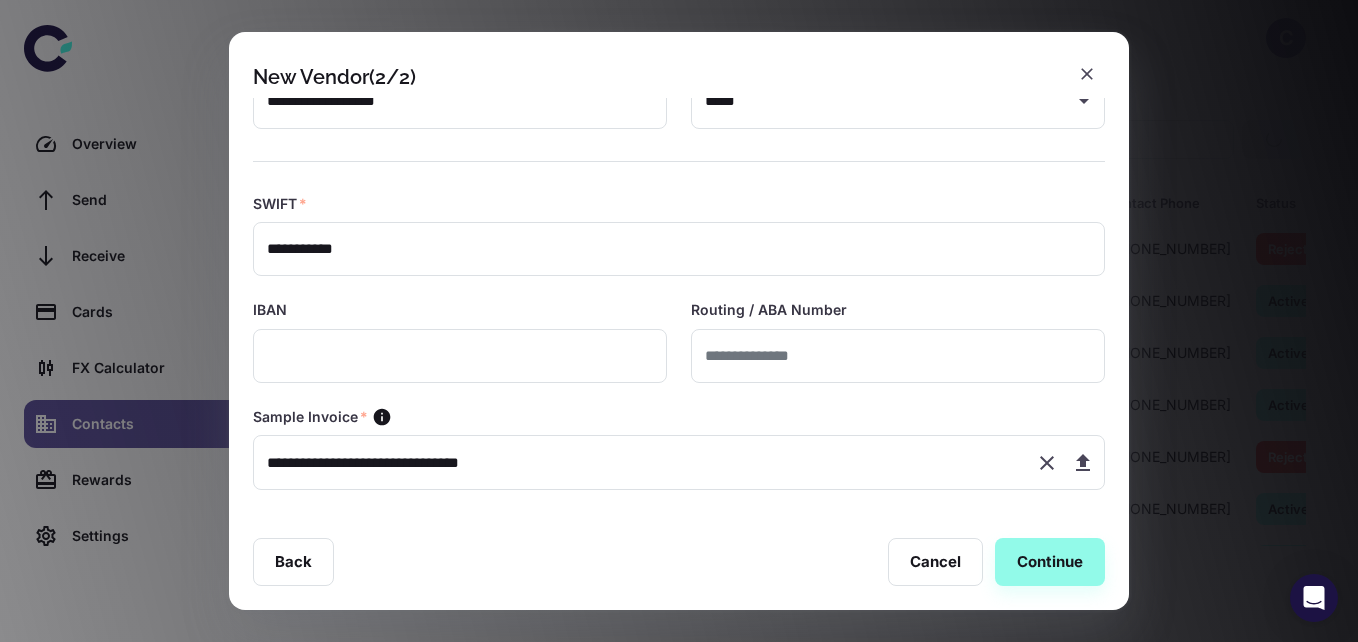 click on "Continue" at bounding box center [1050, 562] 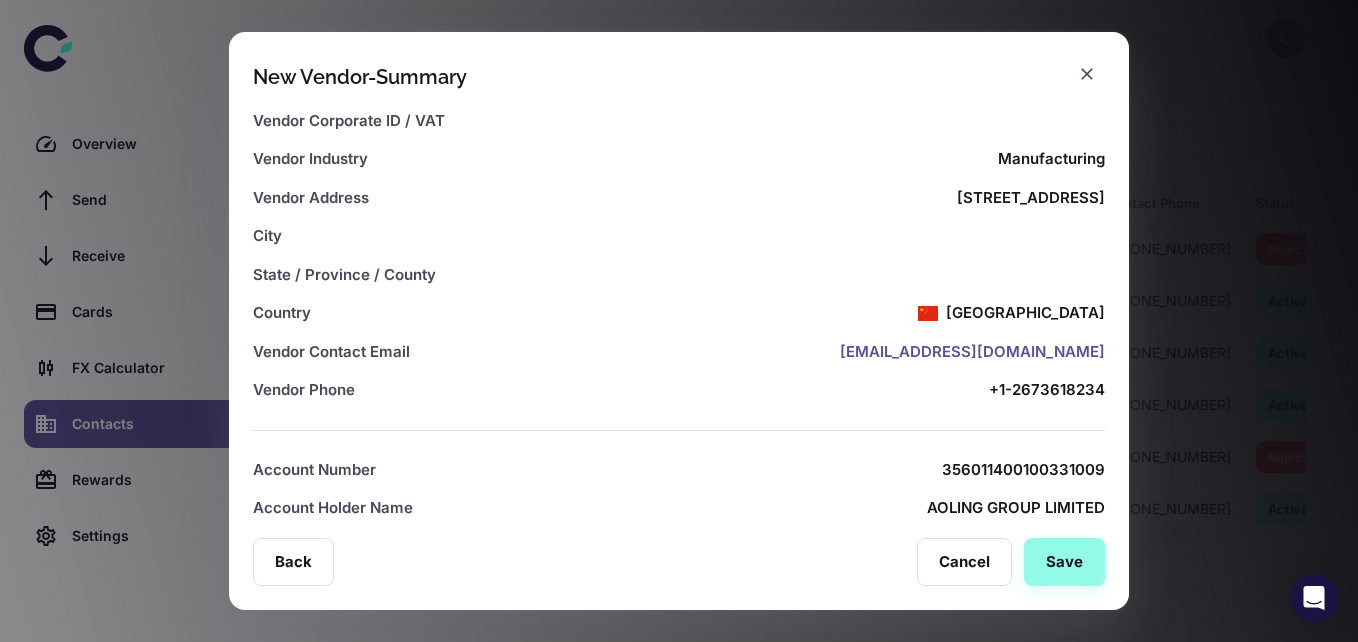 scroll, scrollTop: 0, scrollLeft: 0, axis: both 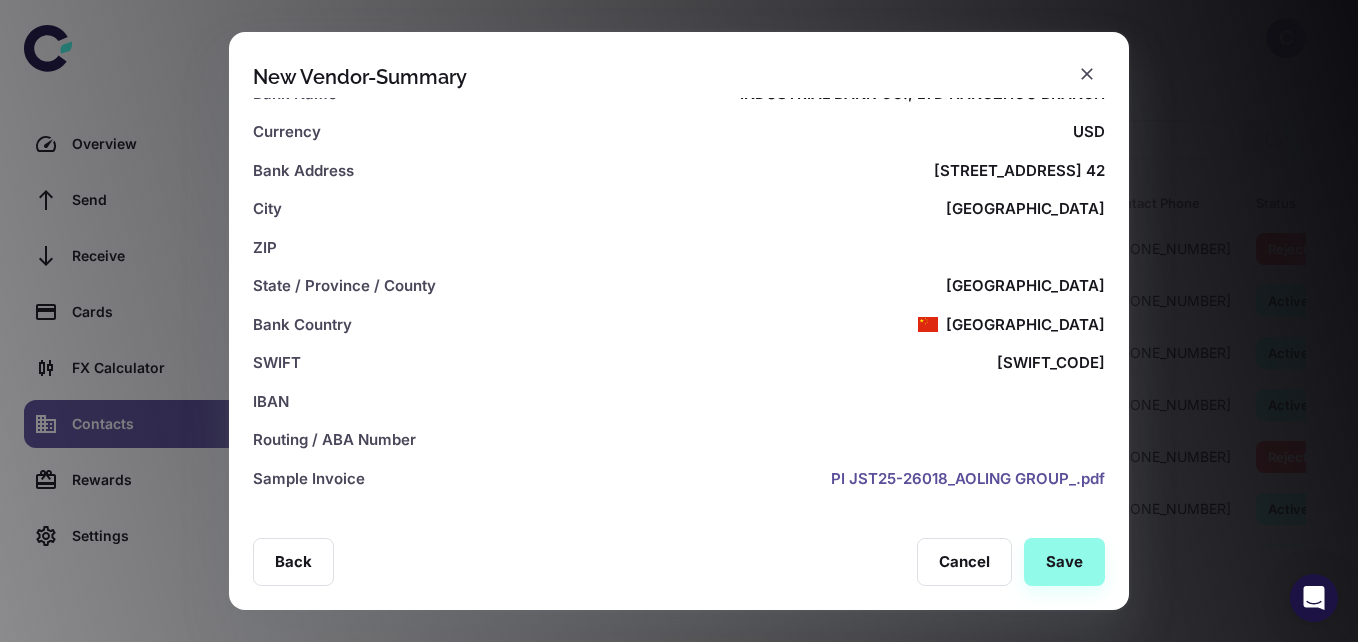 click on "Save" at bounding box center [1064, 562] 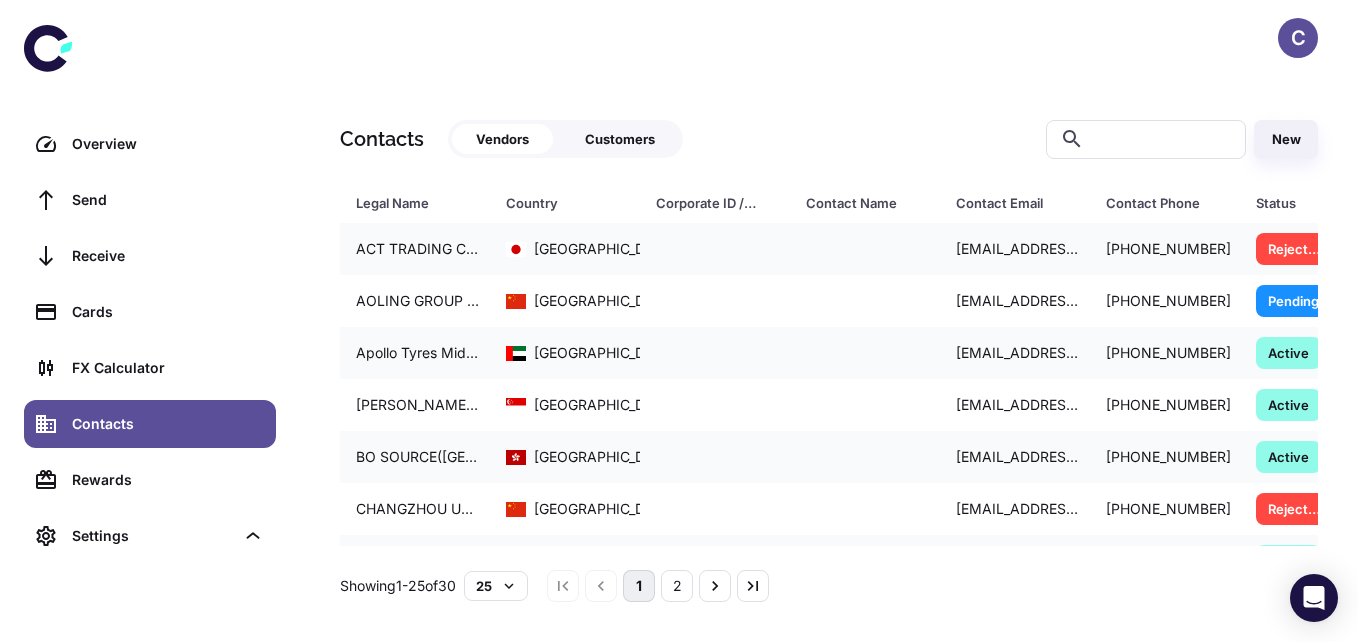 click on "China" at bounding box center [605, 301] 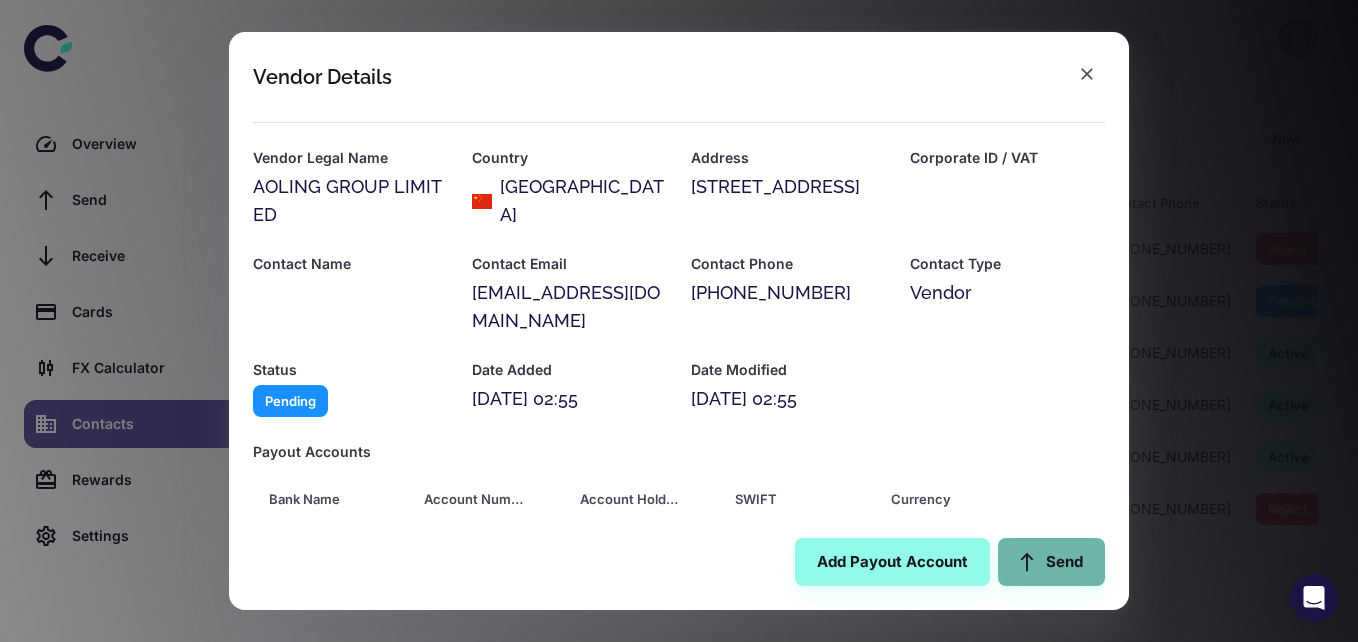 click on "Send" at bounding box center [1051, 562] 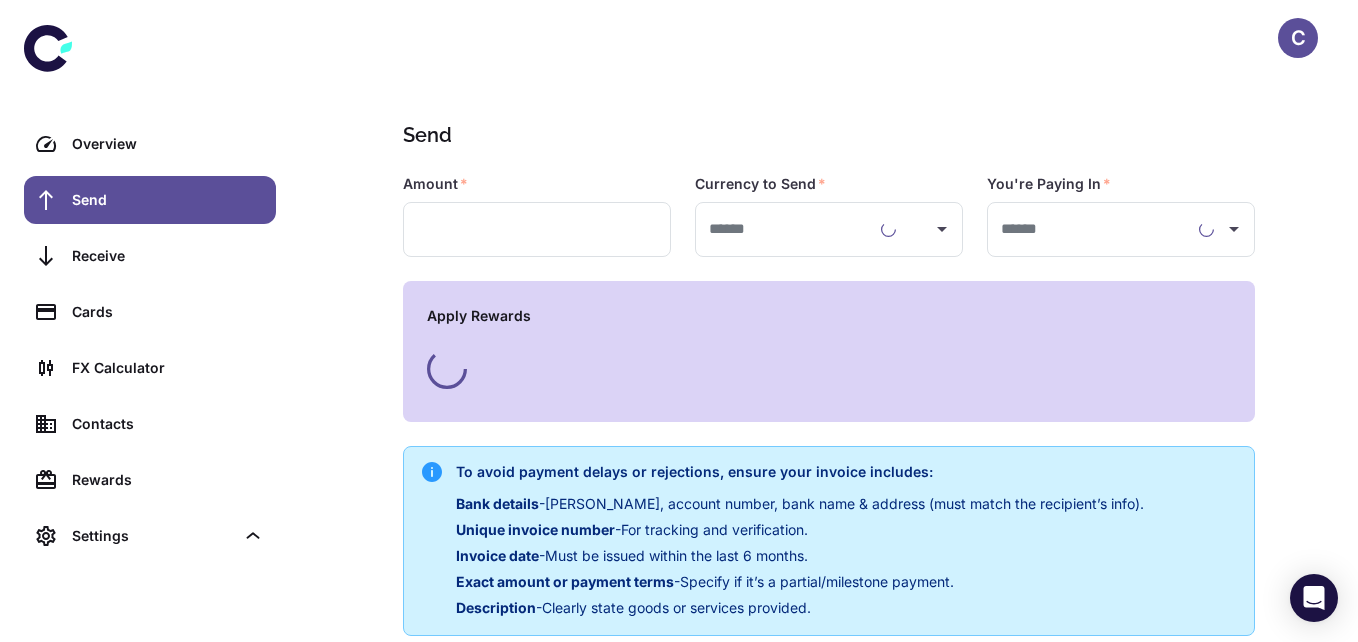 type on "**********" 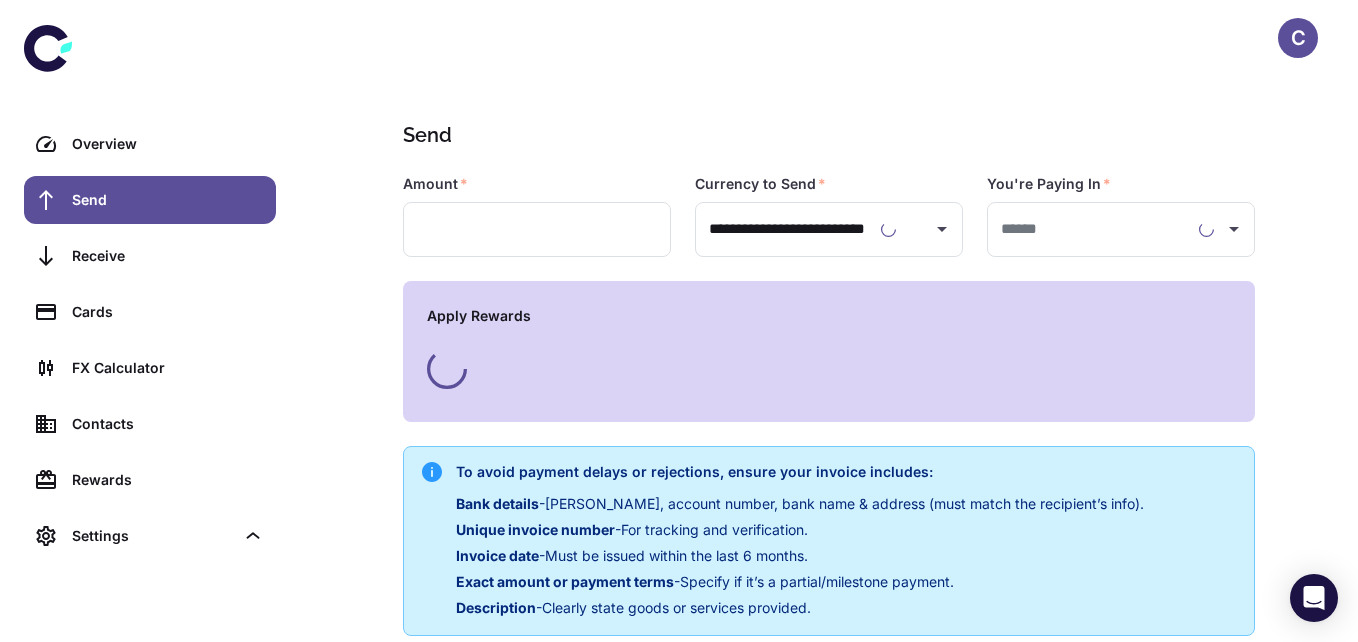 type on "**********" 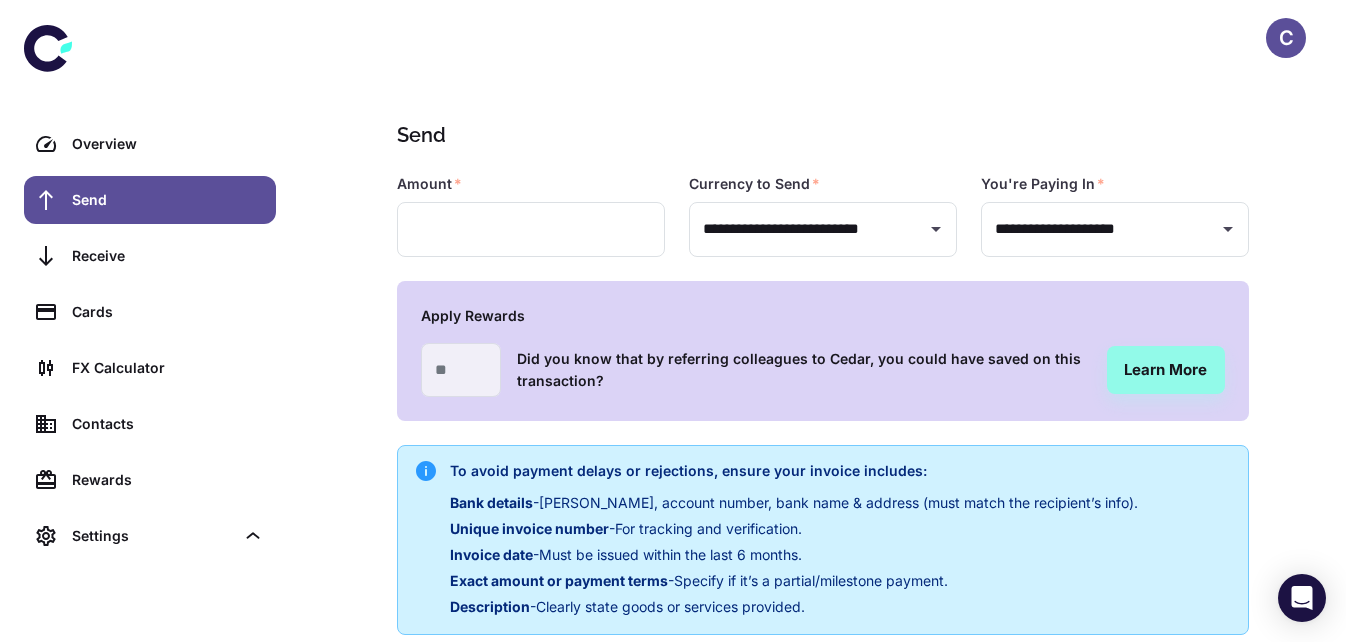 type on "**********" 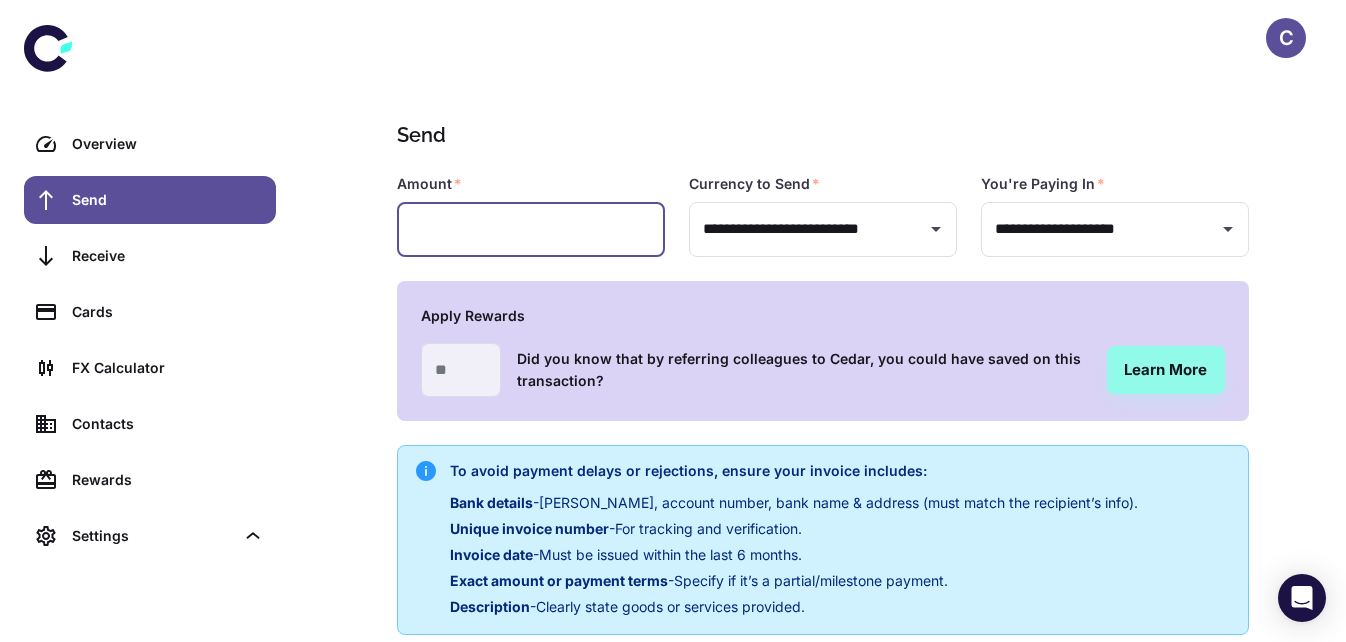 click at bounding box center (531, 229) 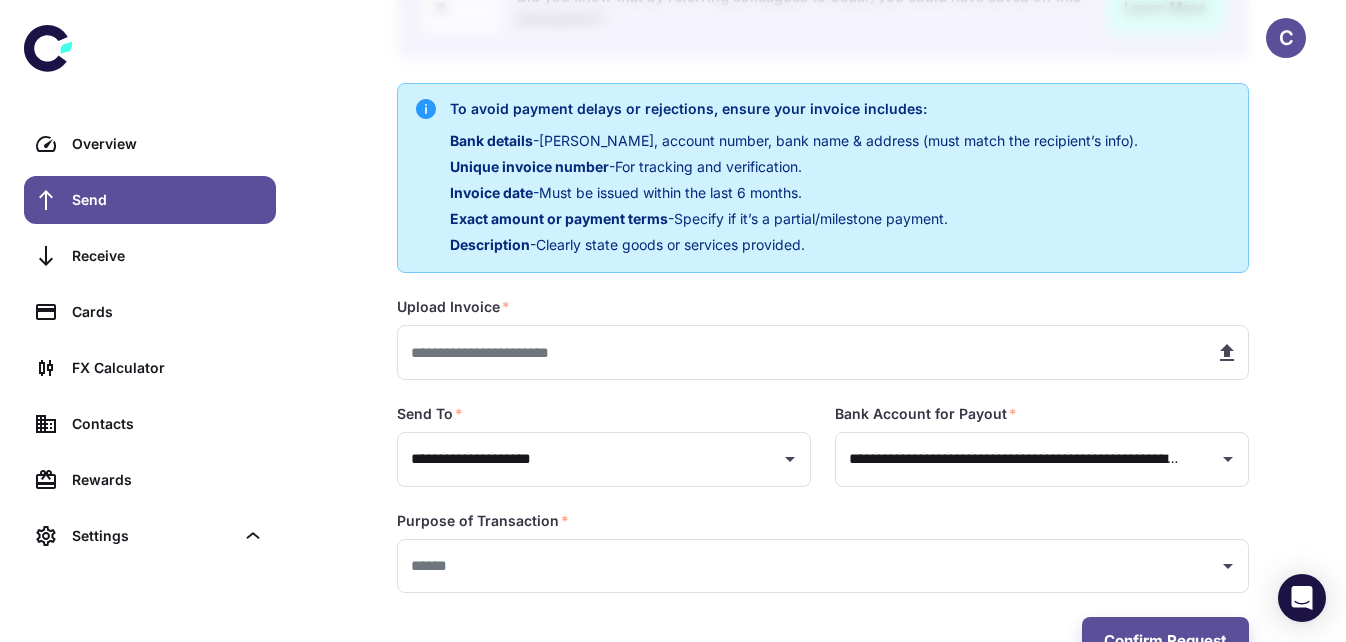scroll, scrollTop: 403, scrollLeft: 0, axis: vertical 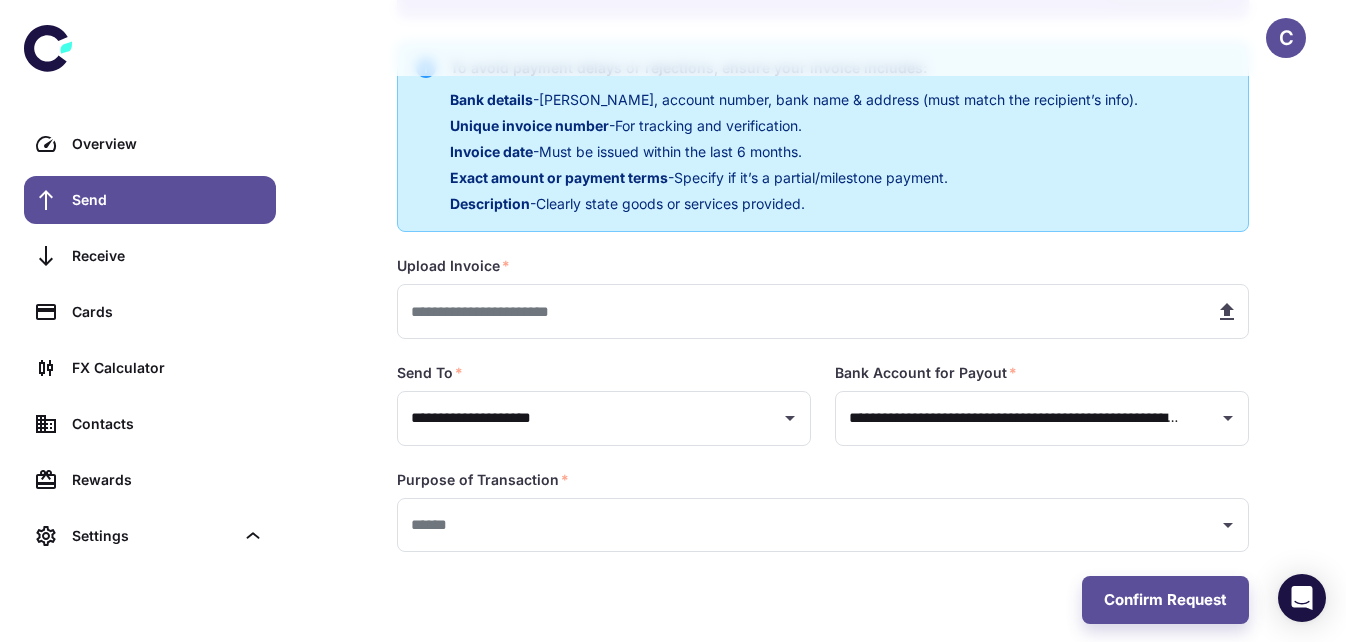 type on "******" 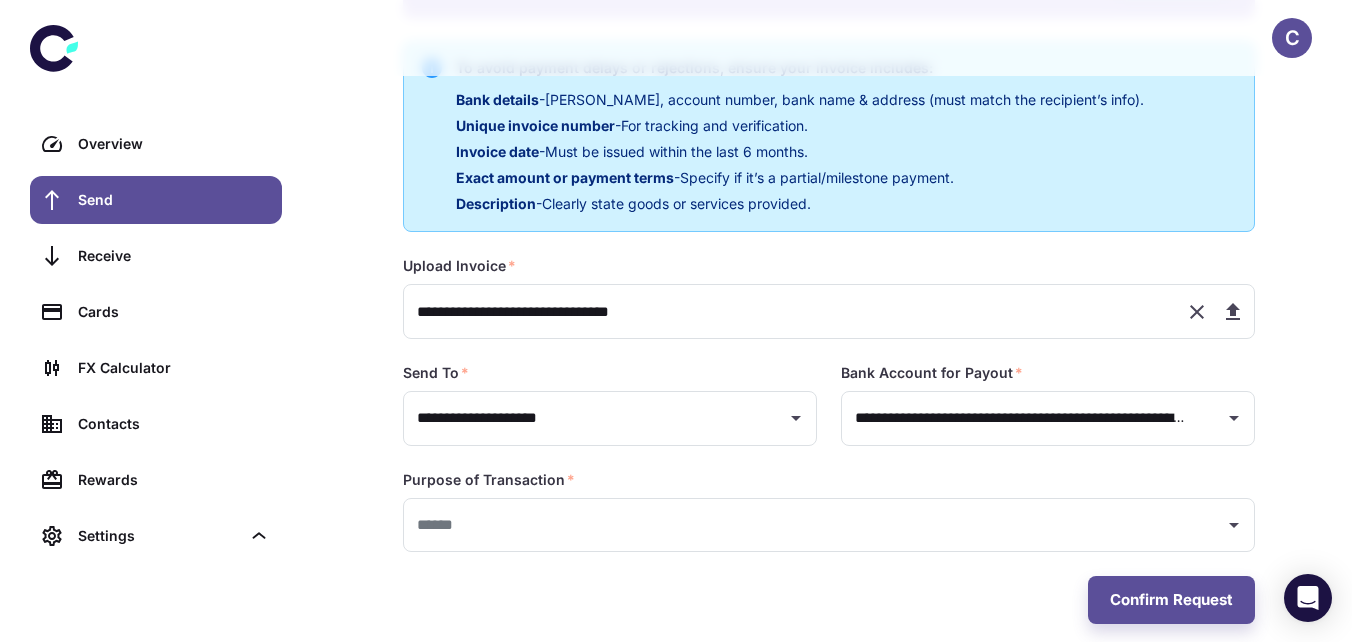 scroll, scrollTop: 425, scrollLeft: 0, axis: vertical 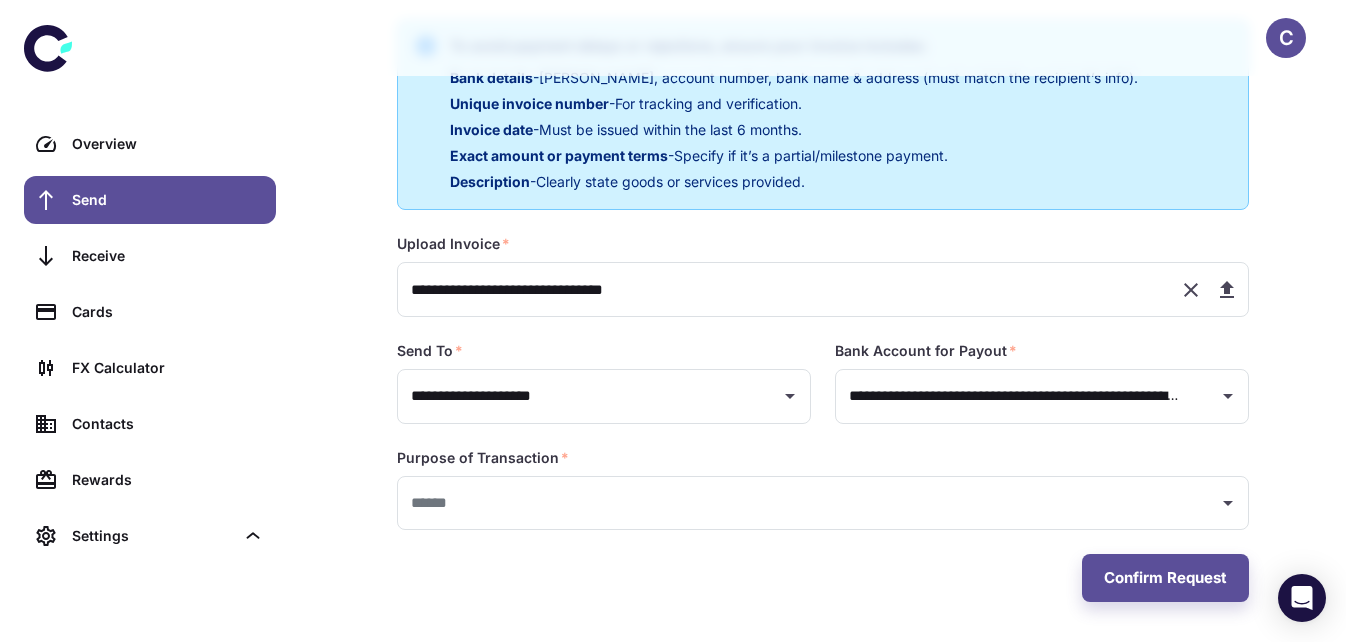click at bounding box center (808, 503) 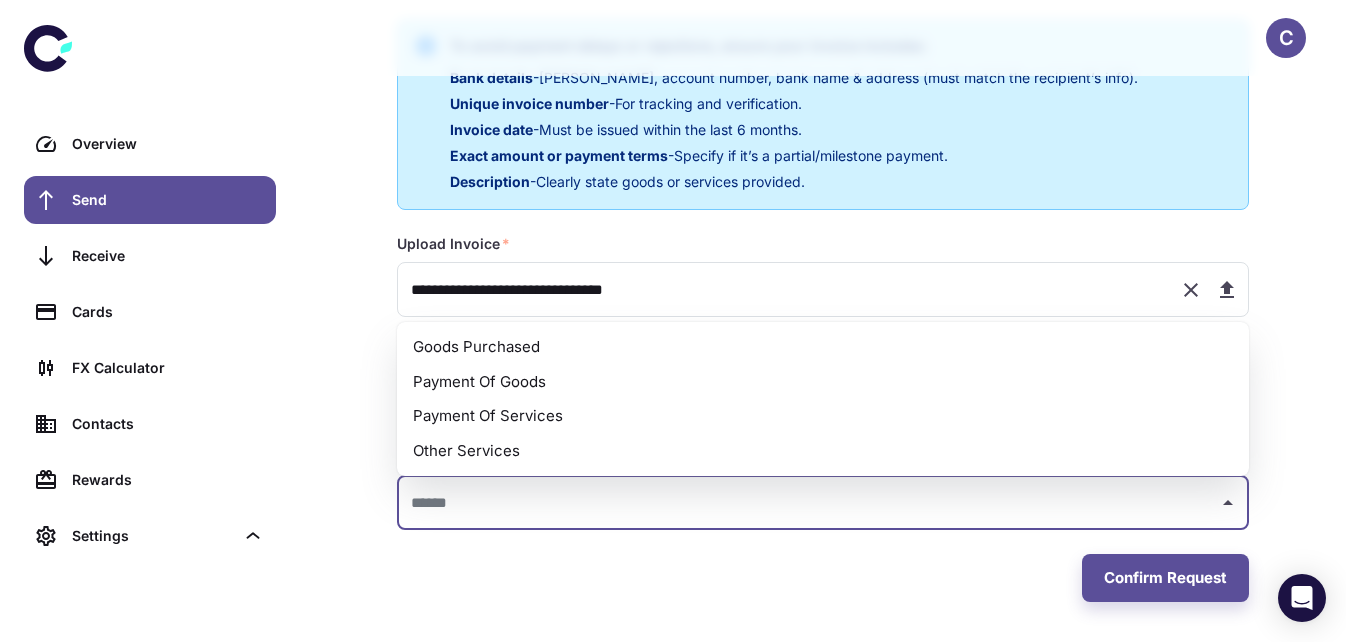 click on "Payment Of Goods" at bounding box center [823, 382] 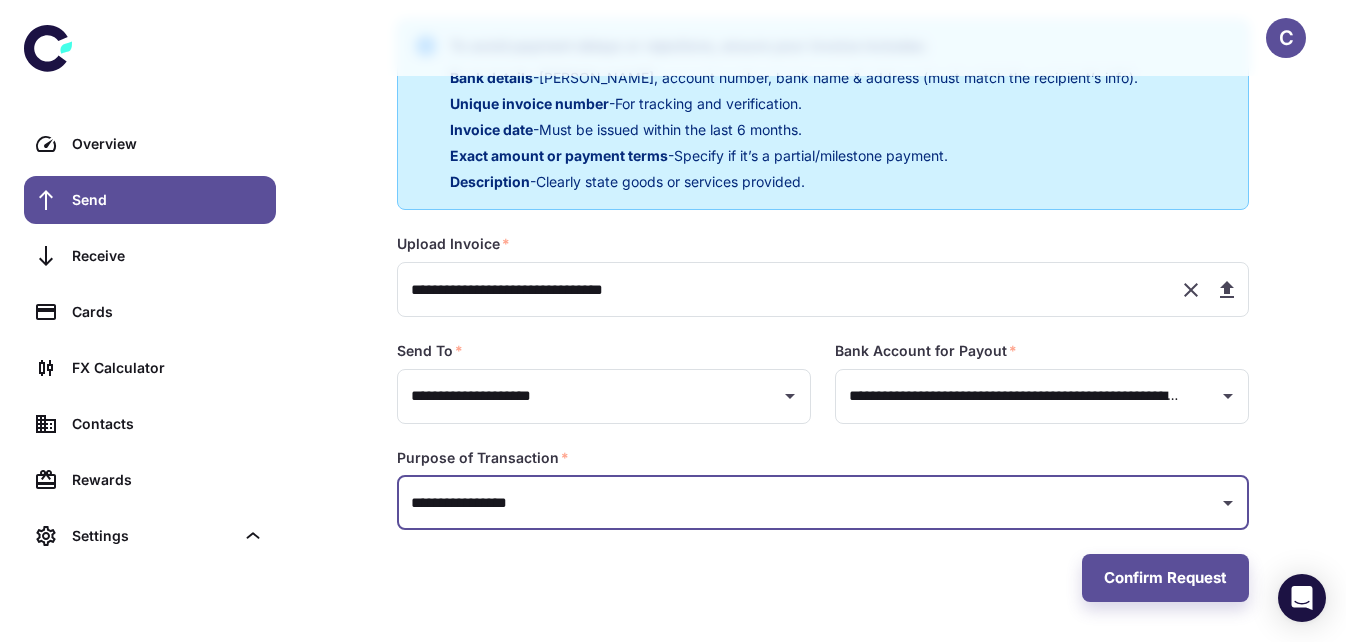 click on "Confirm Request" at bounding box center [1165, 578] 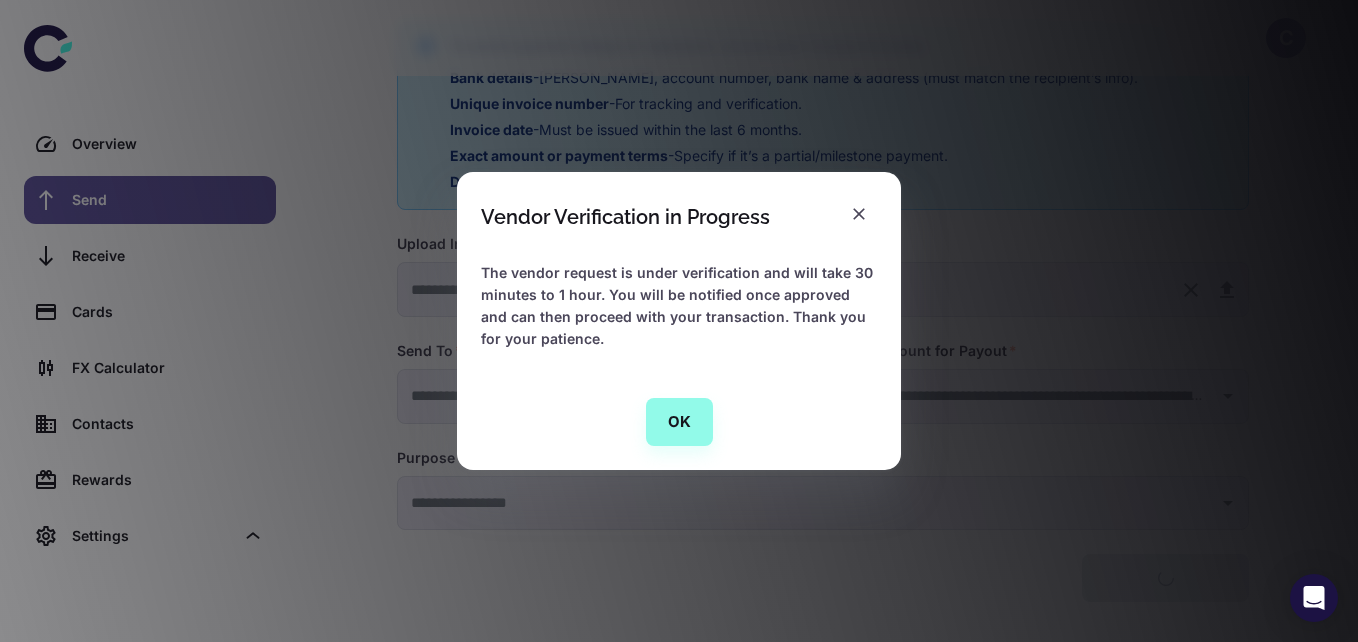 click on "OK" at bounding box center [679, 422] 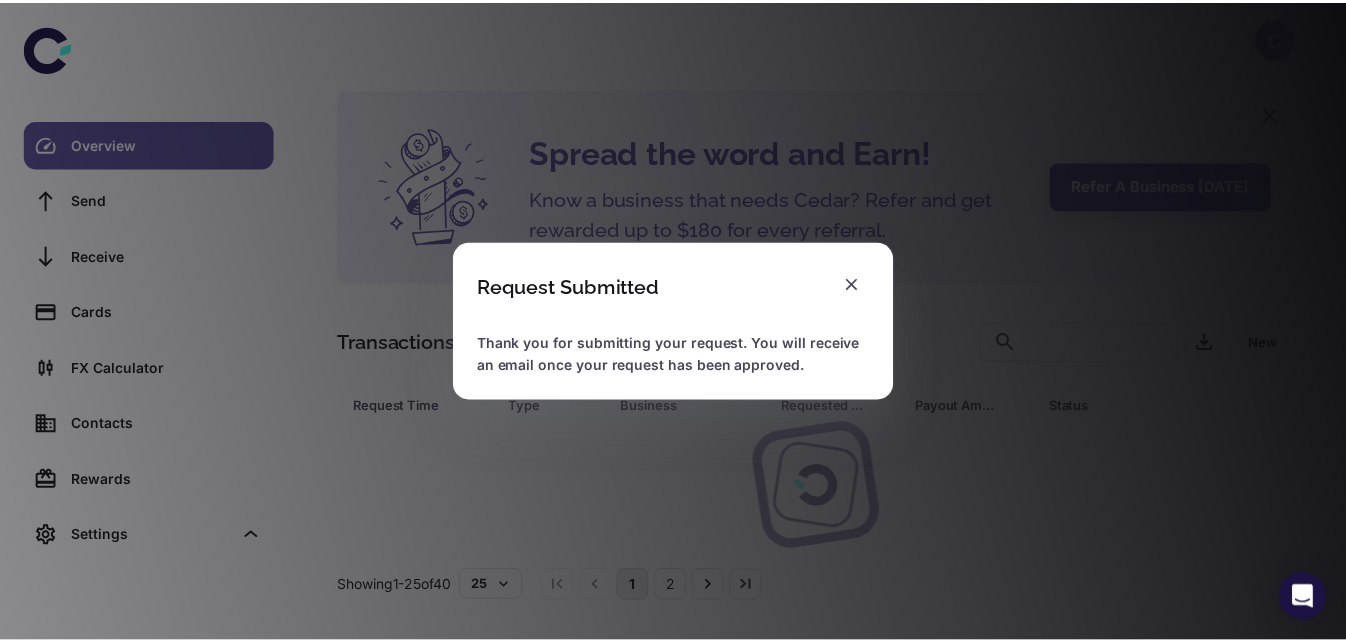 scroll, scrollTop: 11, scrollLeft: 0, axis: vertical 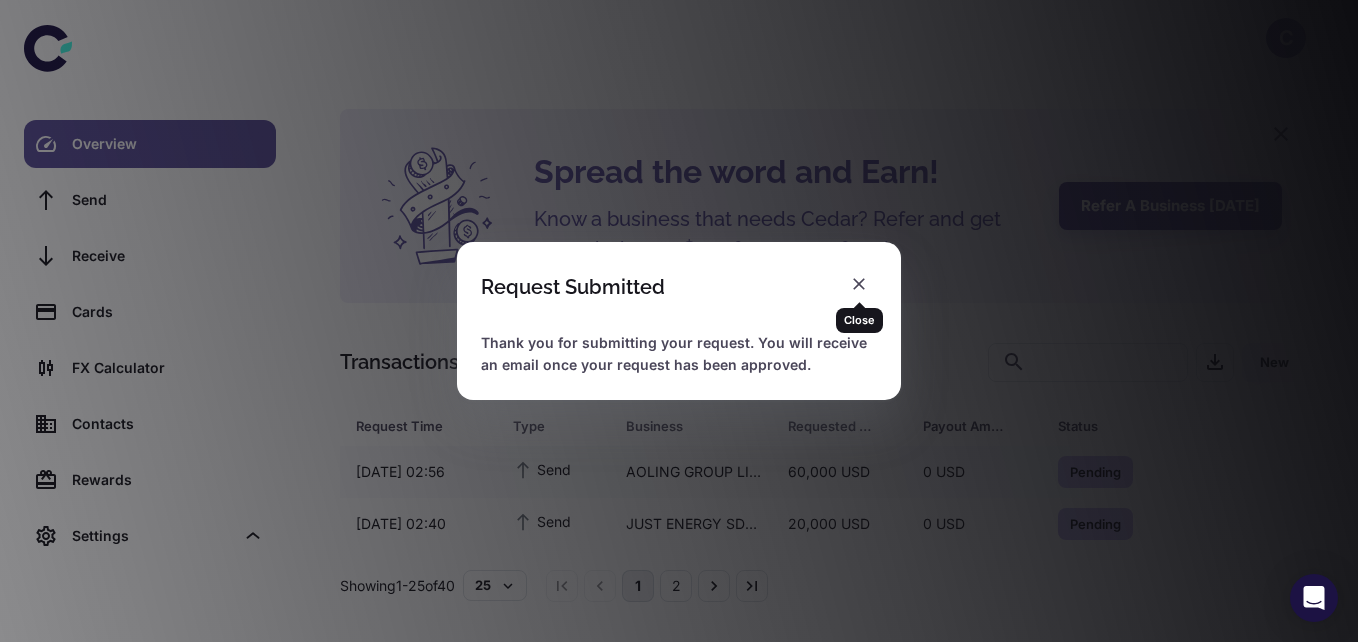 click at bounding box center [859, 284] 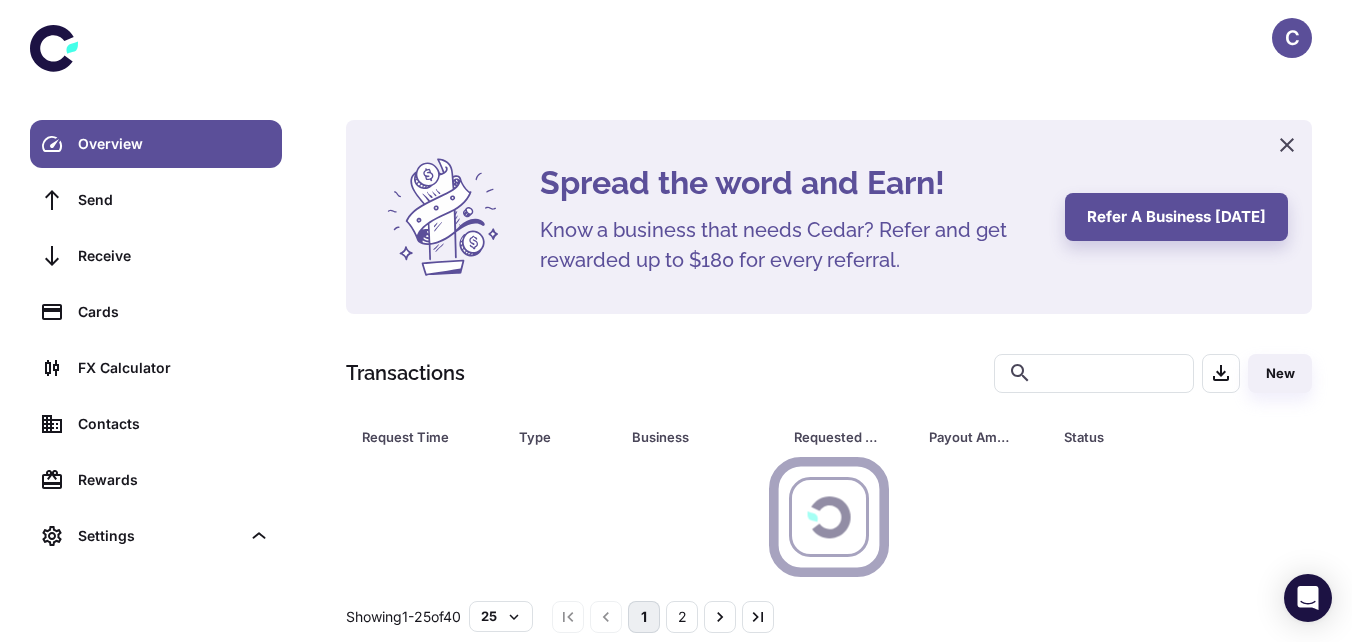 scroll, scrollTop: 11, scrollLeft: 0, axis: vertical 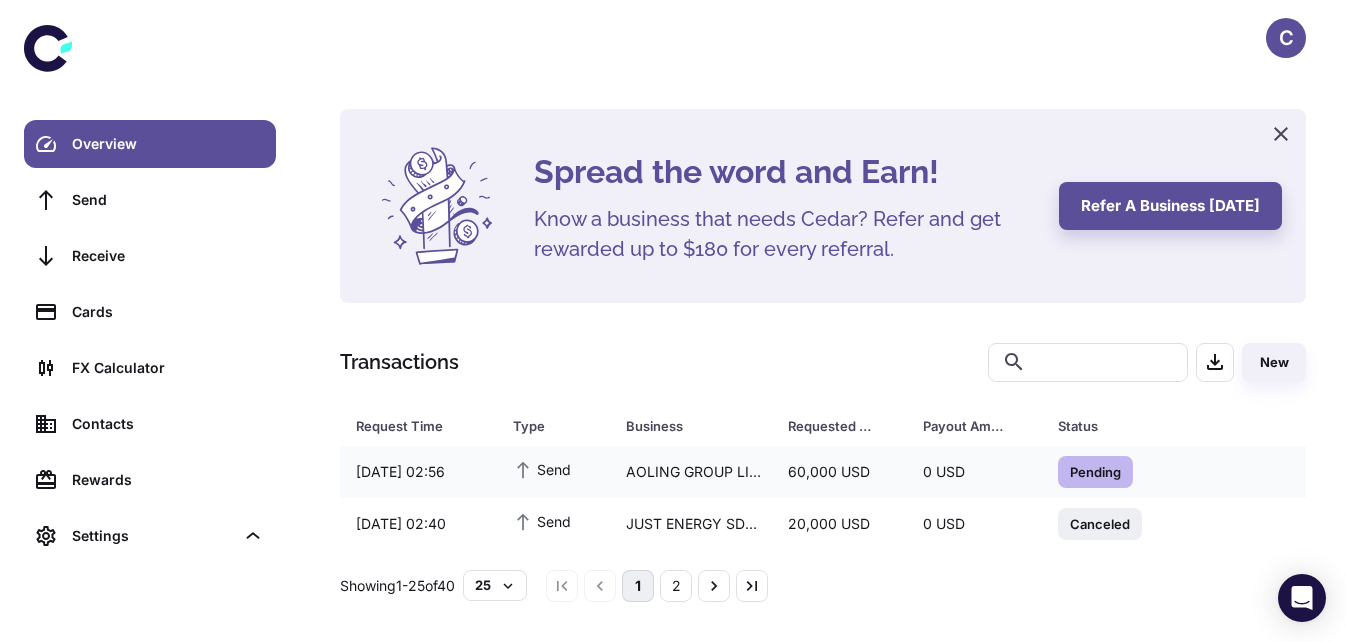 click on "0 USD" at bounding box center (974, 524) 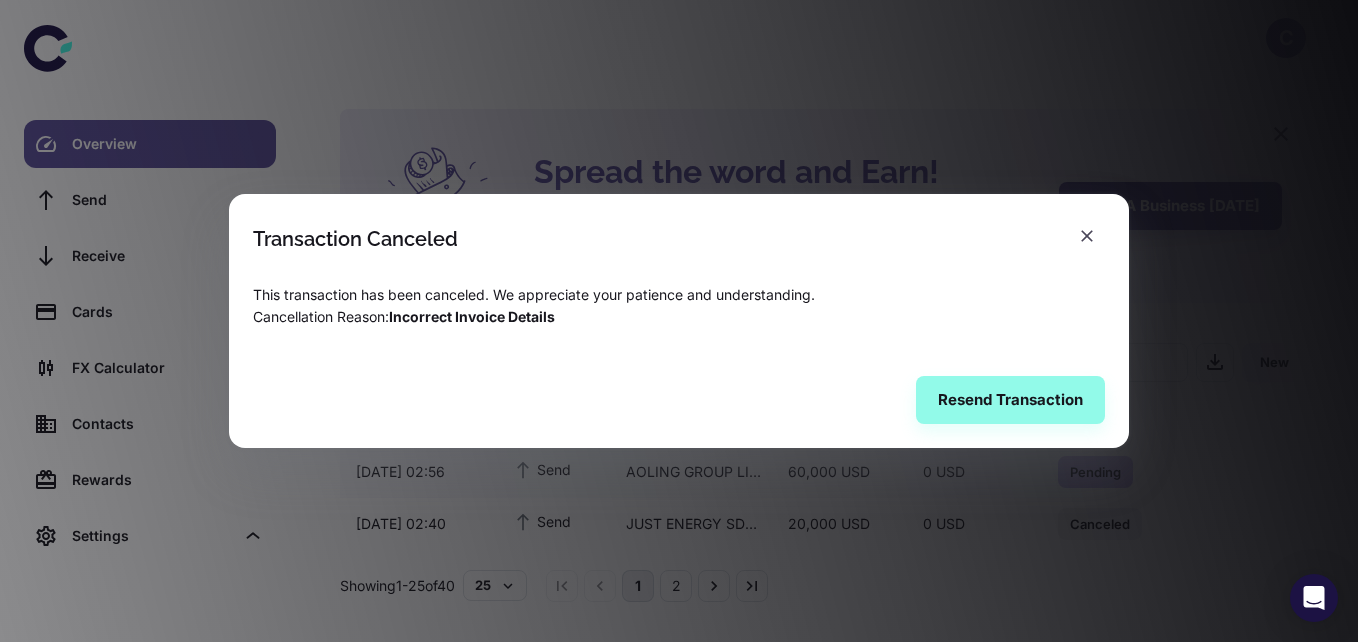 click on "Resend Transaction" at bounding box center [1010, 400] 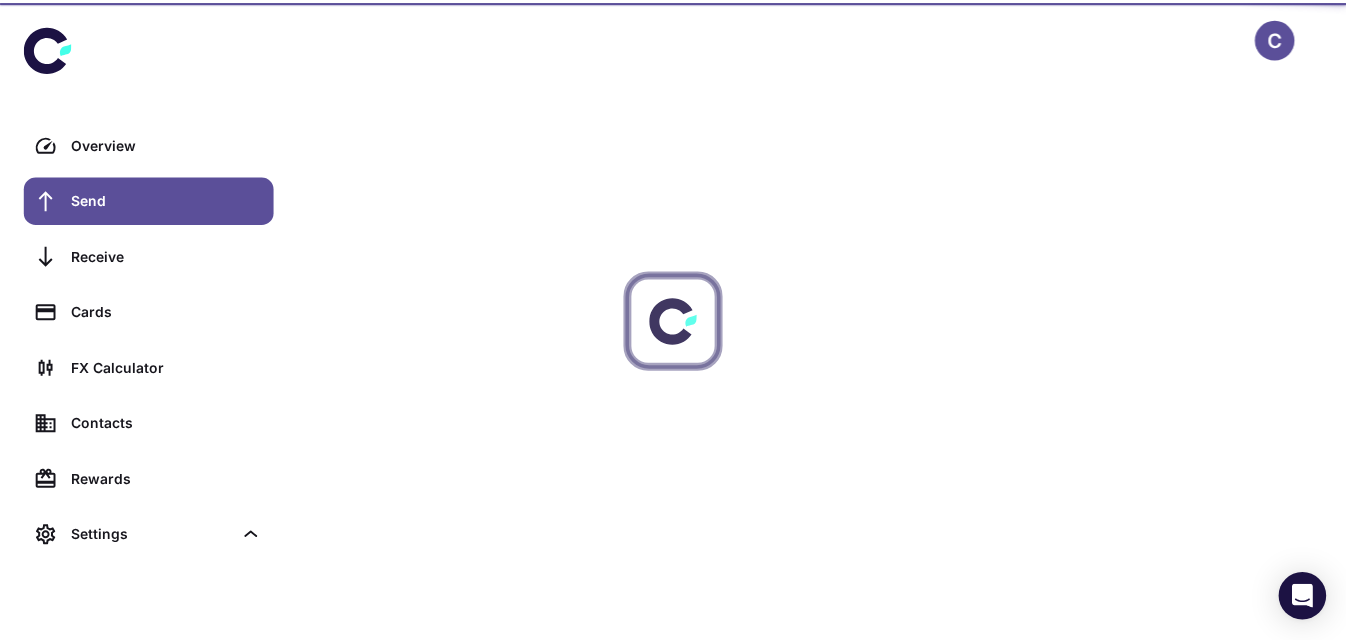 scroll, scrollTop: 0, scrollLeft: 0, axis: both 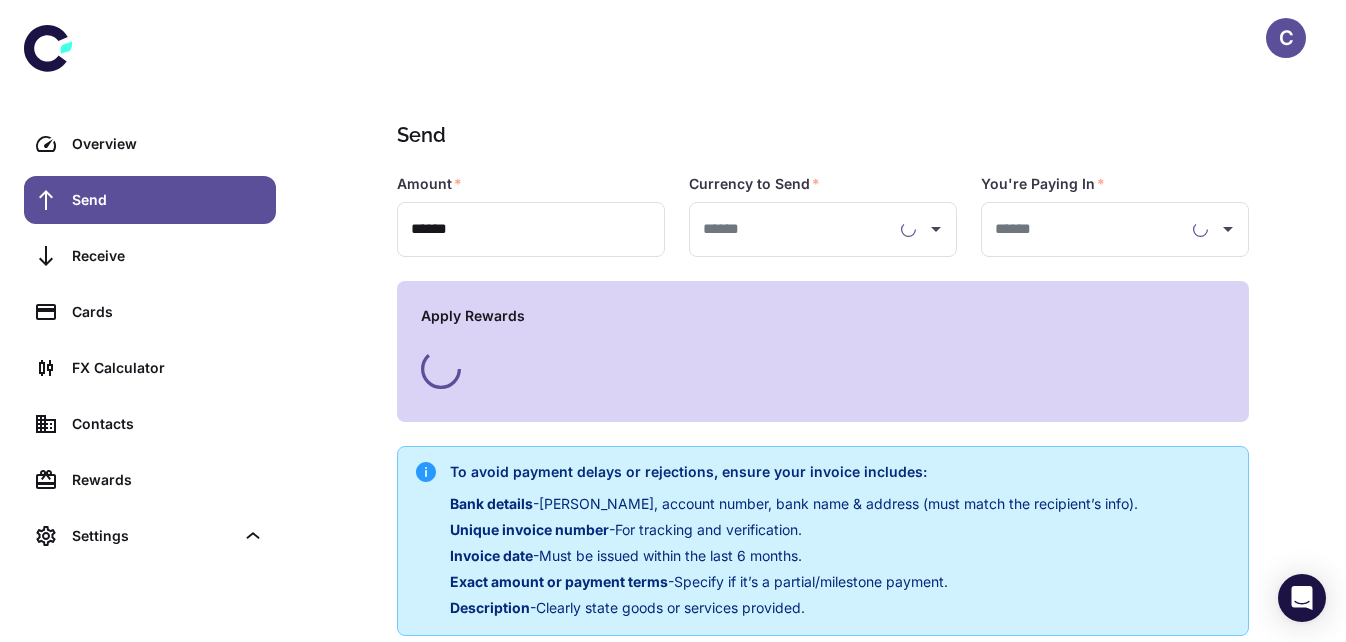 type on "**********" 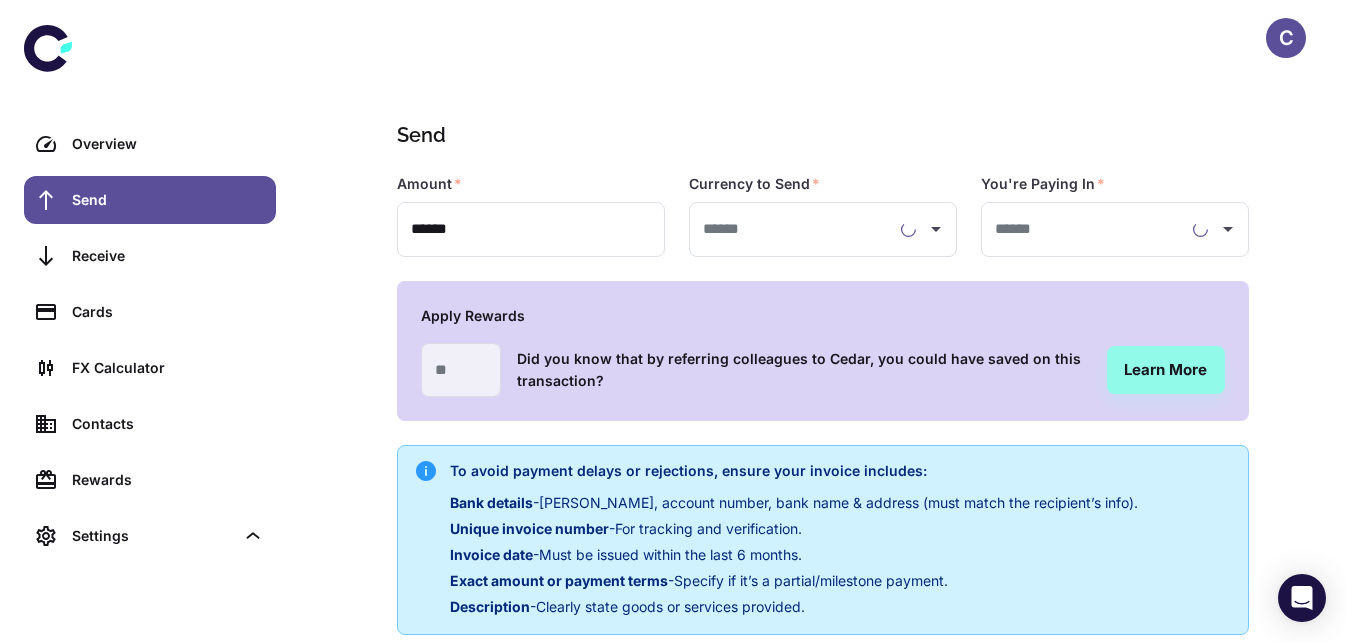 type on "**********" 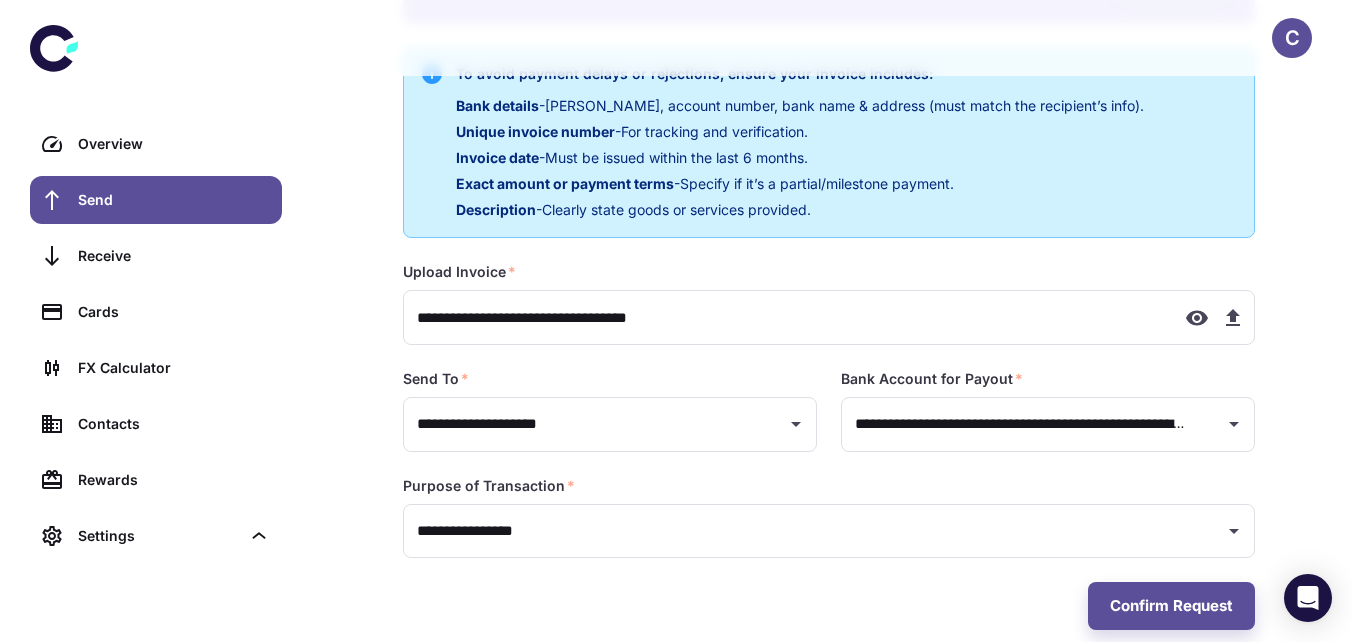 scroll, scrollTop: 425, scrollLeft: 0, axis: vertical 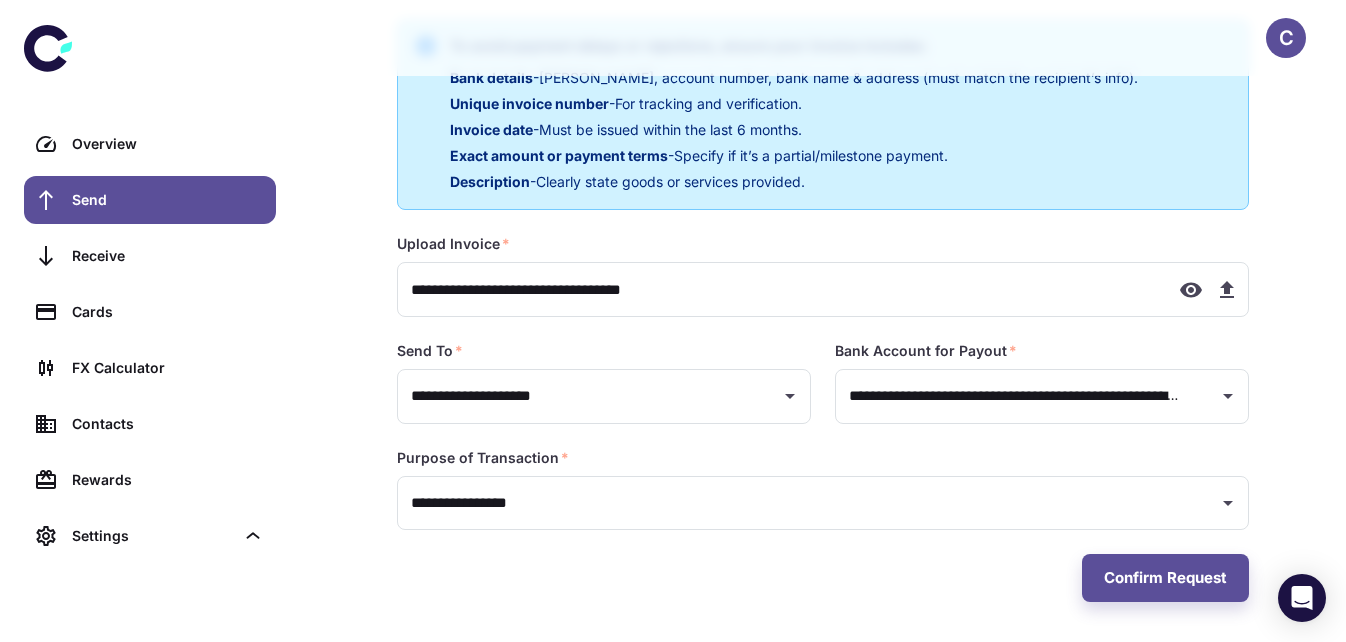 click 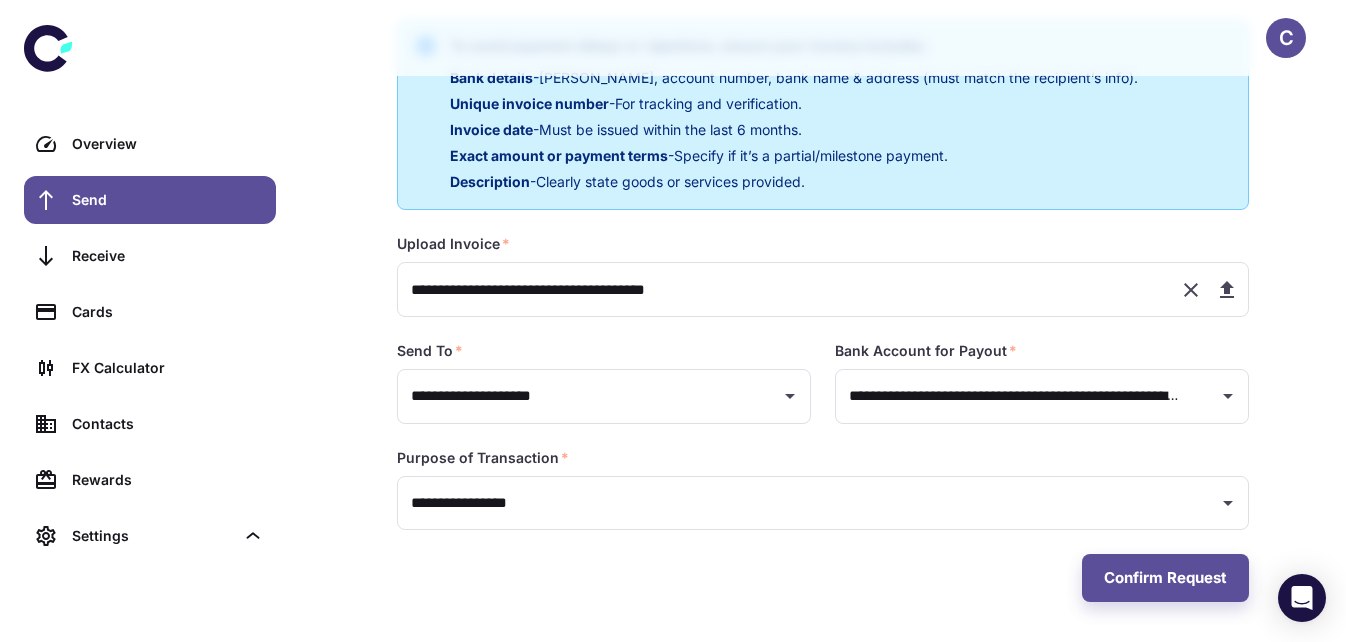 click on "Confirm Request" at bounding box center (1165, 578) 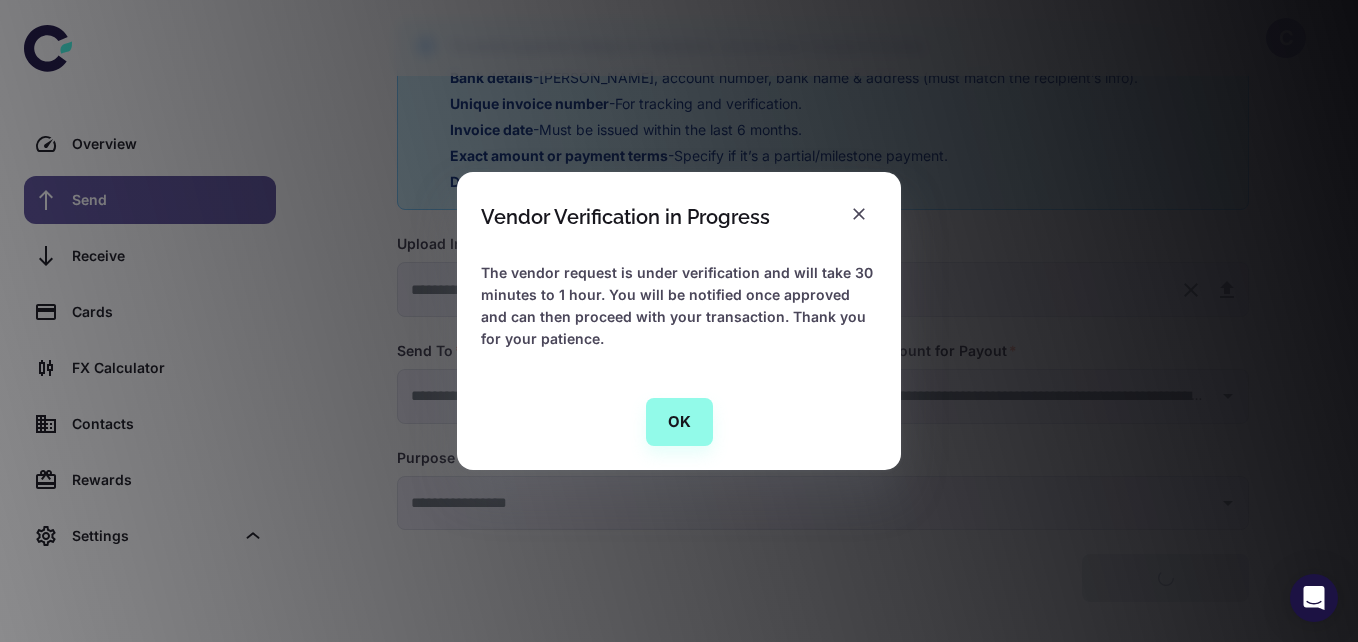 click on "OK" at bounding box center [679, 422] 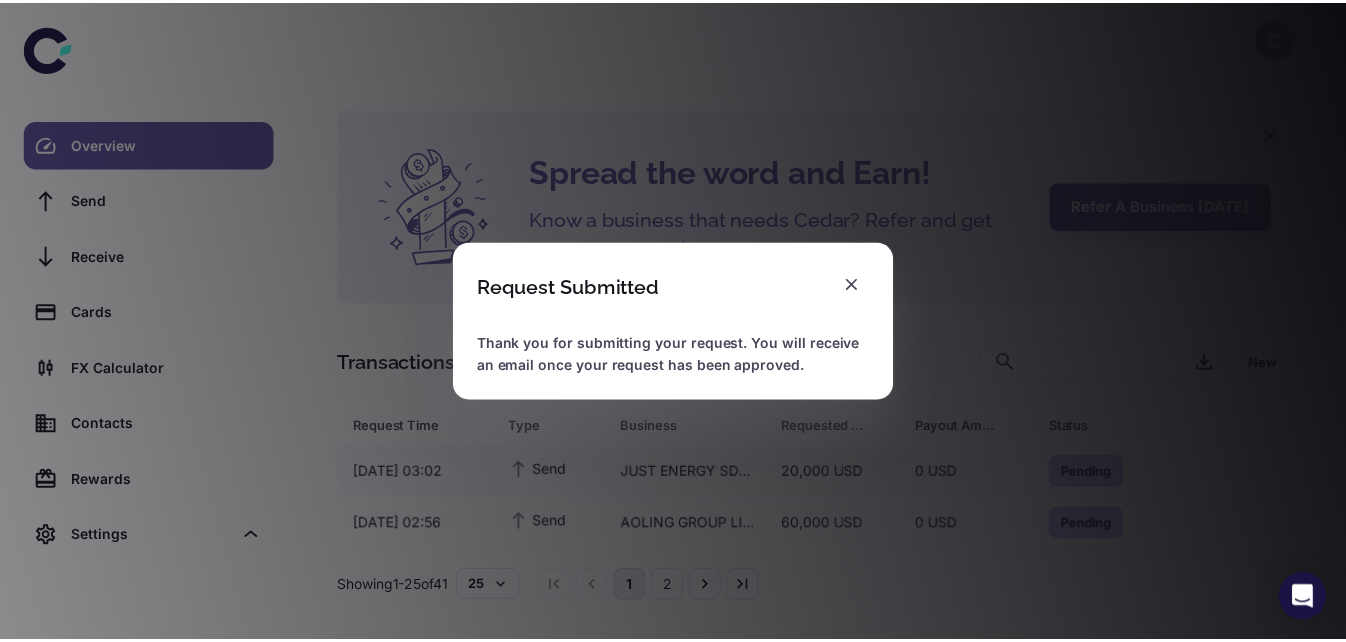 scroll, scrollTop: 11, scrollLeft: 0, axis: vertical 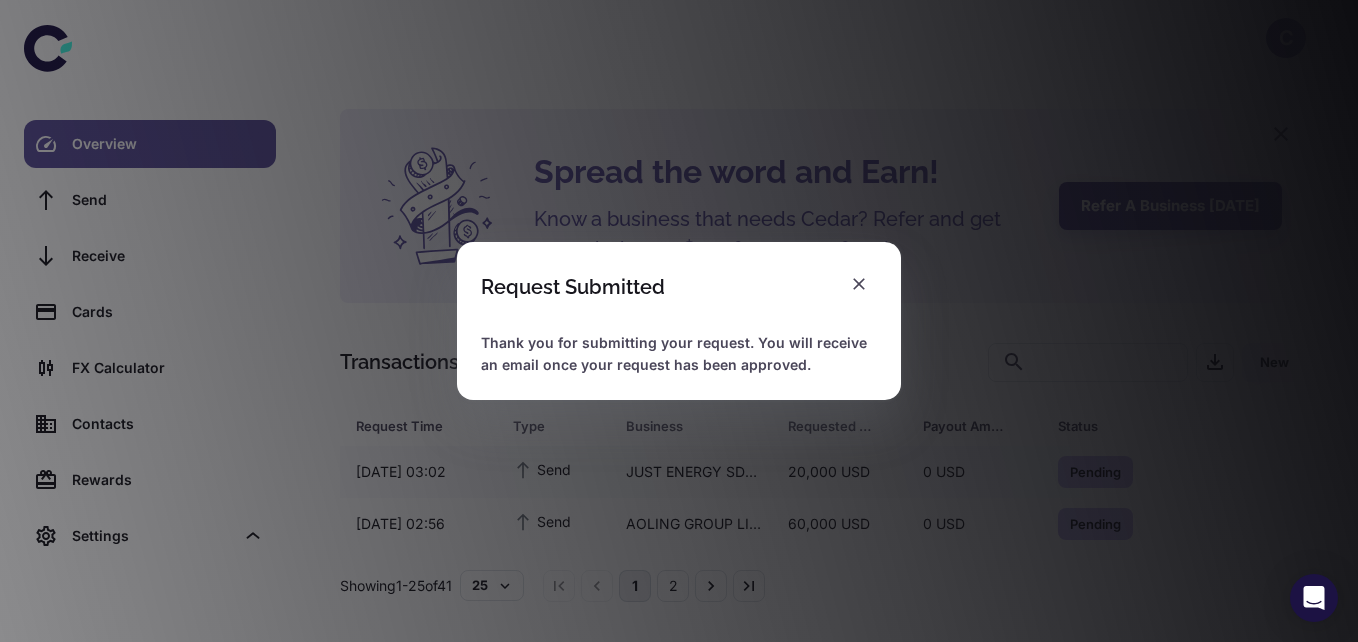 click on "Thank you for submitting your request. You will receive an email once your request has been approved." at bounding box center [679, 354] 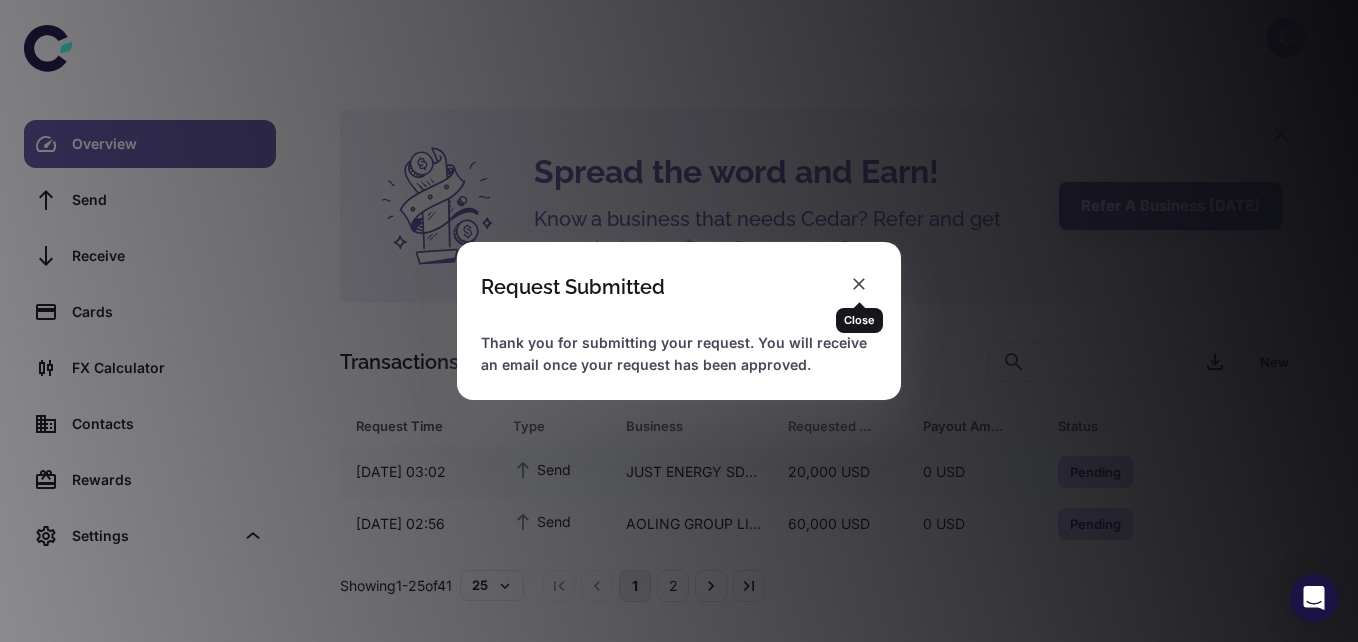 click 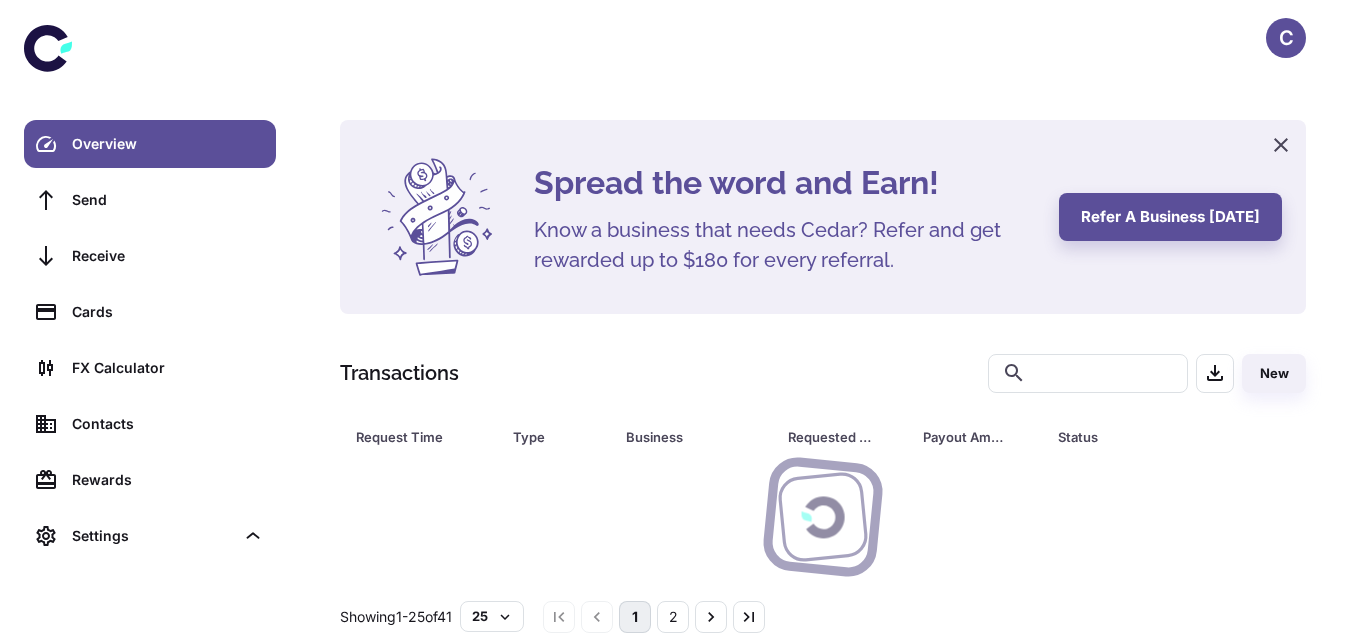 scroll, scrollTop: 0, scrollLeft: 0, axis: both 